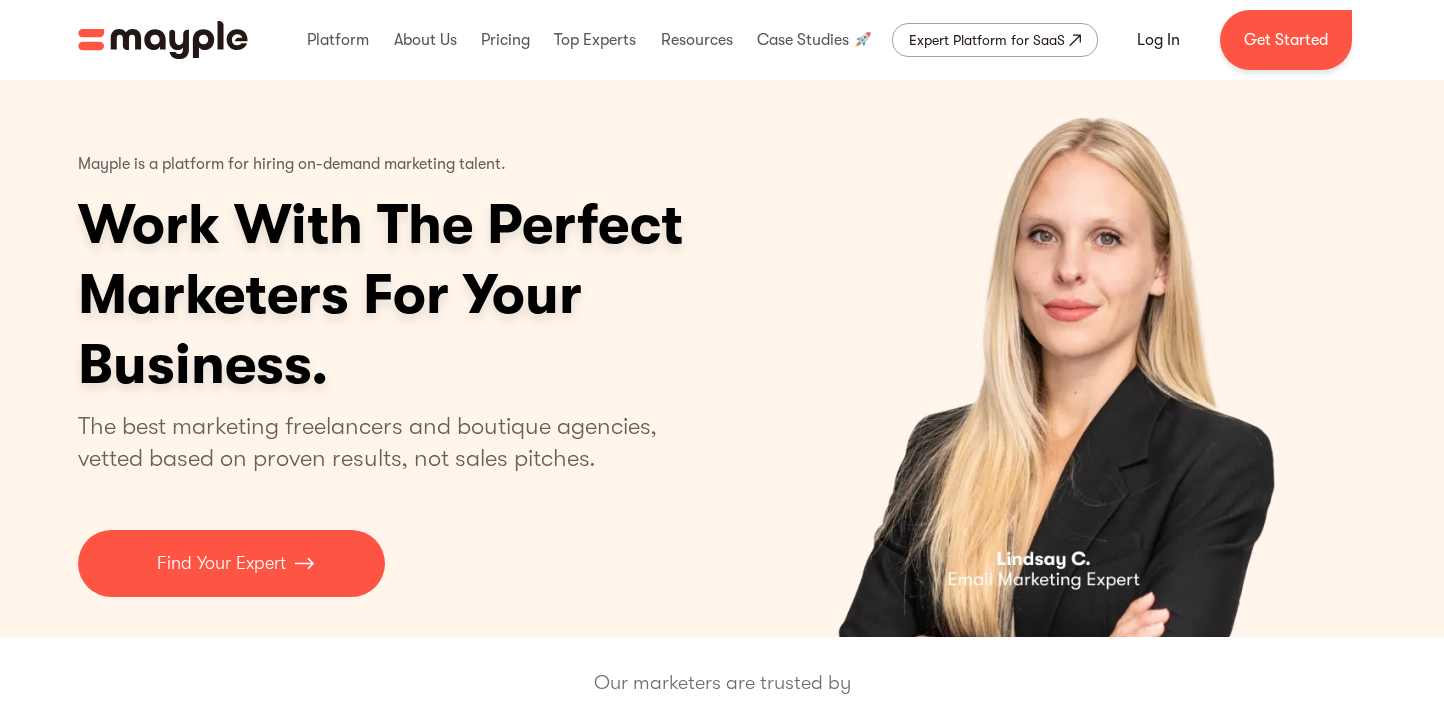 scroll, scrollTop: 0, scrollLeft: 0, axis: both 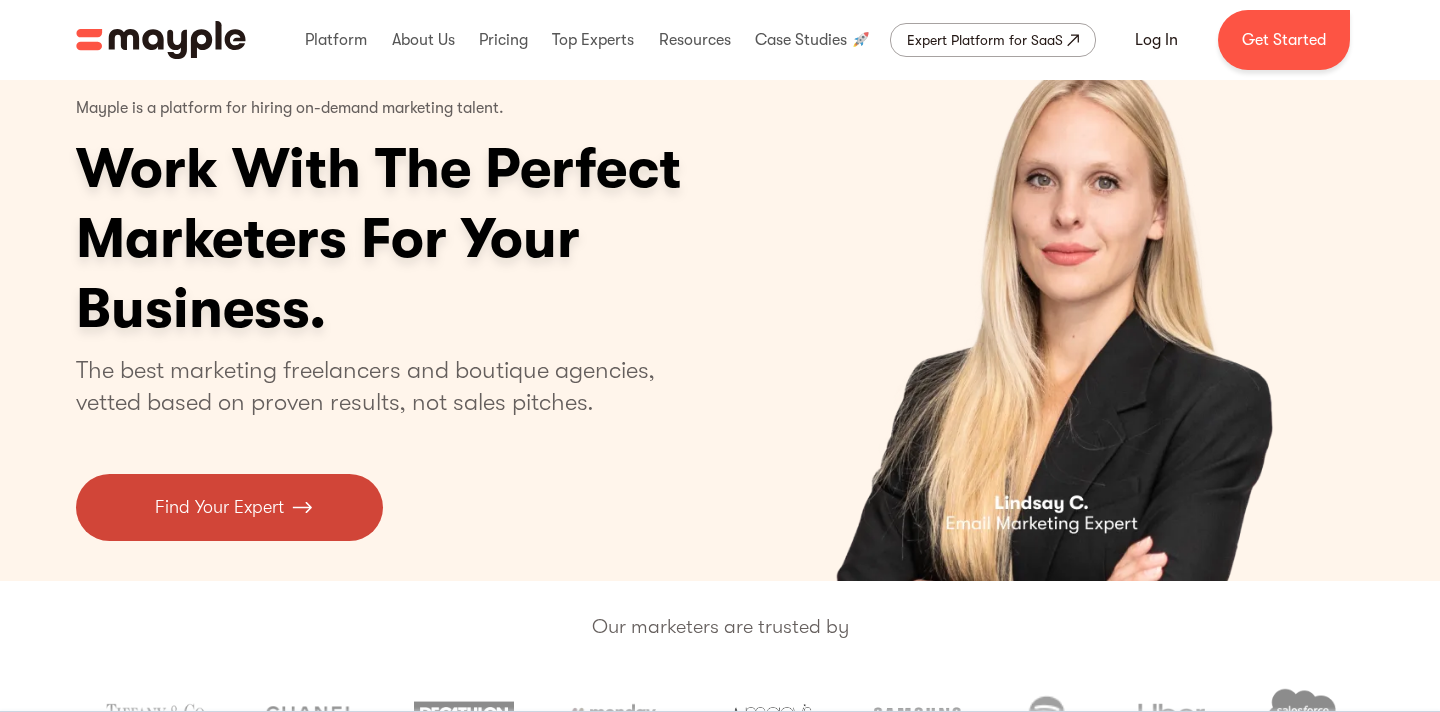 click on "Find Your Expert" at bounding box center (229, 507) 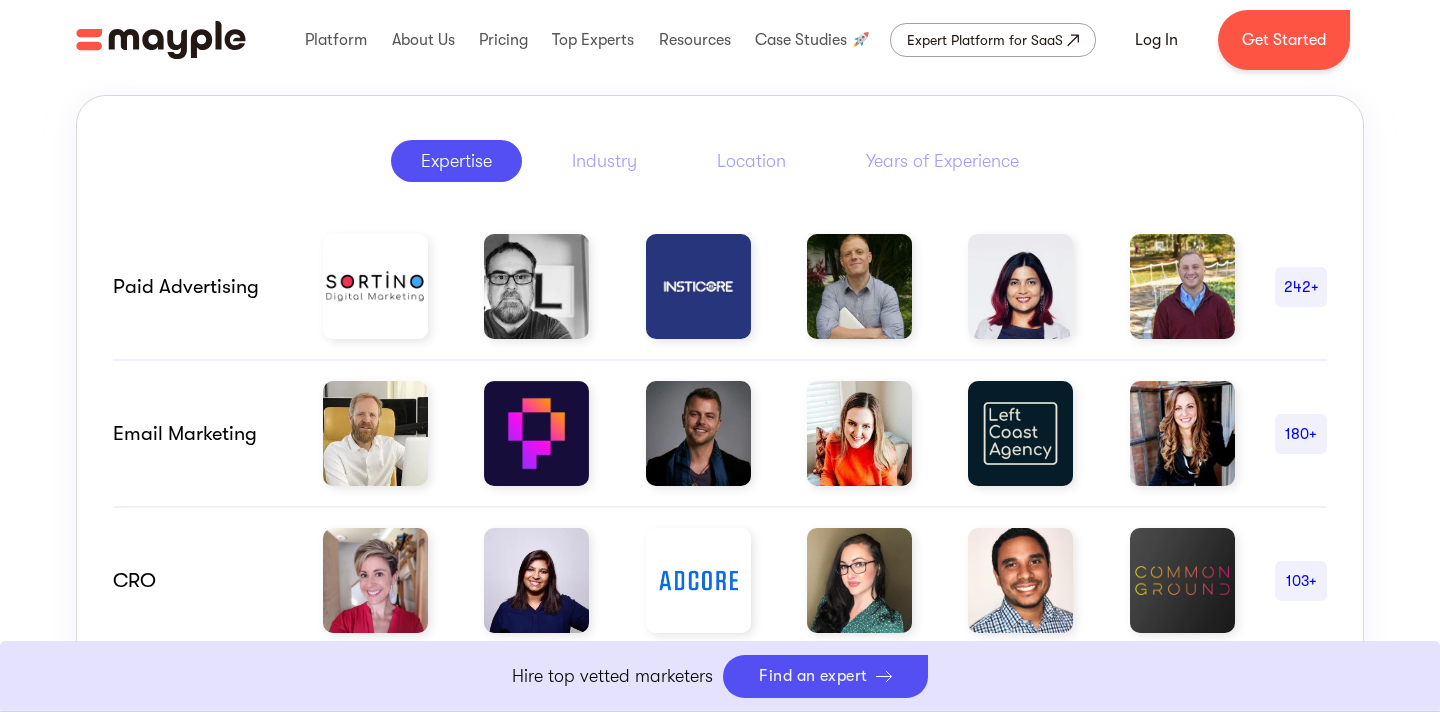 scroll, scrollTop: 1081, scrollLeft: 0, axis: vertical 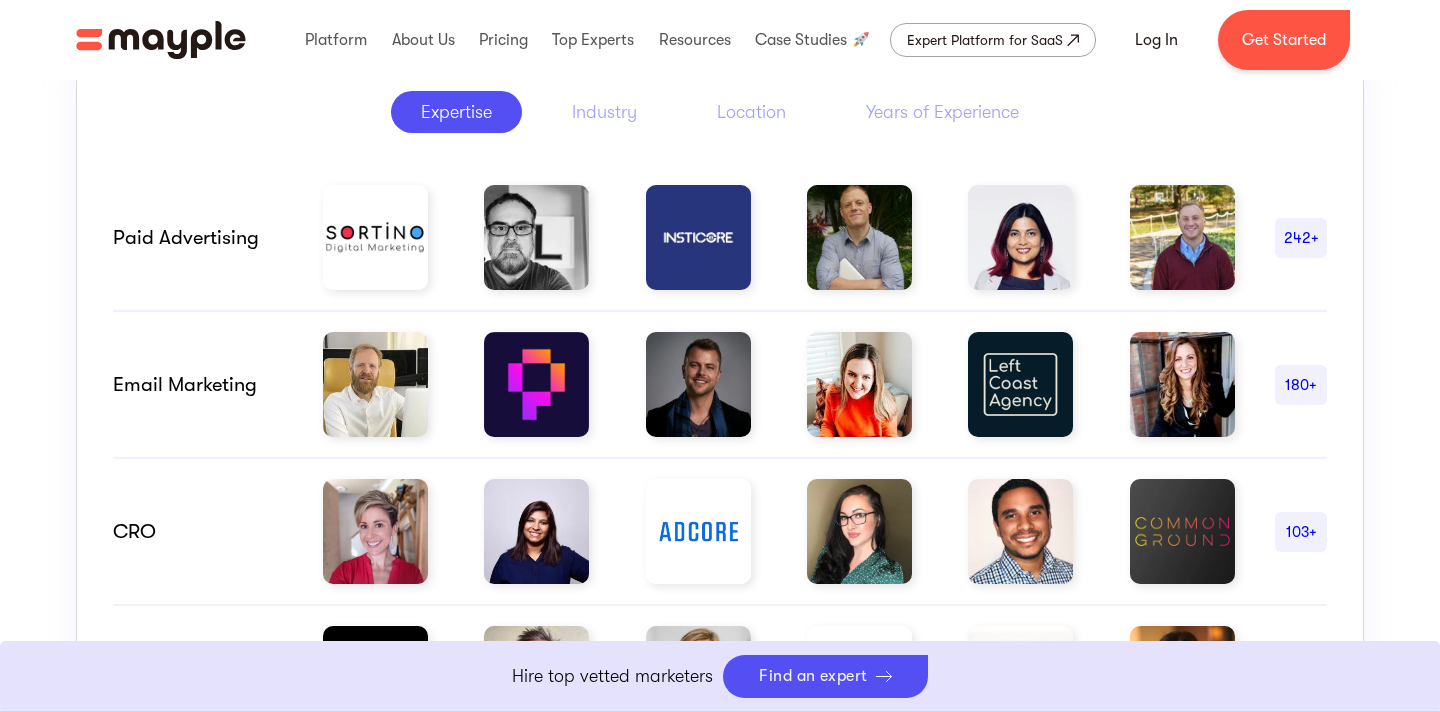 click on "242+" at bounding box center [1301, 238] 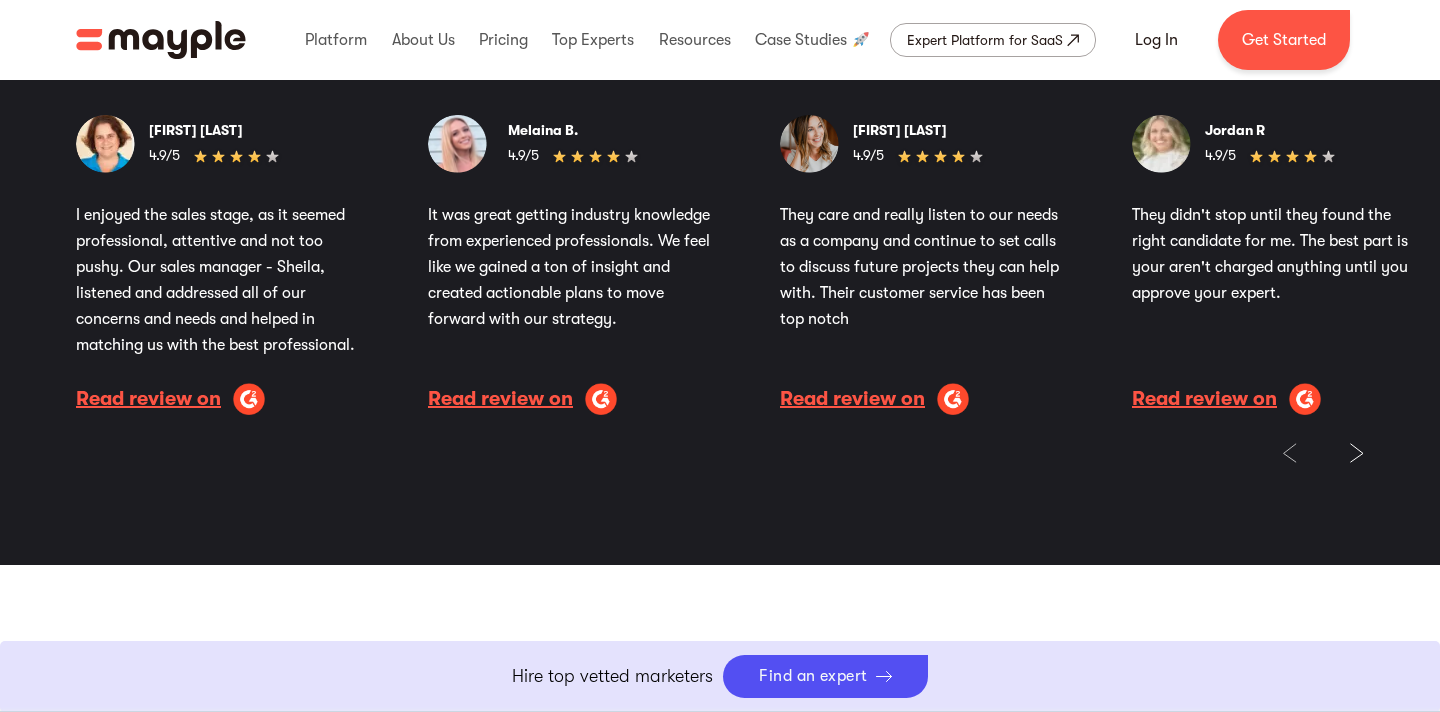 scroll, scrollTop: 3393, scrollLeft: 0, axis: vertical 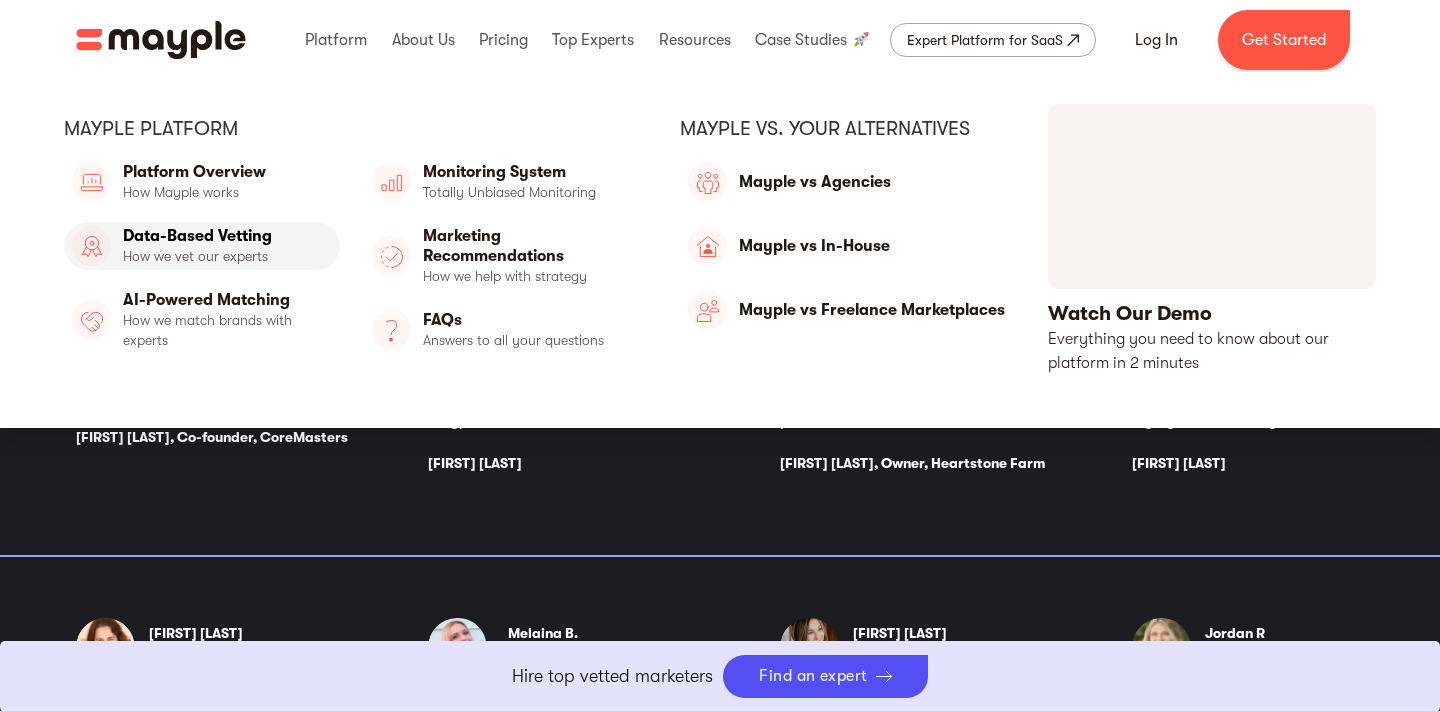 click on "Data-Based Vetting" at bounding box center [202, 246] 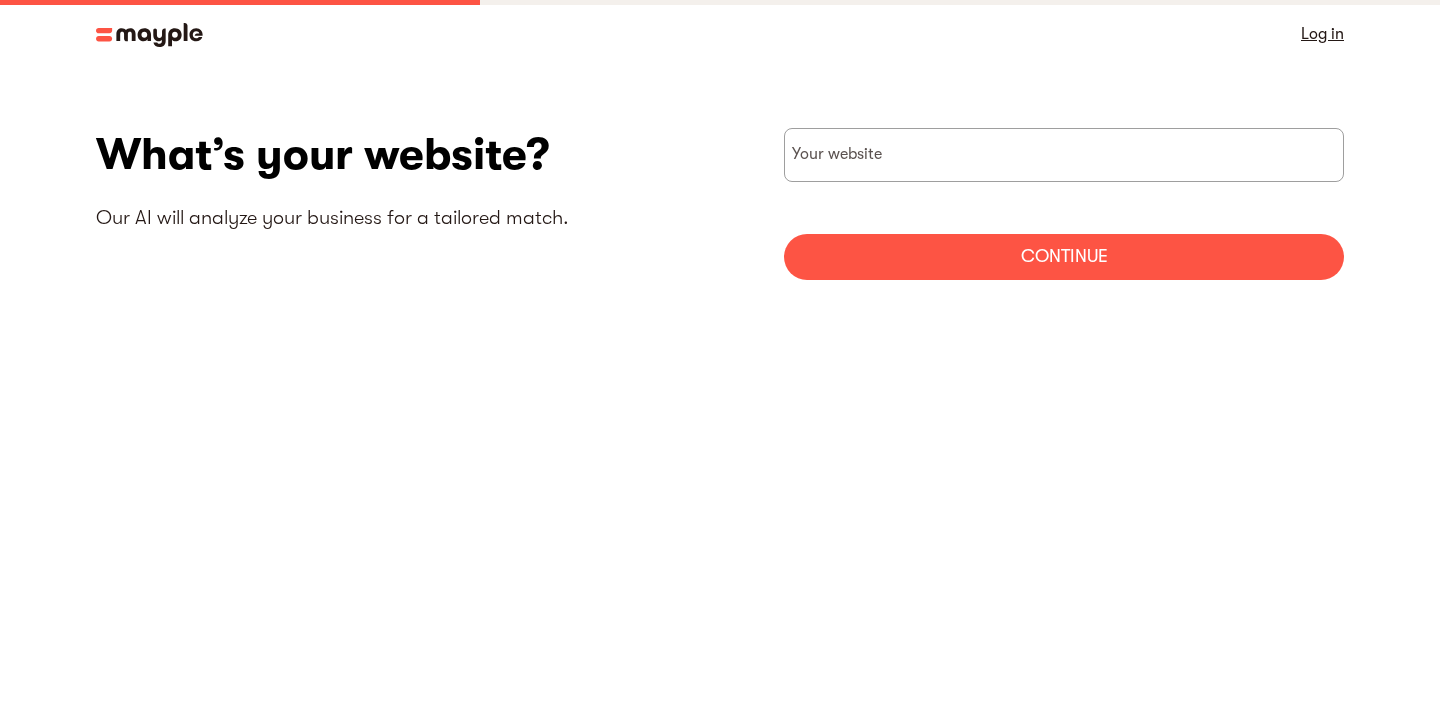 scroll, scrollTop: 0, scrollLeft: 0, axis: both 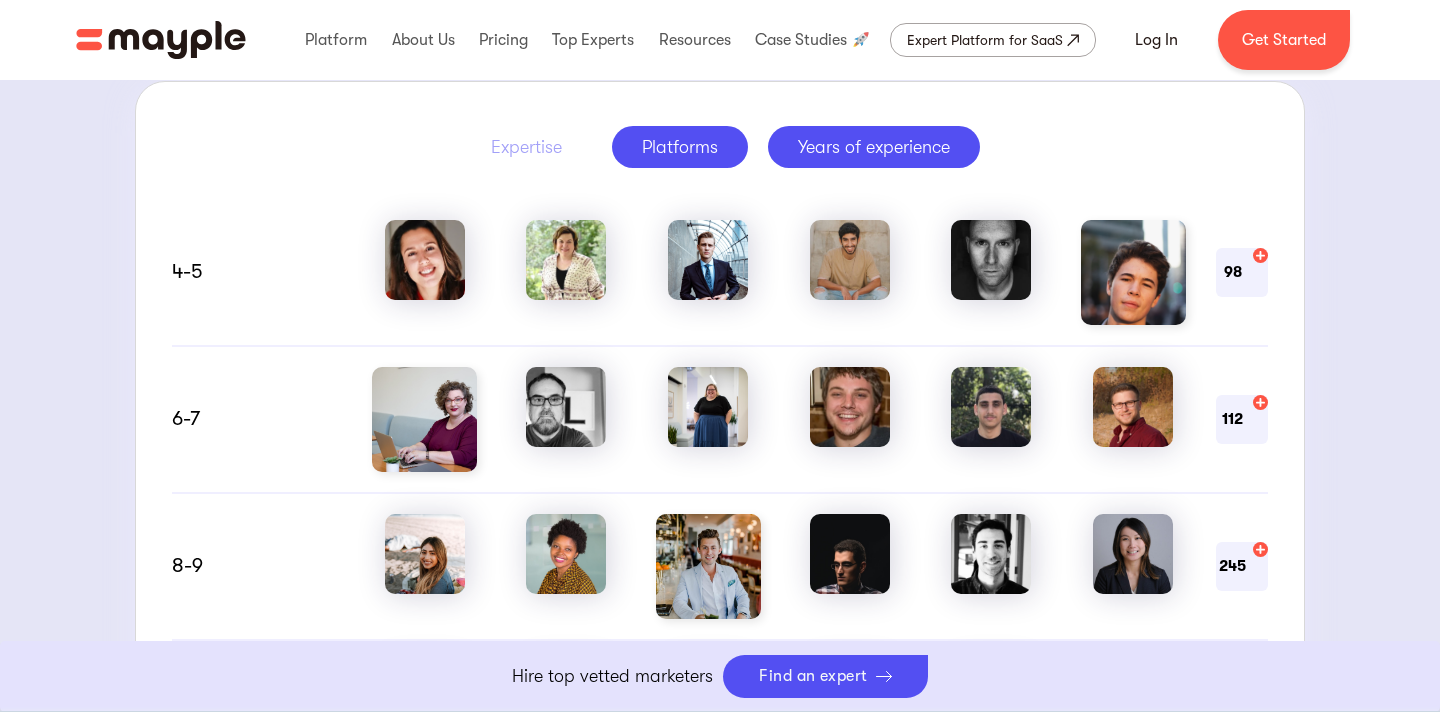 click on "Platforms" at bounding box center (680, 147) 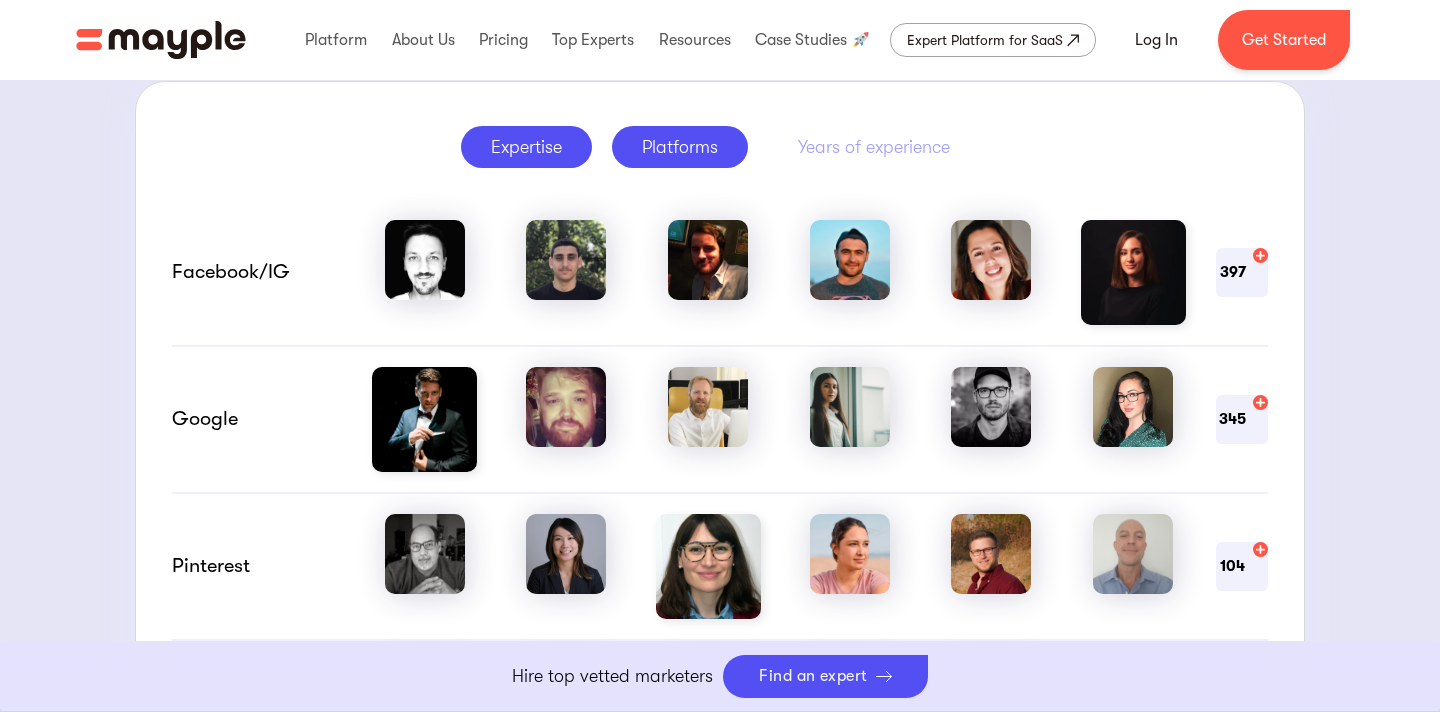 click on "Expertise" at bounding box center [526, 147] 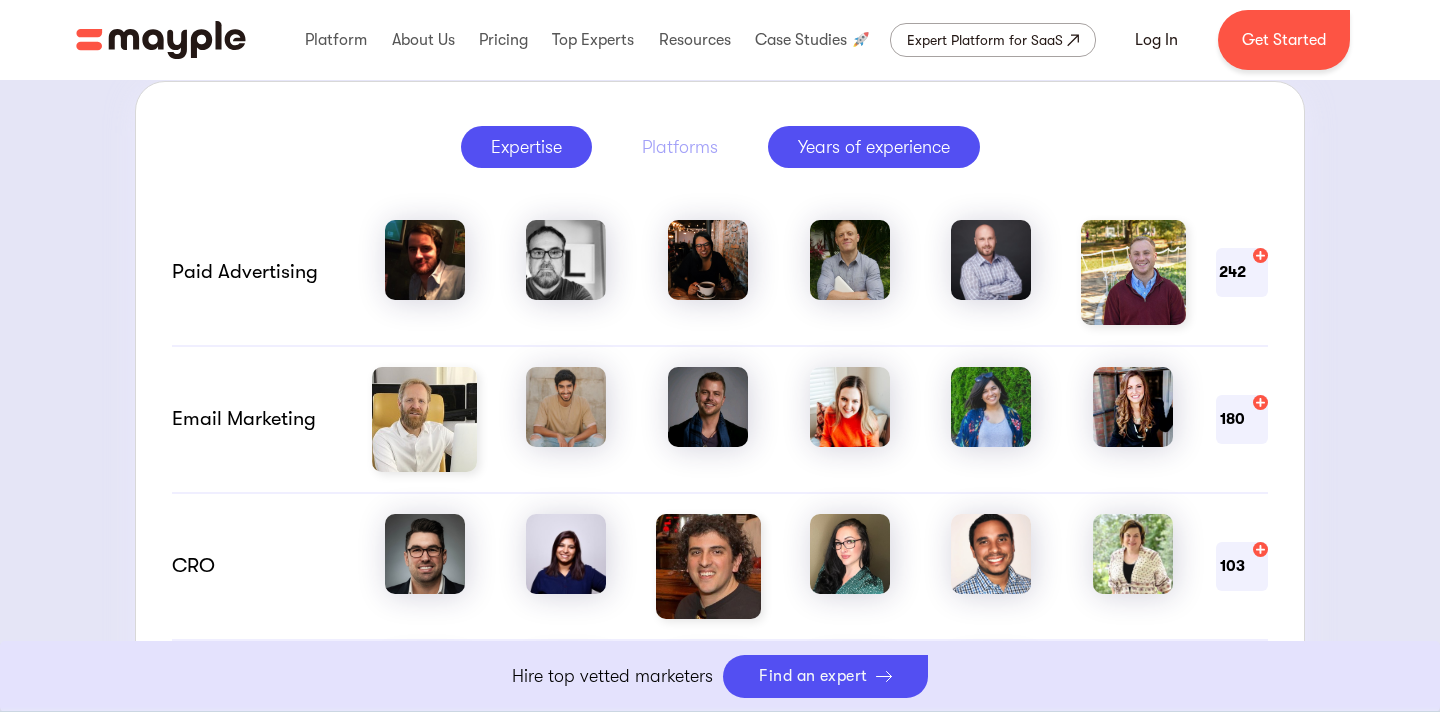 click on "Years of experience" at bounding box center (874, 147) 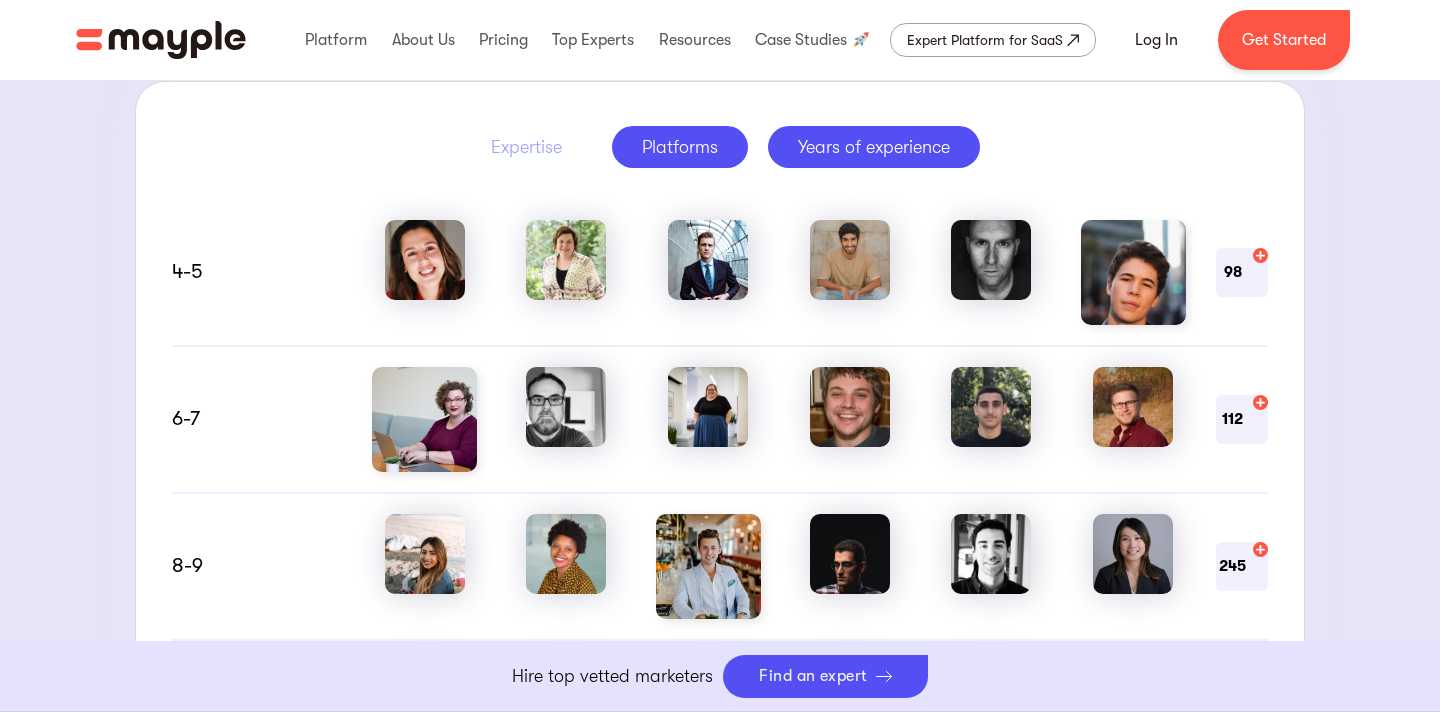click on "Platforms" at bounding box center (680, 147) 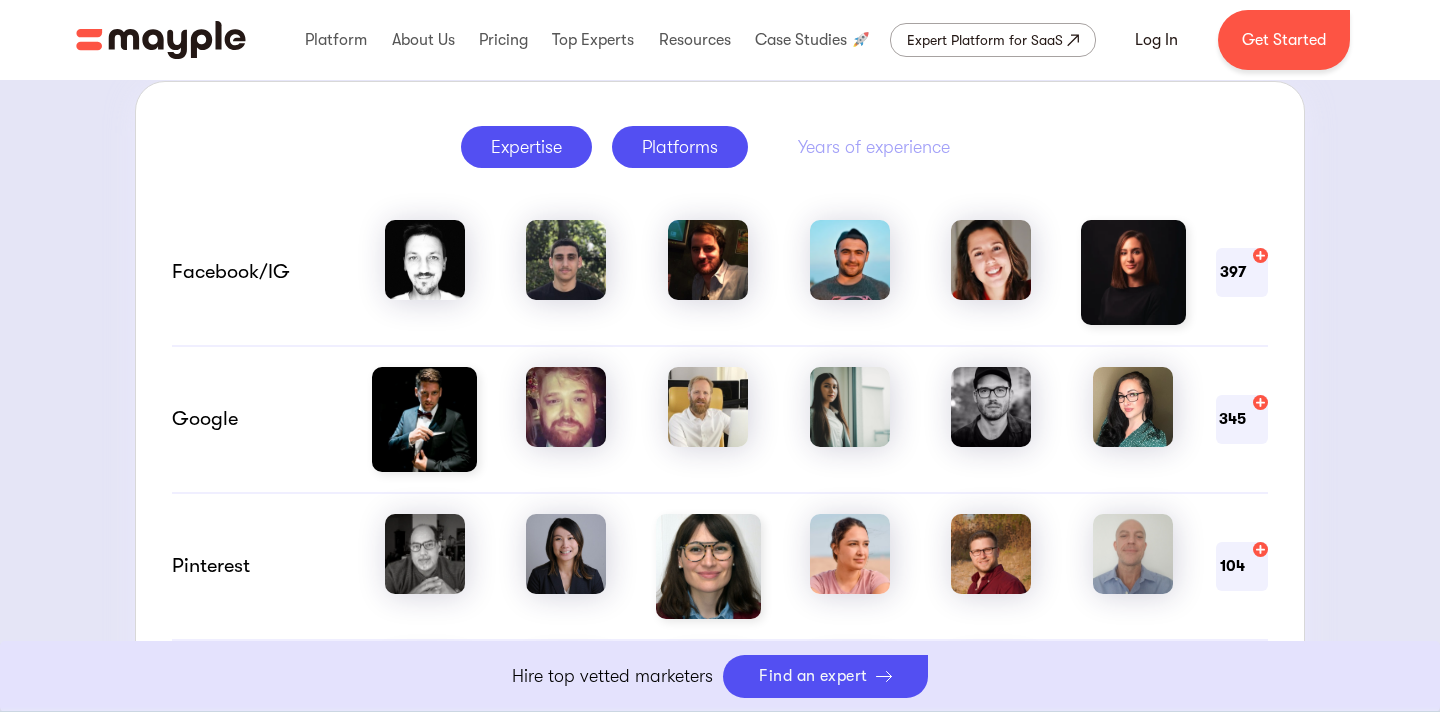 click on "Expertise" at bounding box center [526, 147] 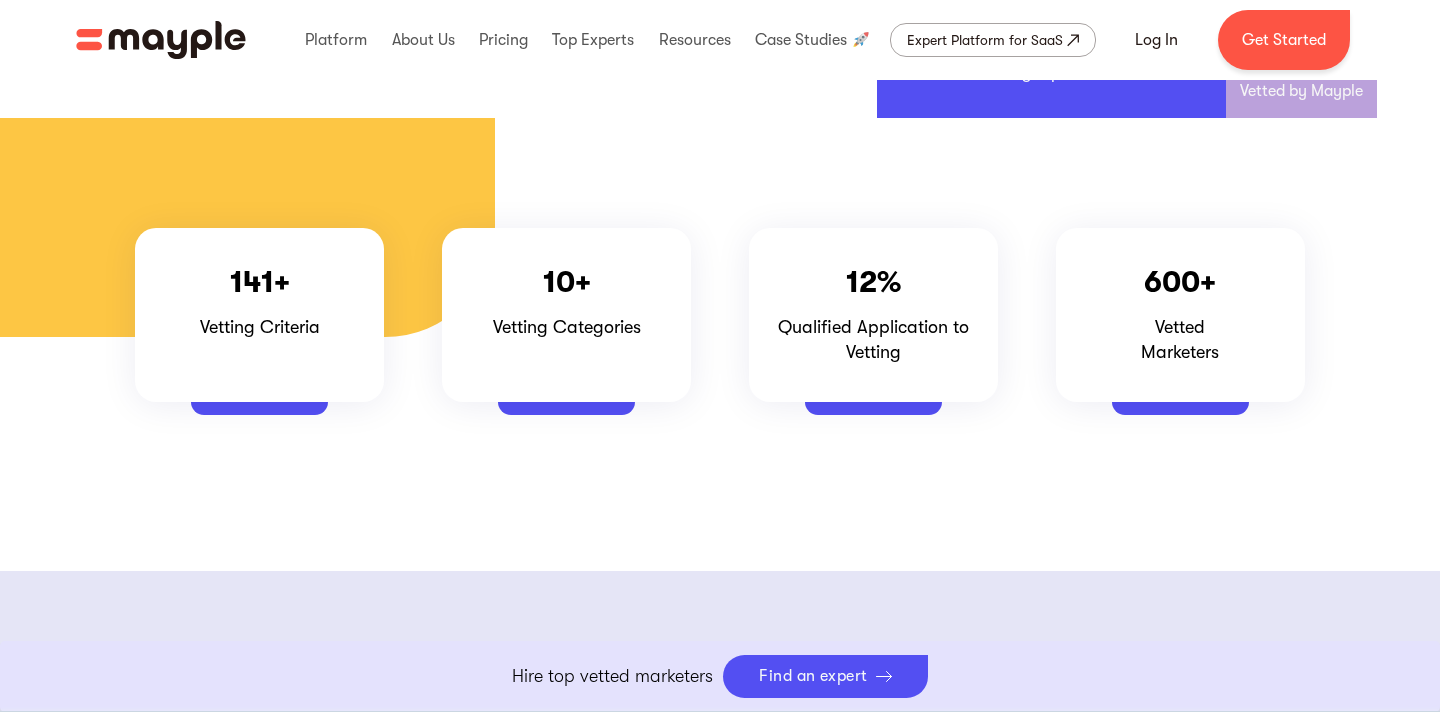 scroll, scrollTop: 360, scrollLeft: 0, axis: vertical 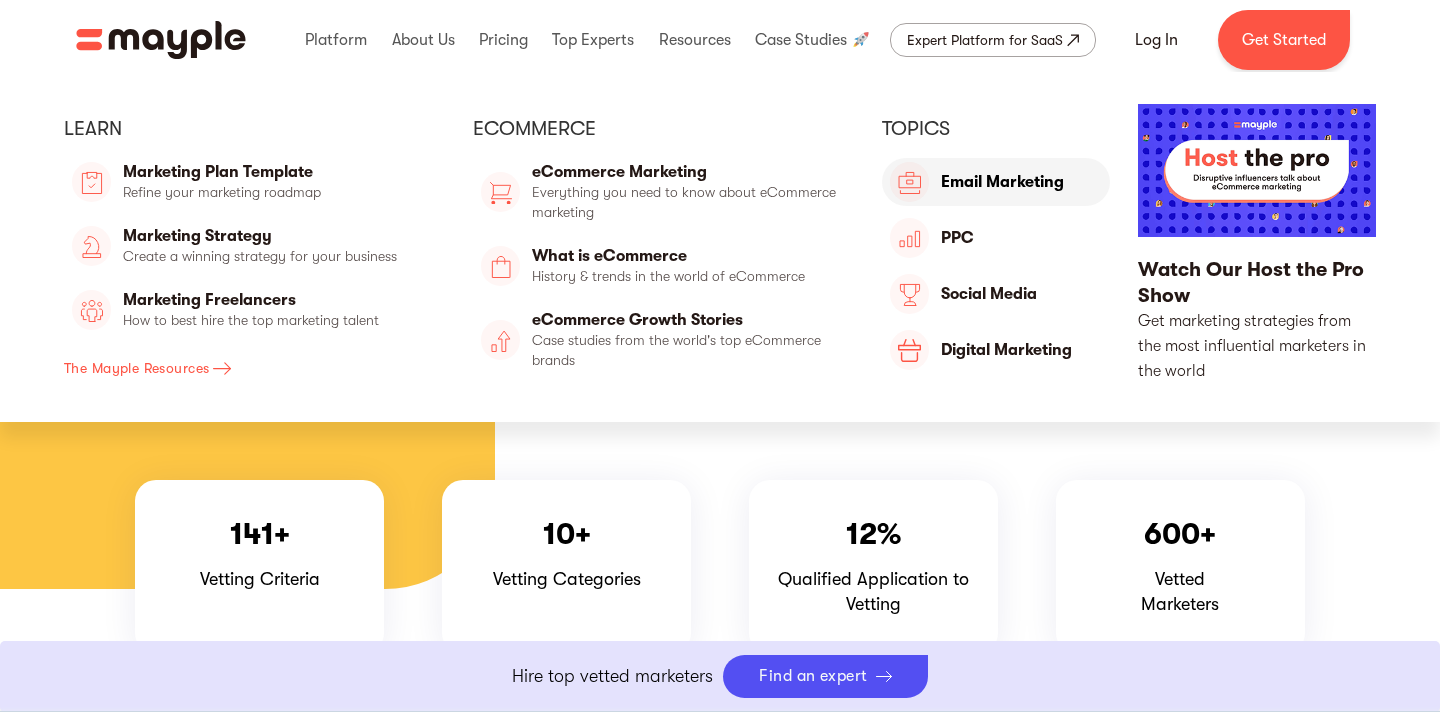 click on "Future of Work" at bounding box center [996, 182] 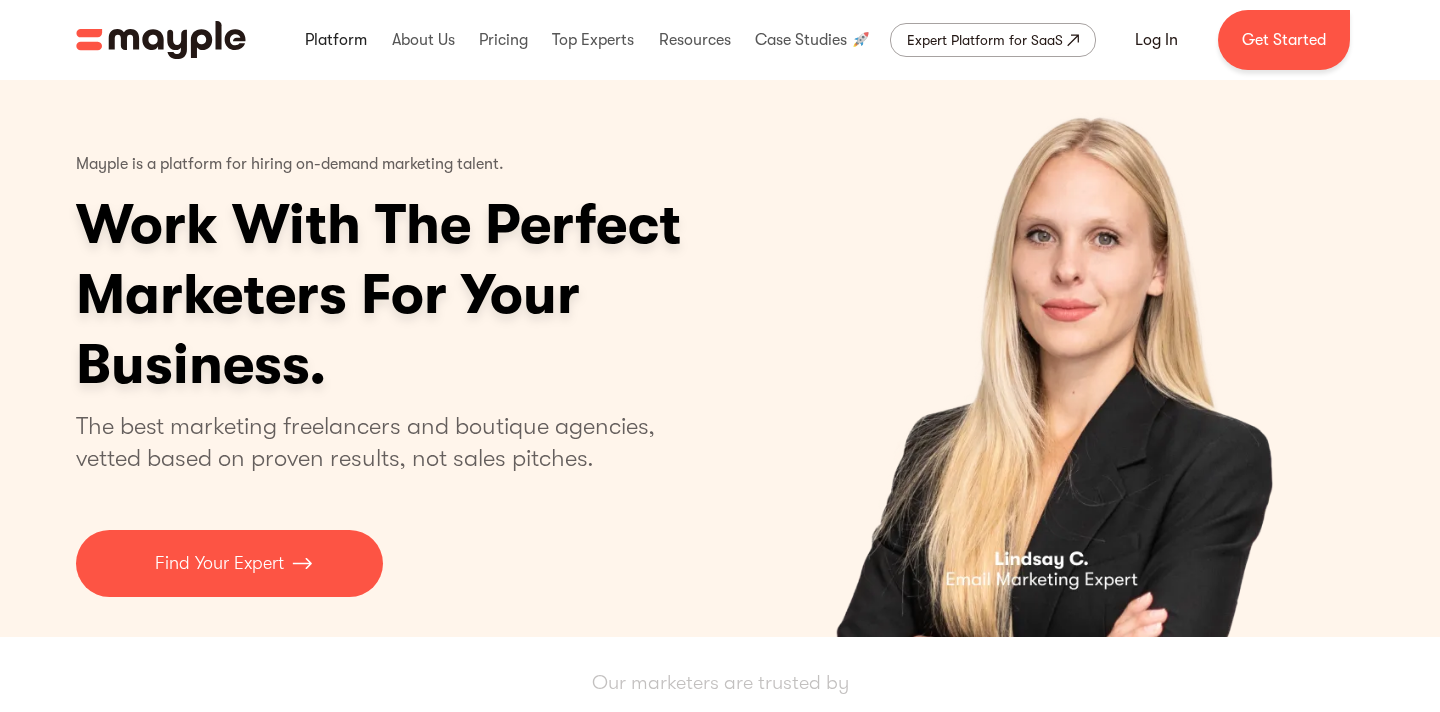 scroll, scrollTop: 0, scrollLeft: 0, axis: both 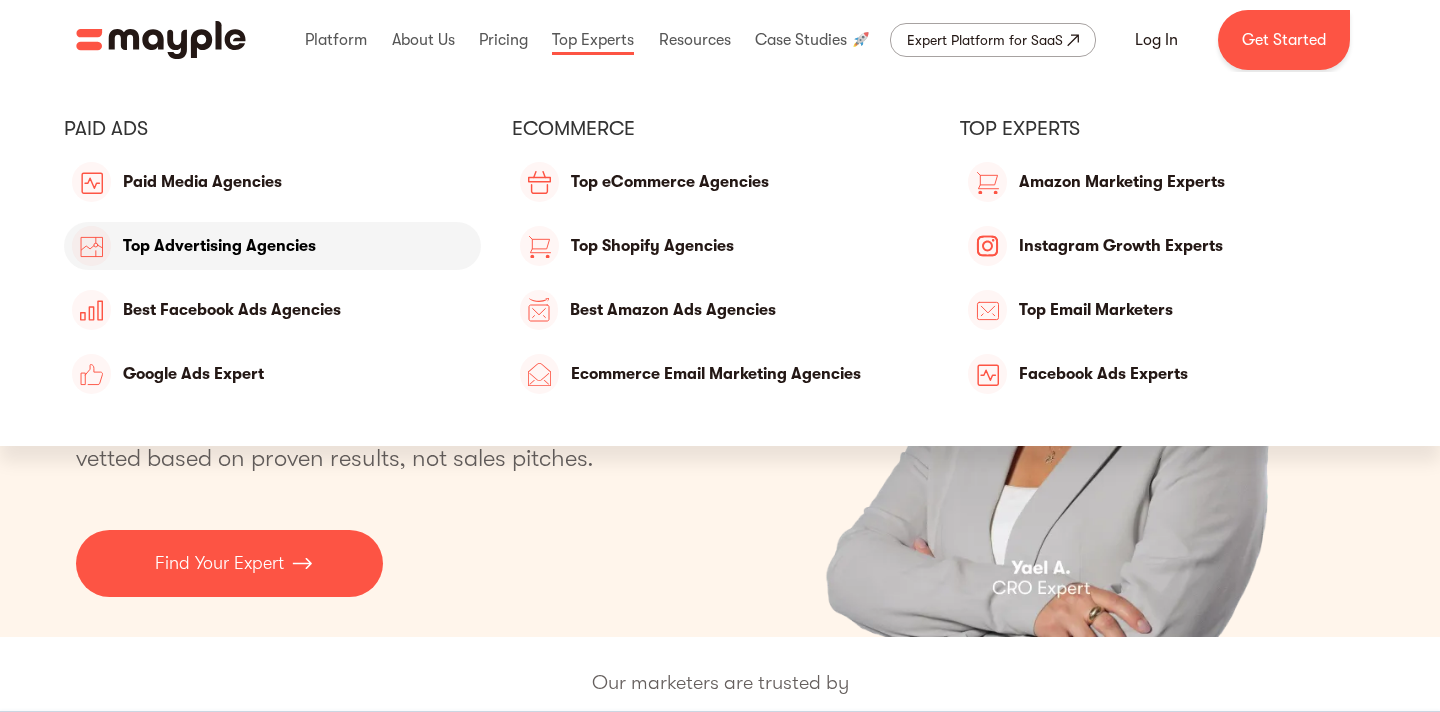 click on "Top Advertising Agencies" at bounding box center [272, 246] 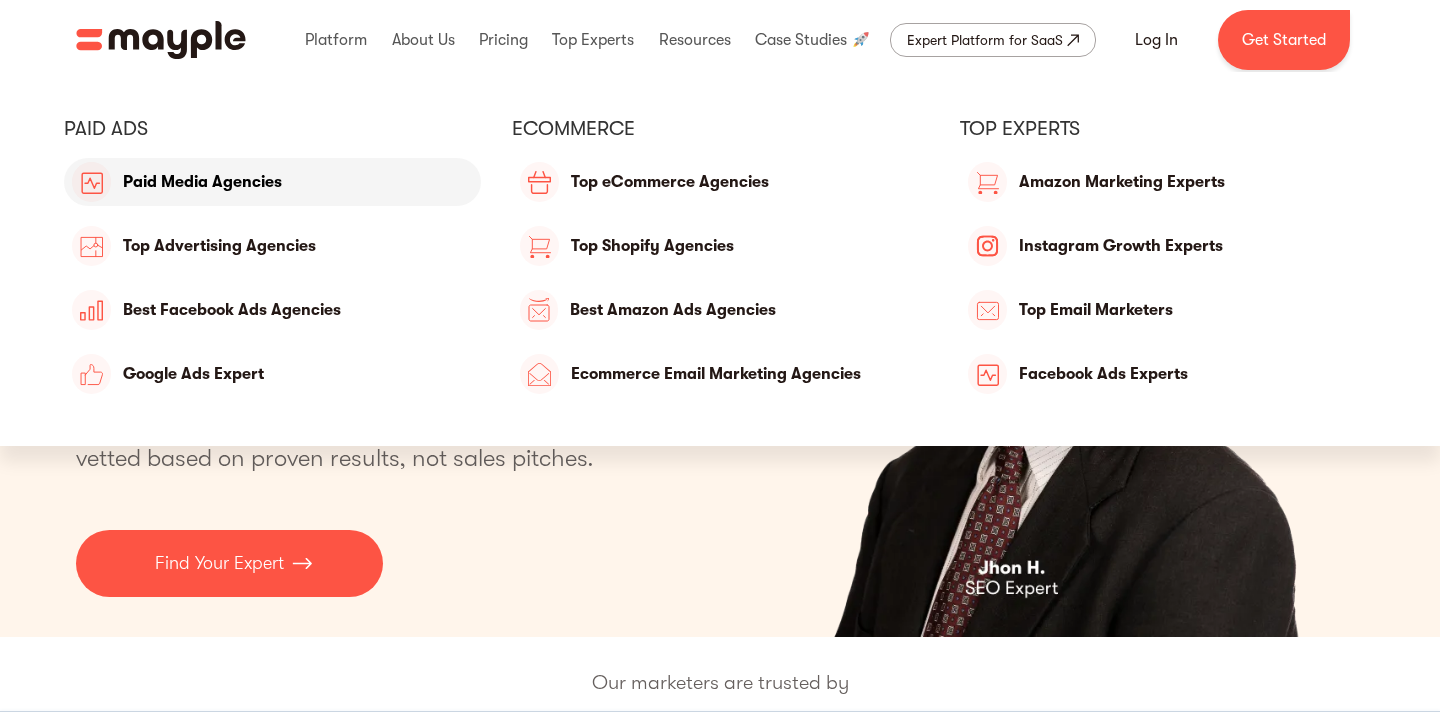 click on "Paid Media Agencies" at bounding box center [272, 182] 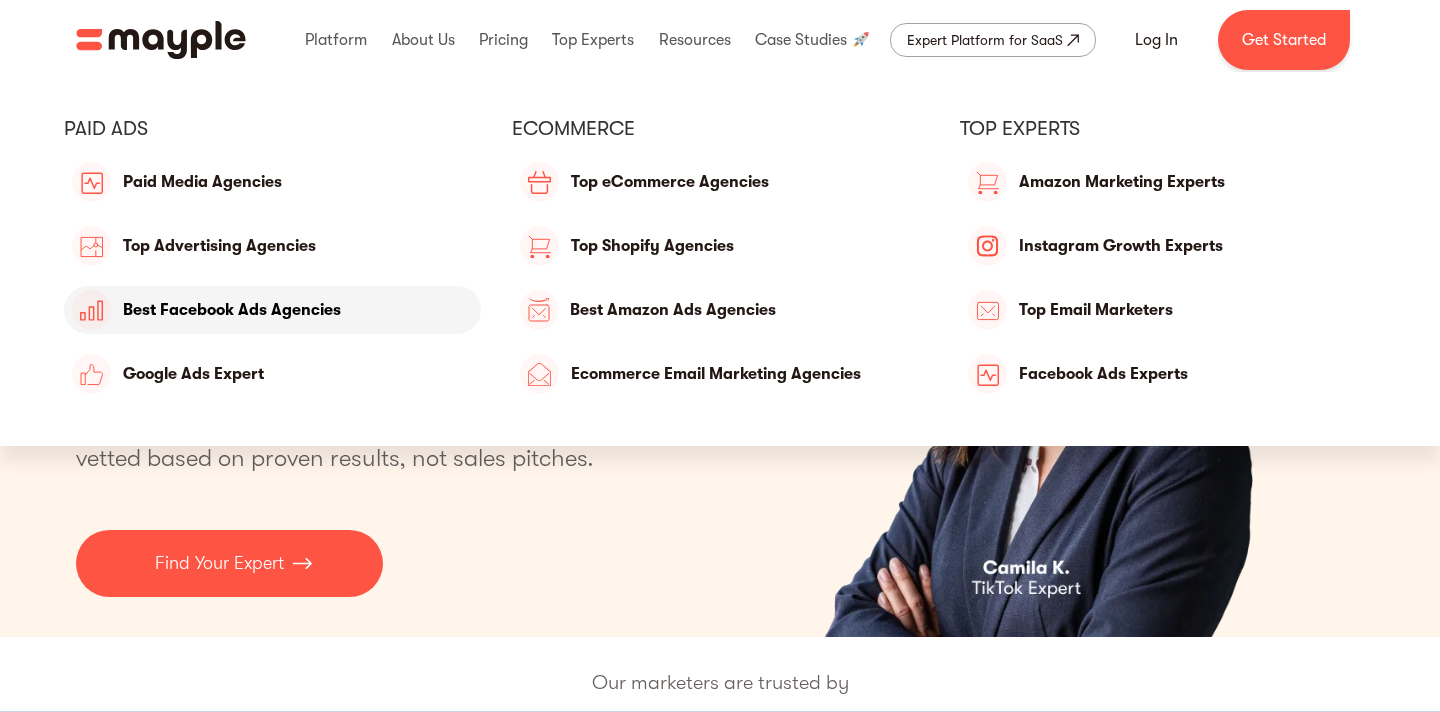 click on "Best Facebook Ads Agencies" at bounding box center (272, 310) 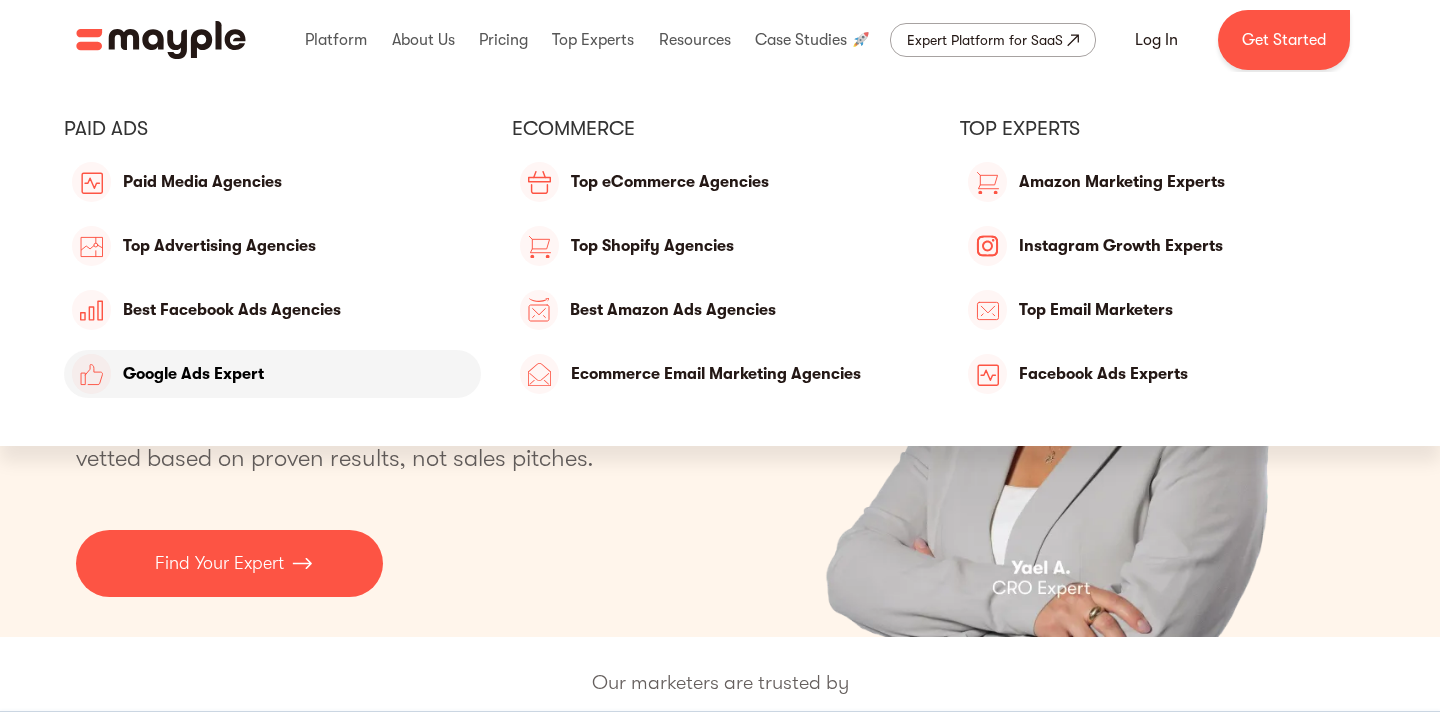 click on "Google Ads Expert" at bounding box center [272, 374] 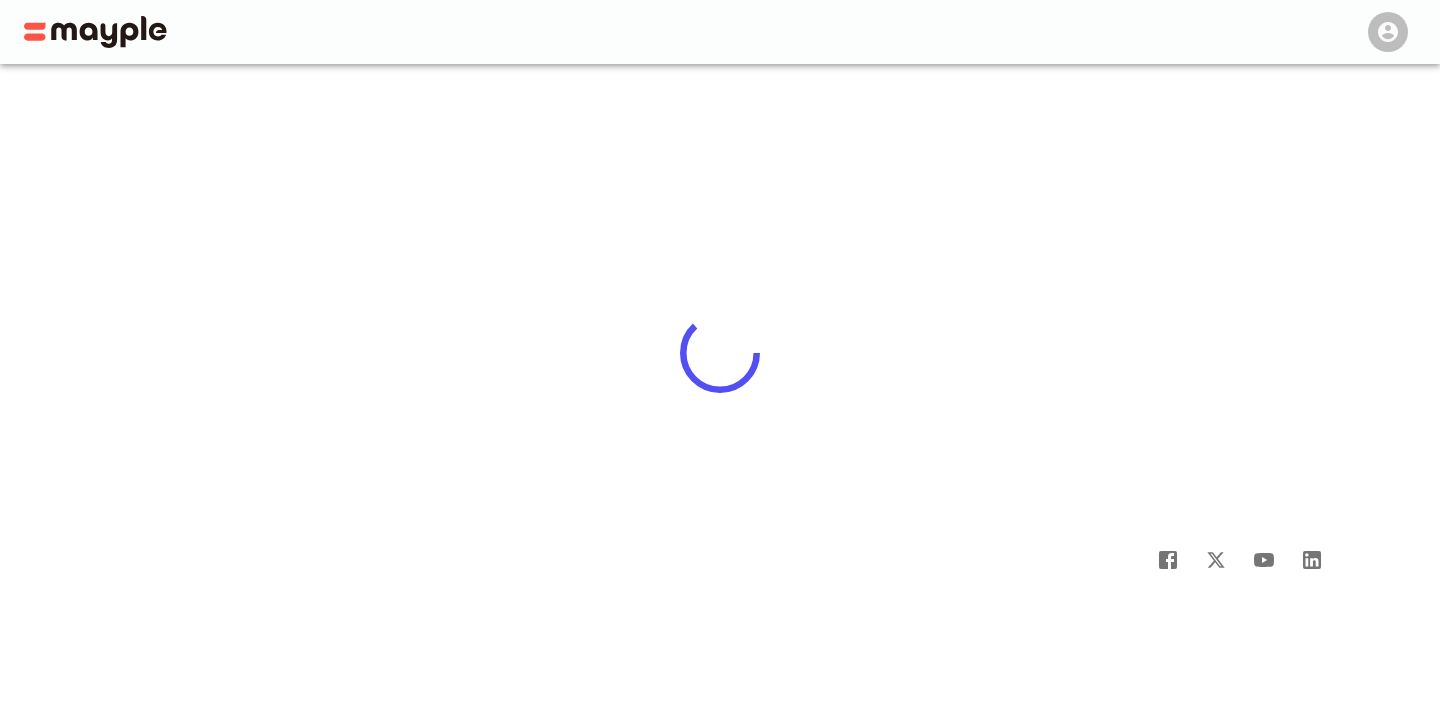 scroll, scrollTop: 0, scrollLeft: 0, axis: both 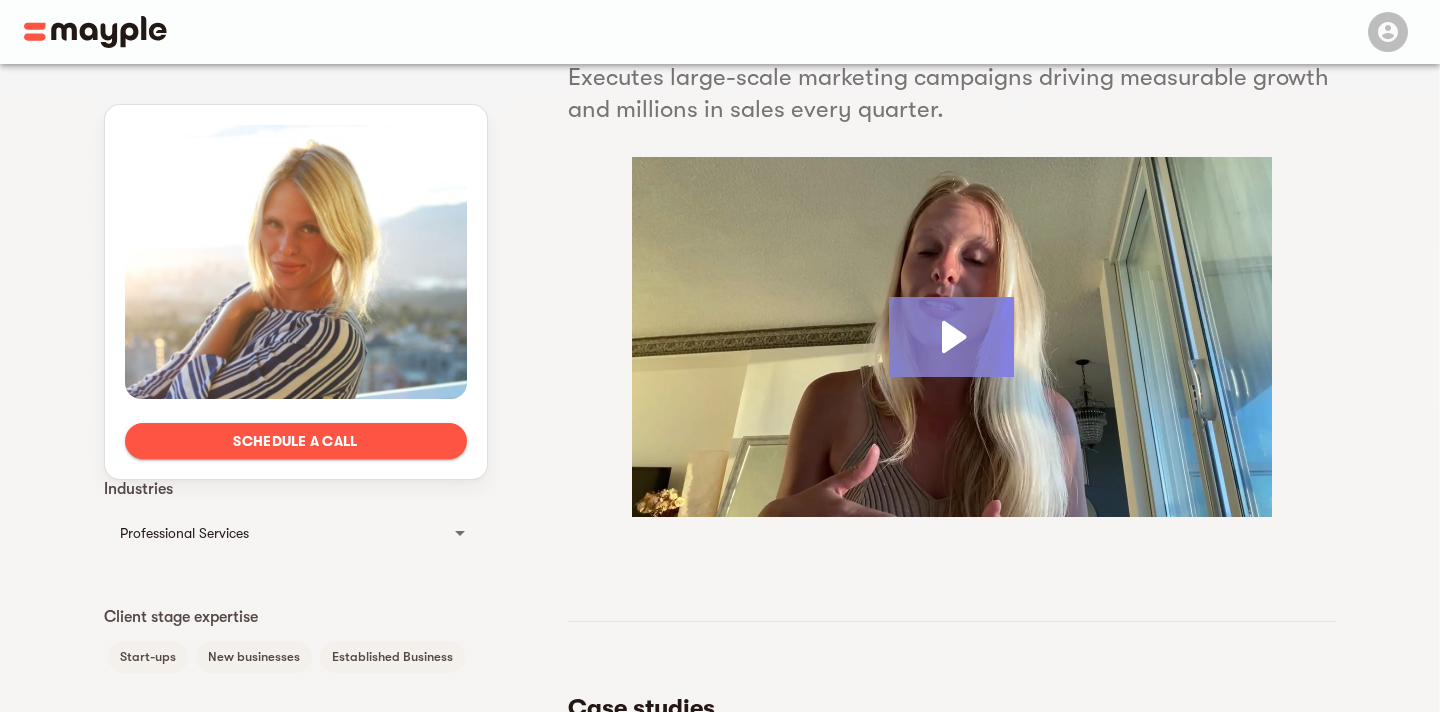 click 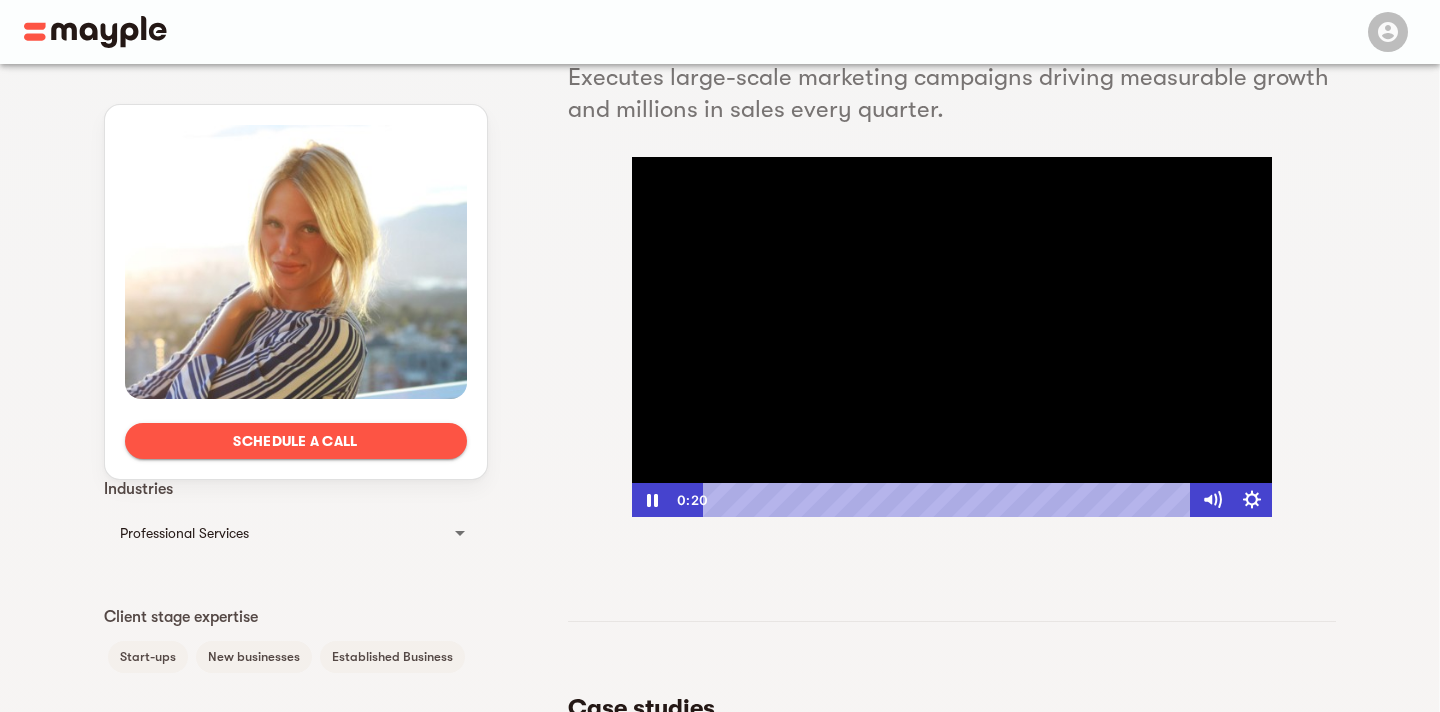 click at bounding box center (952, 337) 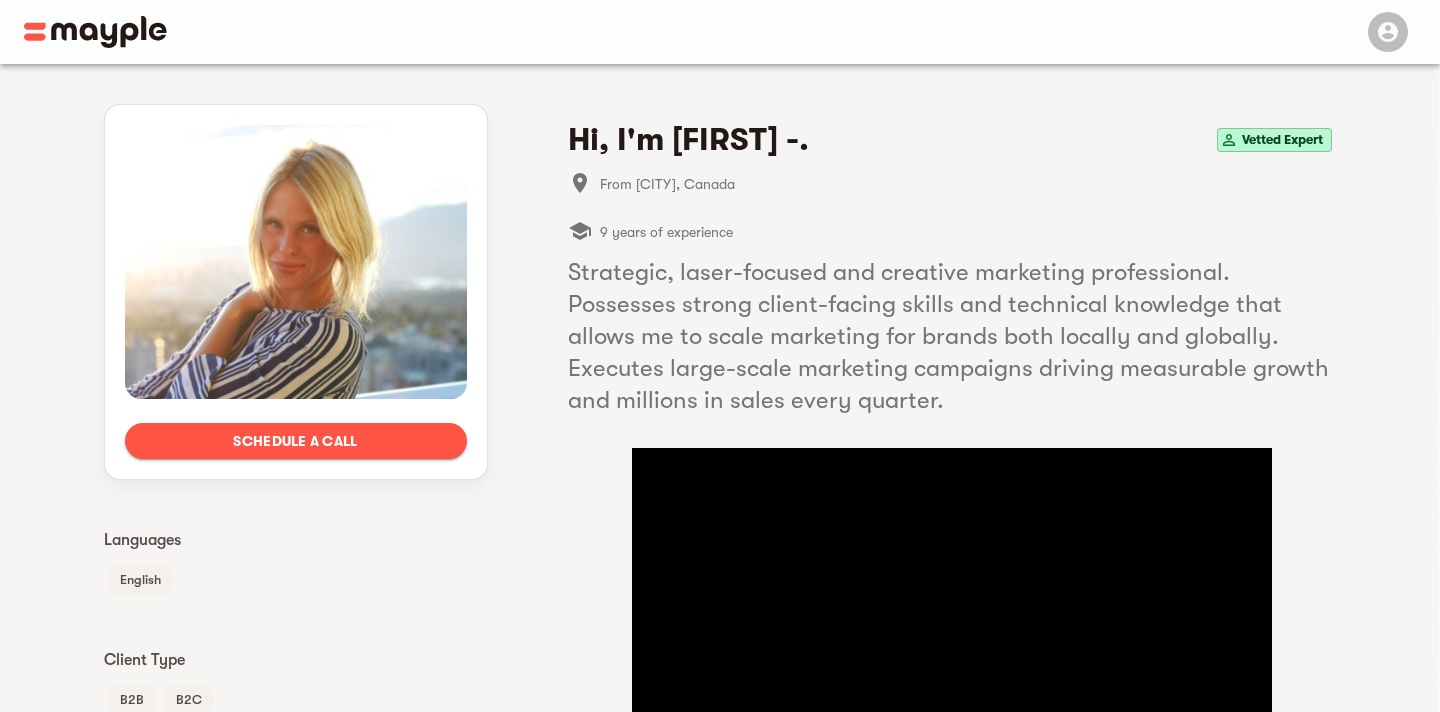 scroll, scrollTop: 439, scrollLeft: 0, axis: vertical 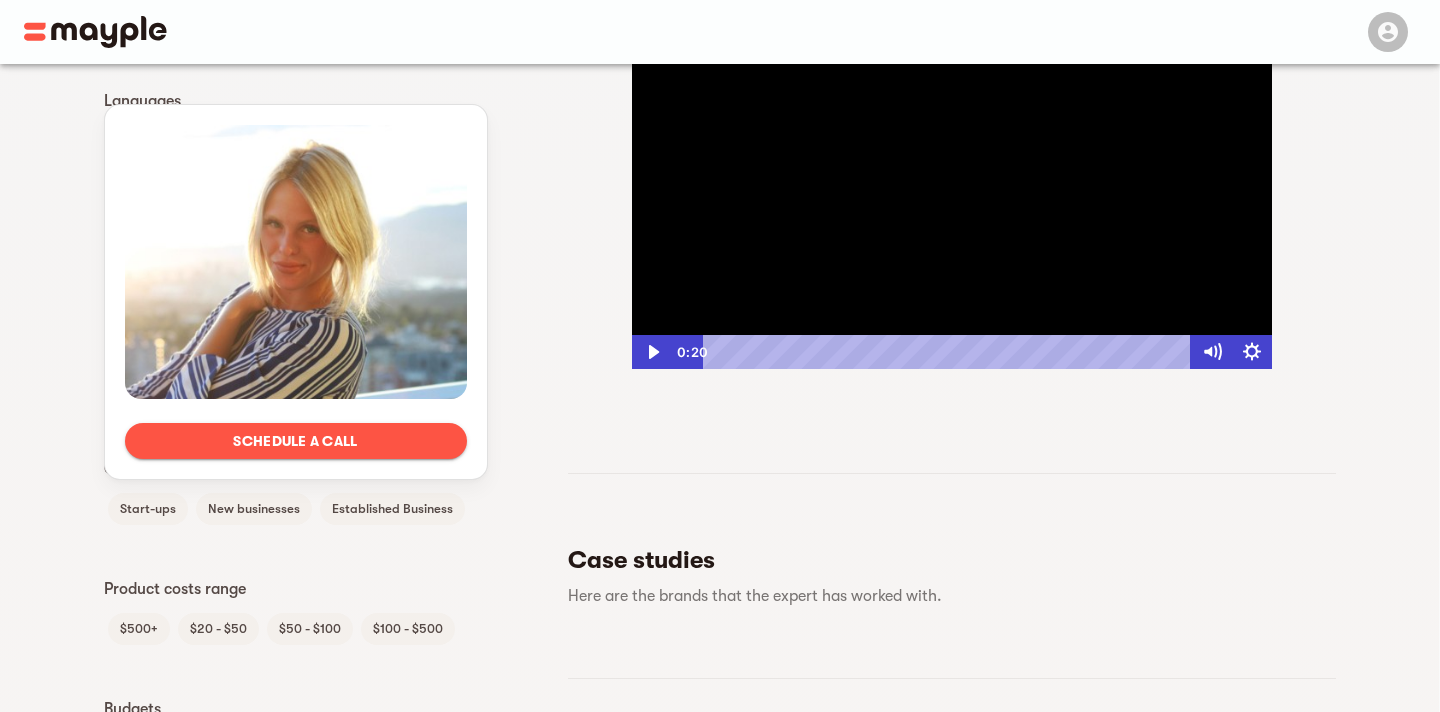 click at bounding box center [952, 189] 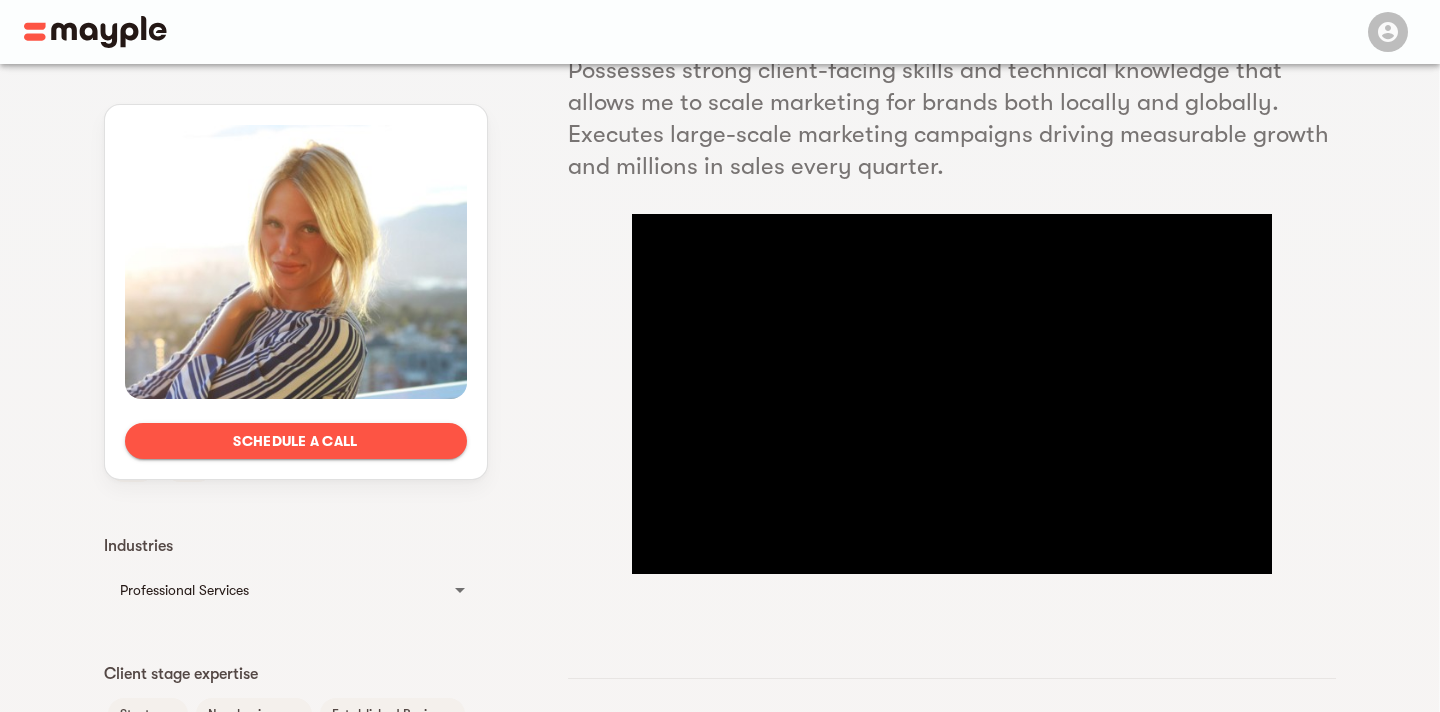 scroll, scrollTop: 243, scrollLeft: 0, axis: vertical 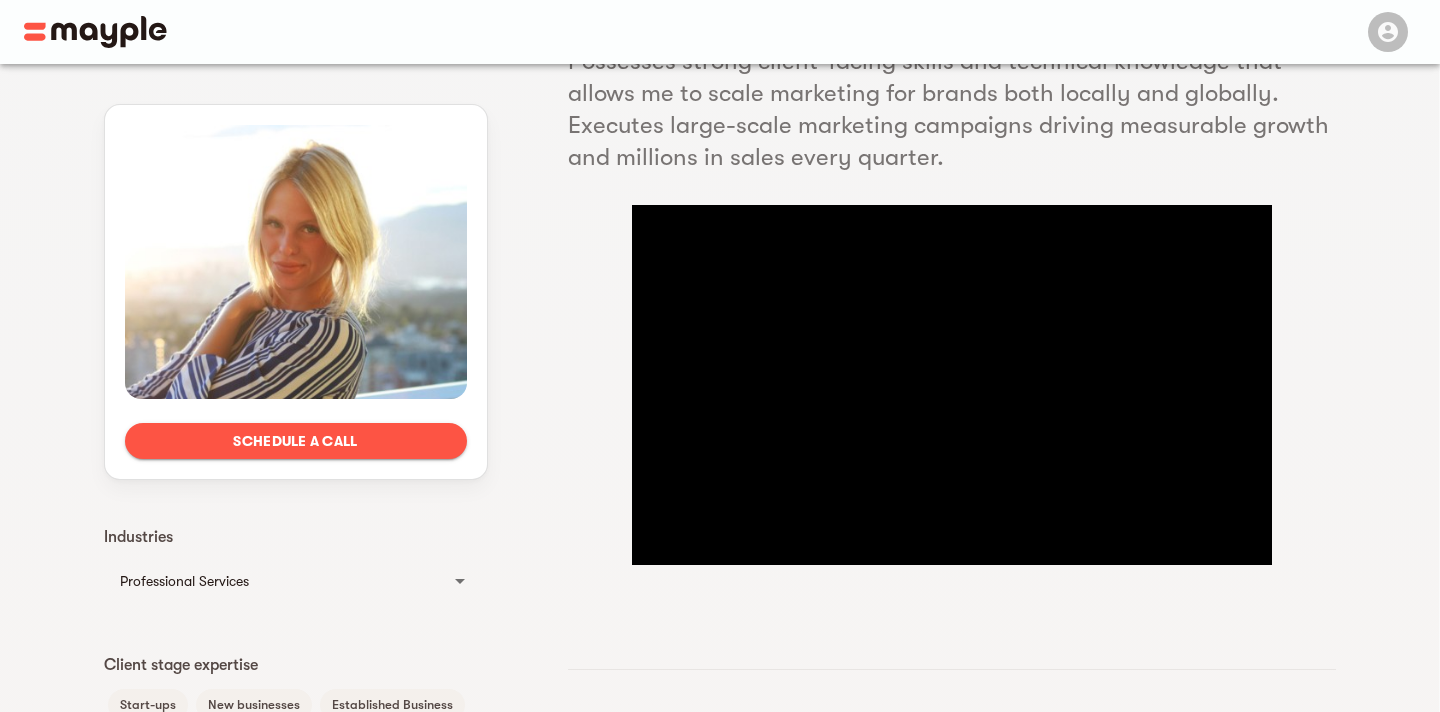 click at bounding box center [952, 385] 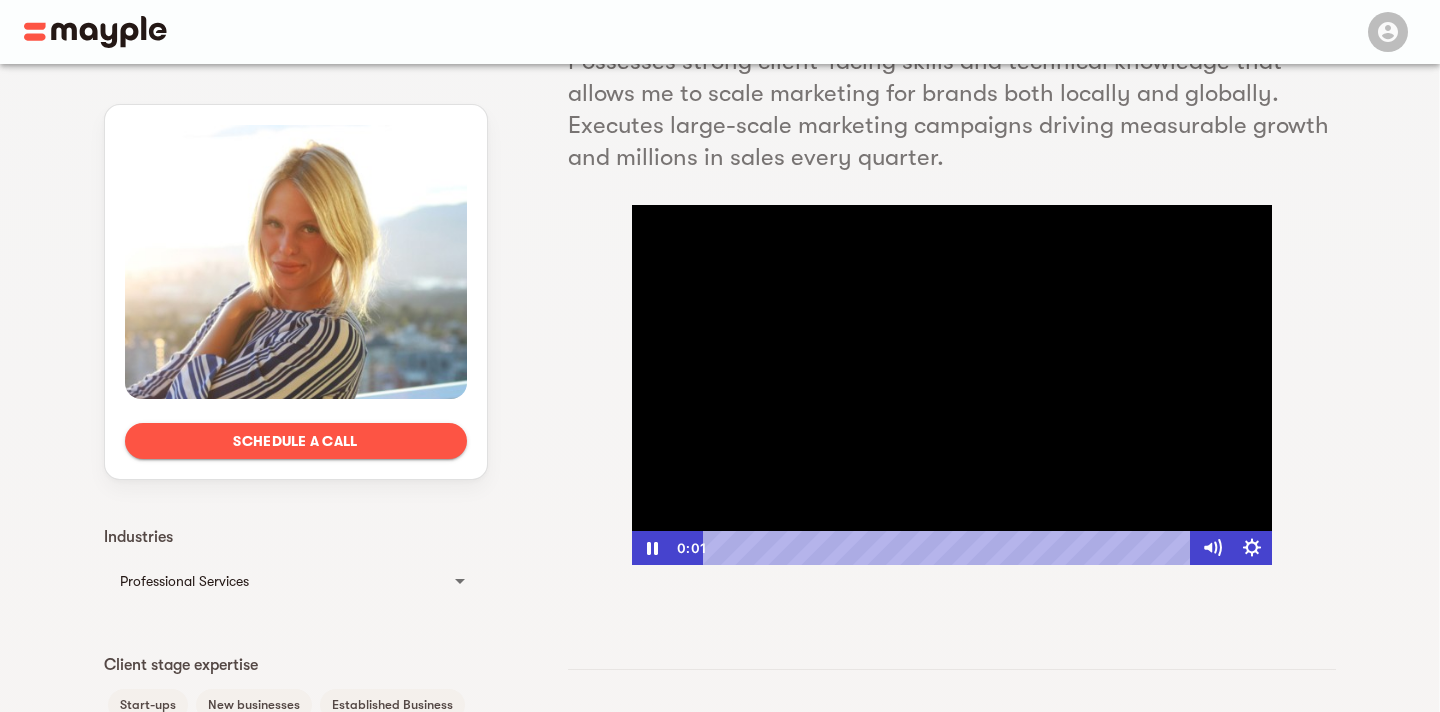 click at bounding box center (952, 385) 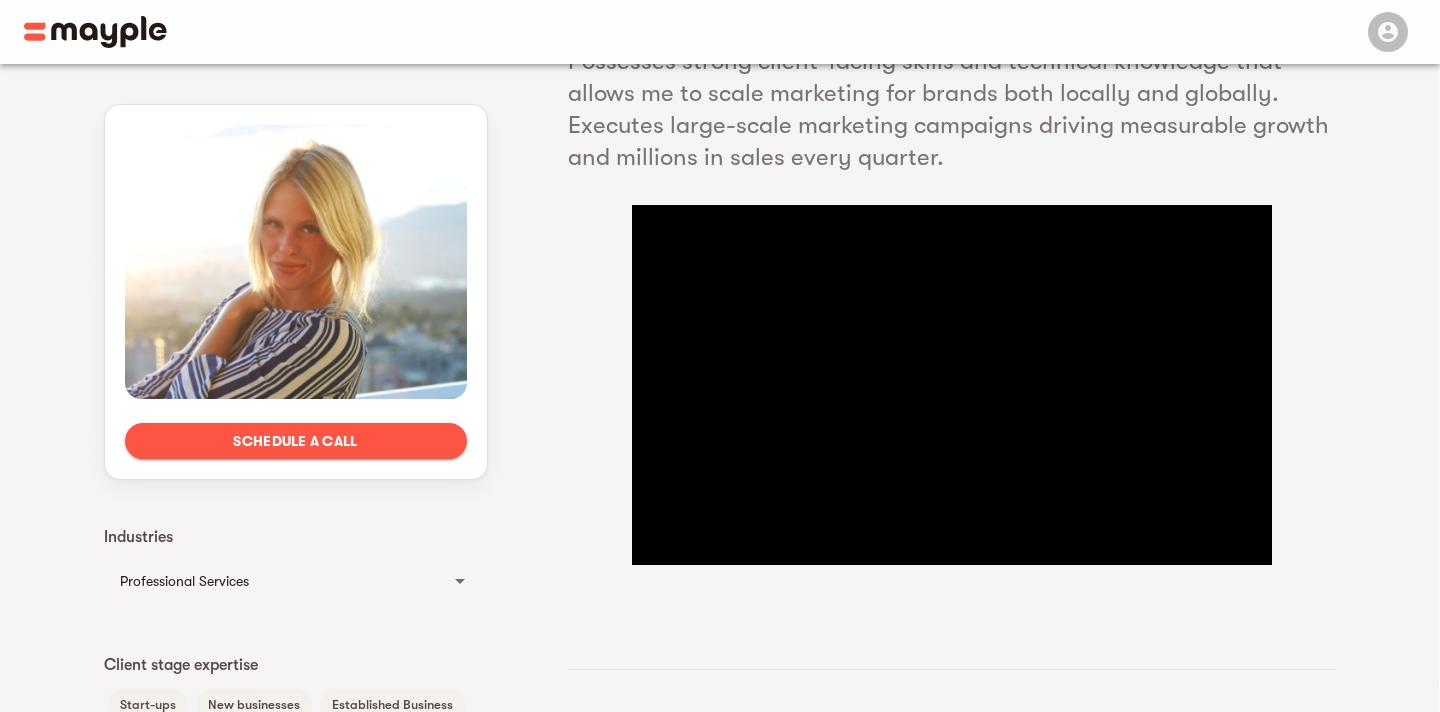 click on "Schedule a call Languages English Client Type B2B B2C Industries Professional Services Marketing agencies Client stage expertise Start-ups New businesses Established Business Product costs range $500+ $20 - $50 $50 - $100 $100 - $500 Budgets $500K - $1M $10K - $20K $20K - $50K $50K - $100K $100K - $200K $200K - $500K Campaign types No info Target location Canada United States Germany United Kingdom Hi, I'm Lindsay -. Vetted Expert From Vancouver, Canada 9 years of experience Strategic, laser-focused and creative marketing professional.
Possesses strong client-facing skills and technical knowledge that allows me to scale marketing for brands both locally and globally.
Executes large-scale marketing campaigns driving measurable growth and millions in sales every quarter.  Click for sound 0:01 0:48 Case studies Here are the brands that the expert has worked with. Vetted skills These are the expertise Lindsay -. was found as a top performer. Google Ads Facebook Ads Google Shopping Bing Ads Instagram Ads" at bounding box center (719, 610) 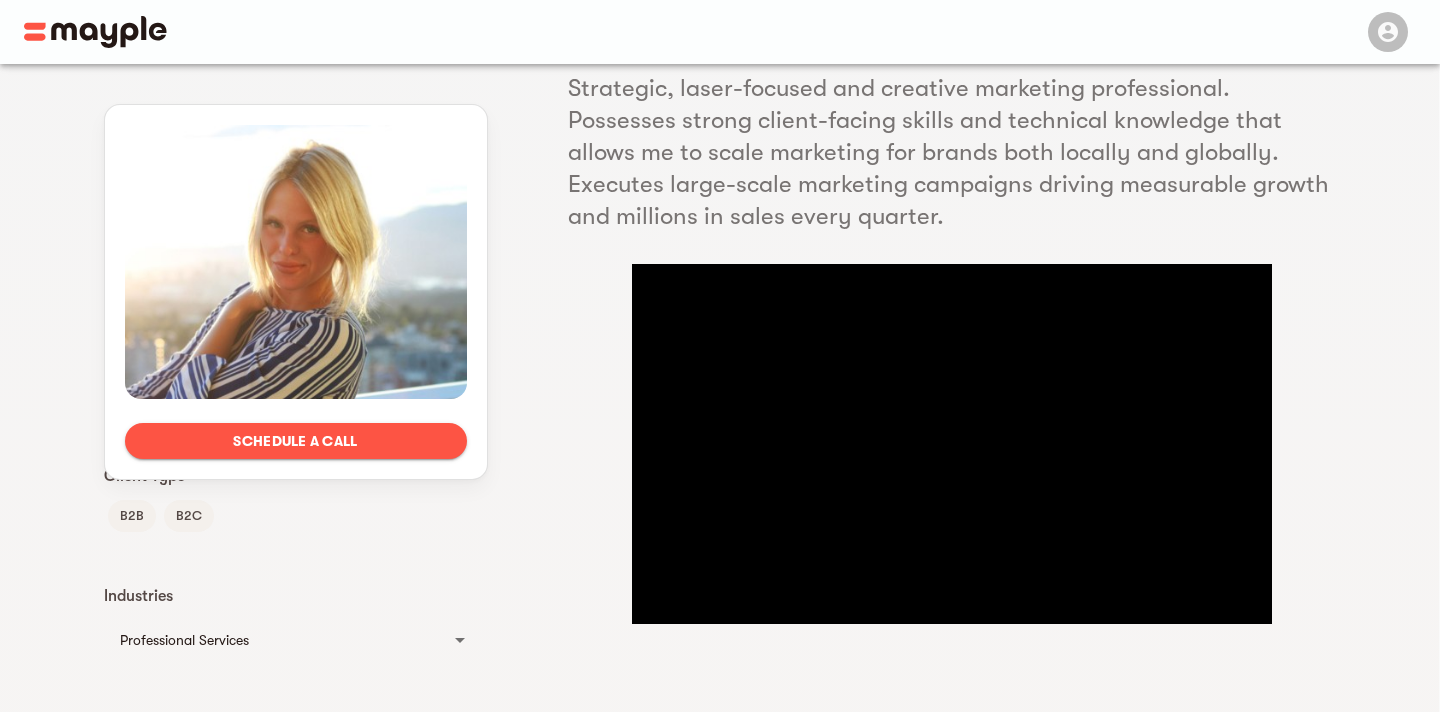 scroll, scrollTop: 183, scrollLeft: 0, axis: vertical 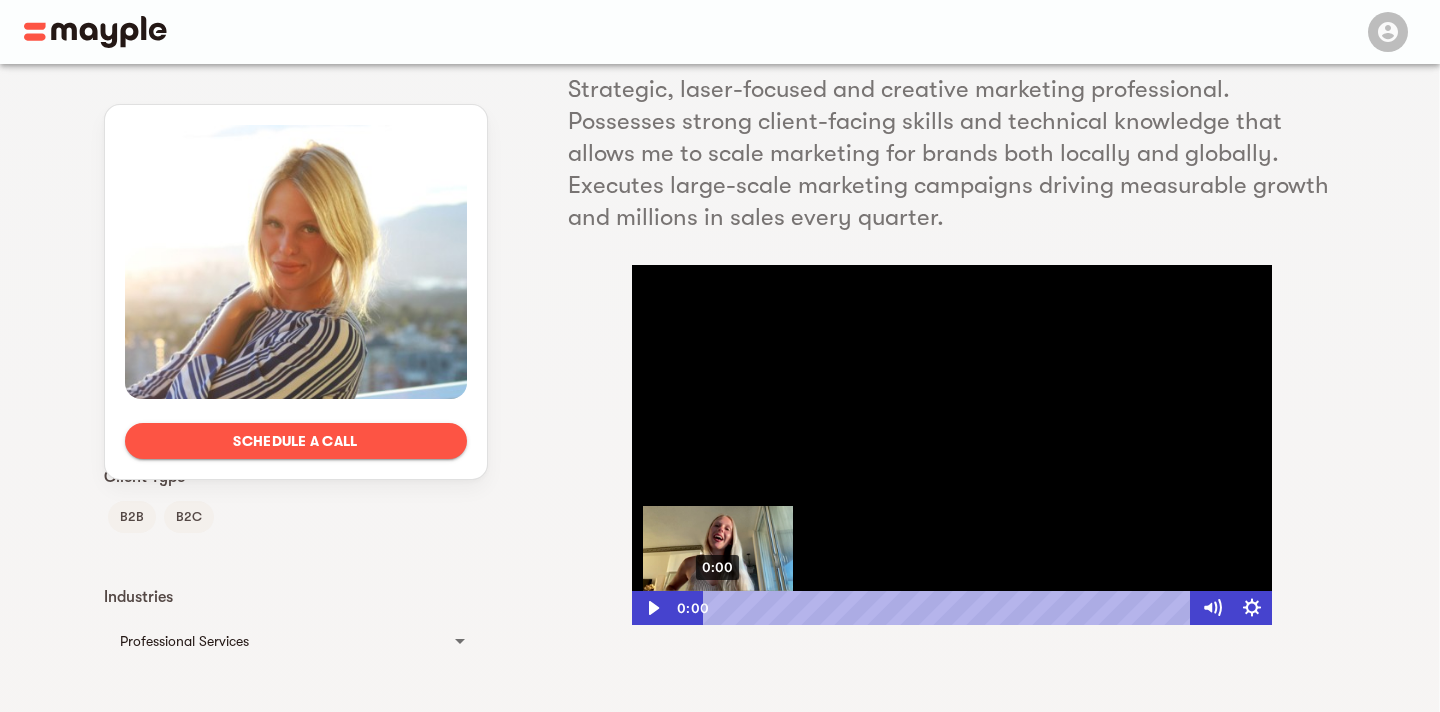 click at bounding box center [717, 607] 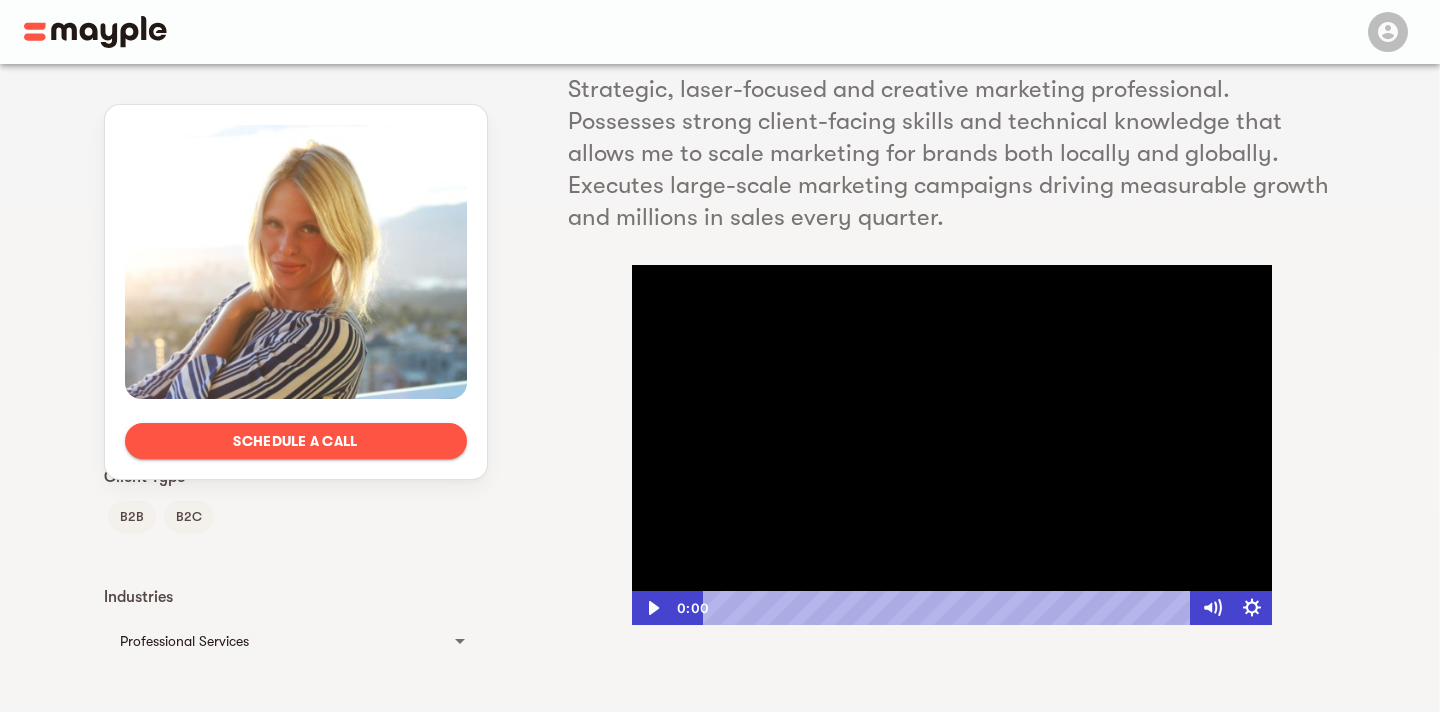 click on "Schedule a call Languages English Client Type B2B B2C Industries Professional Services Marketing agencies Client stage expertise Start-ups New businesses Established Business Product costs range $500+ $20 - $50 $50 - $100 $100 - $500 Budgets $500K - $1M $10K - $20K $20K - $50K $50K - $100K $100K - $200K $200K - $500K Campaign types No info Target location Canada United States Germany United Kingdom Hi, I'm Lindsay -. Vetted Expert From Vancouver, Canada 9 years of experience Strategic, laser-focused and creative marketing professional.
Possesses strong client-facing skills and technical knowledge that allows me to scale marketing for brands both locally and globally.
Executes large-scale marketing campaigns driving measurable growth and millions in sales every quarter.  Click for sound 0:00 0:00 Case studies Here are the brands that the expert has worked with. Vetted skills These are the expertise Lindsay -. was found as a top performer. Google Ads Facebook Ads Google Shopping Bing Ads Instagram Ads" at bounding box center (719, 670) 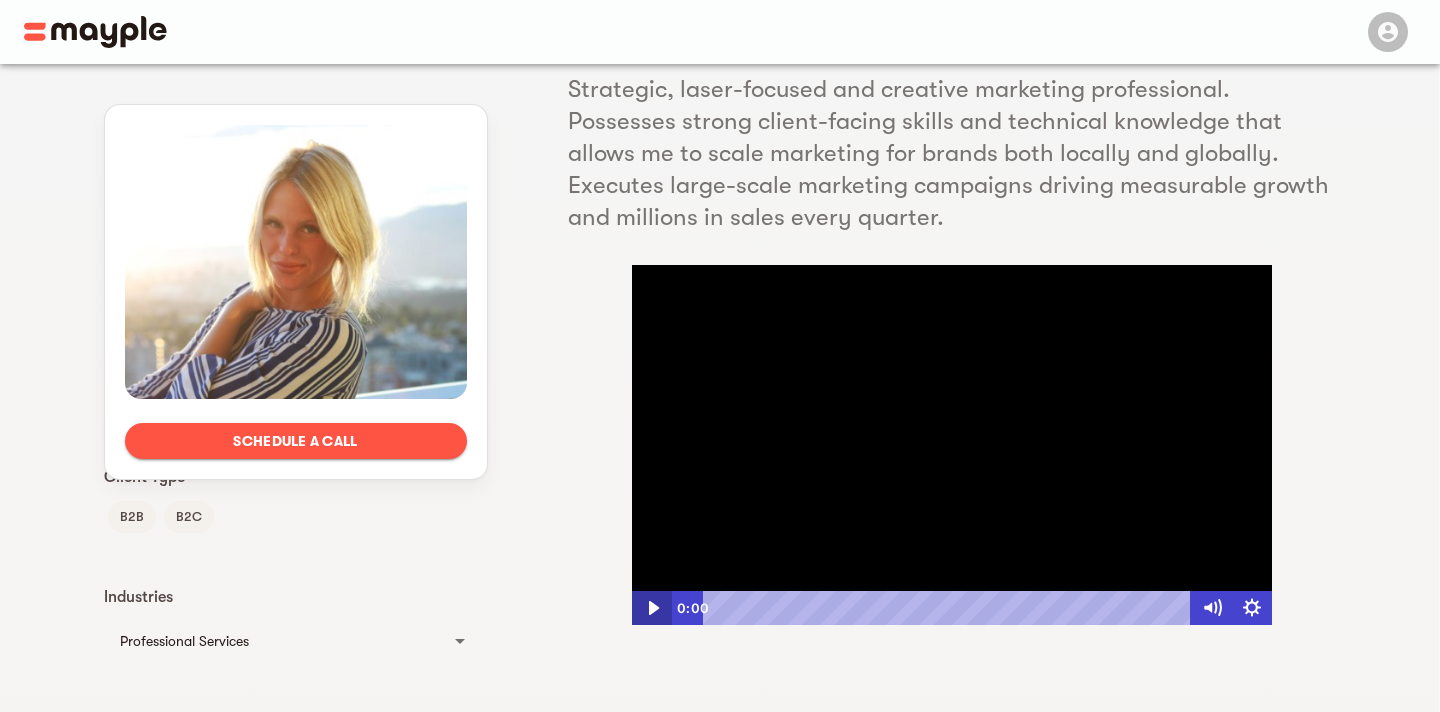 click 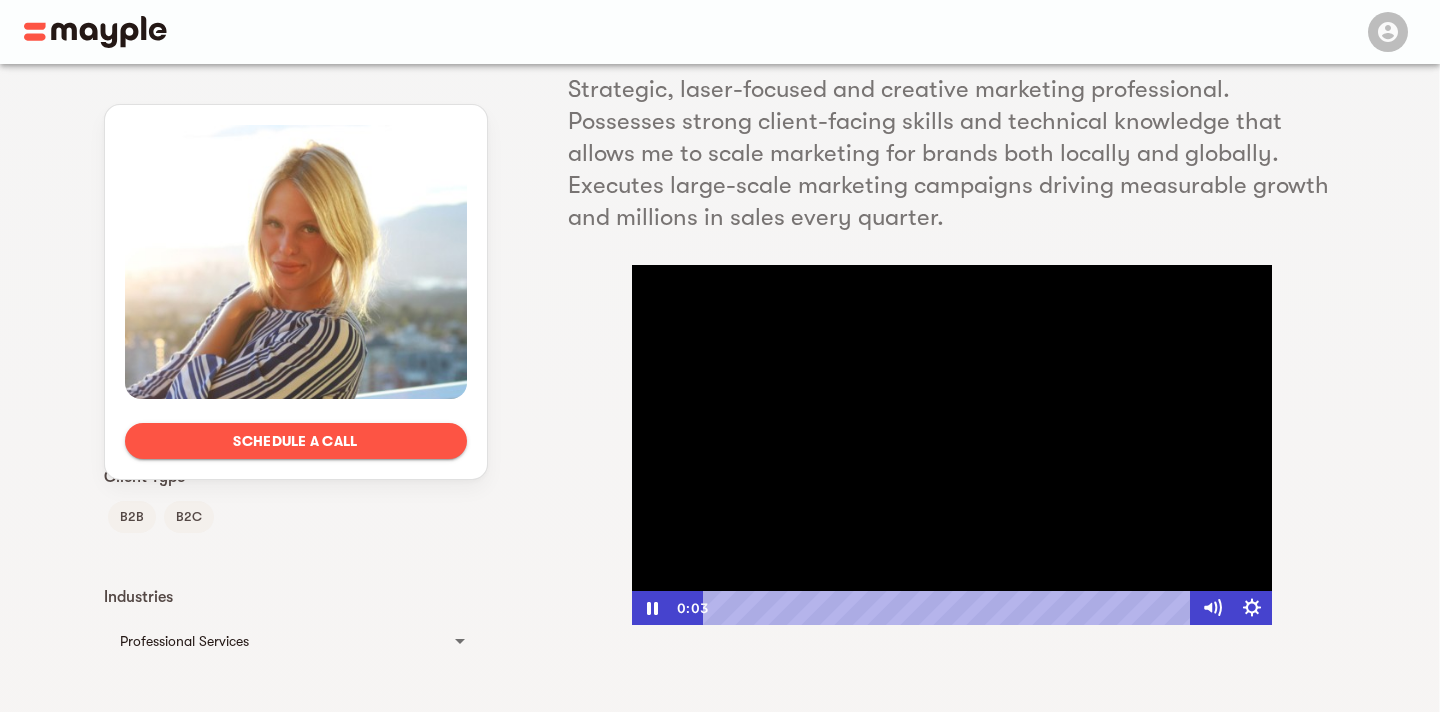 click at bounding box center [952, 445] 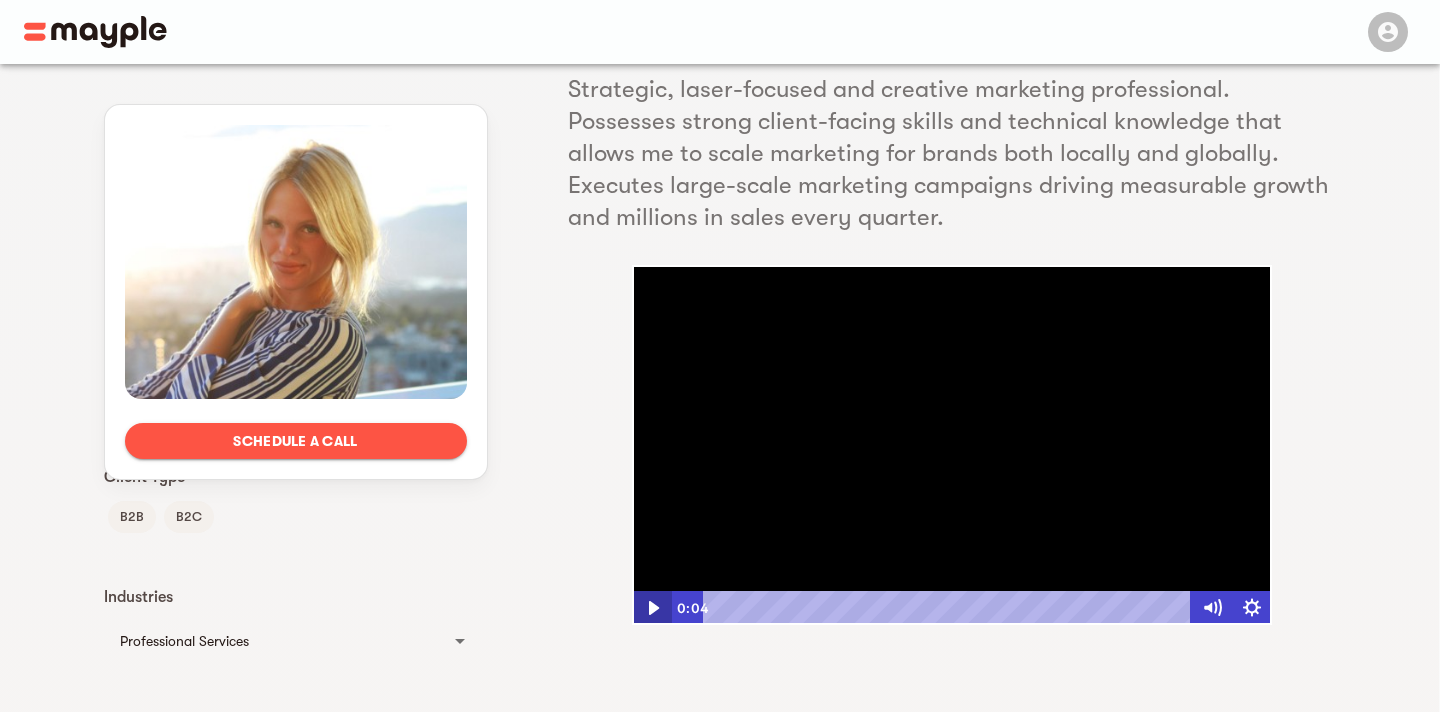 click 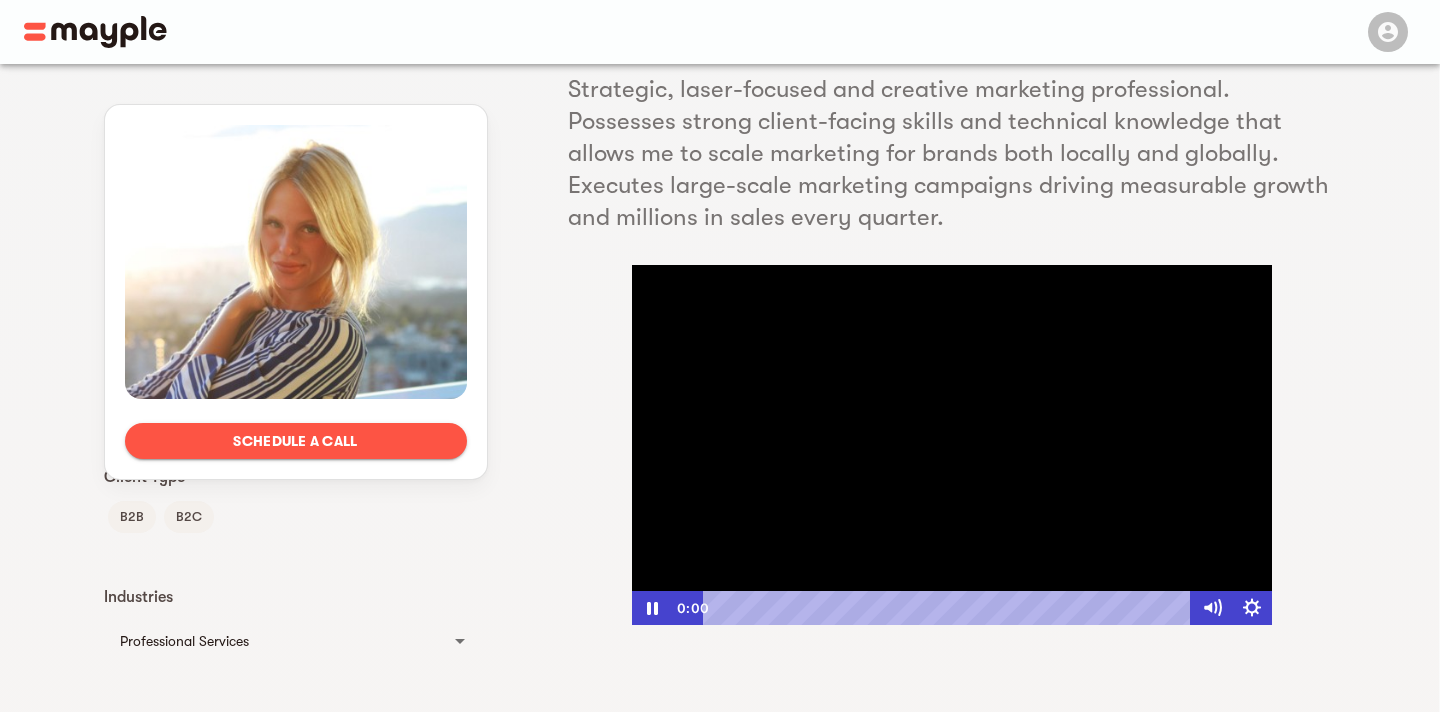 drag, startPoint x: 745, startPoint y: 605, endPoint x: 696, endPoint y: 617, distance: 50.447994 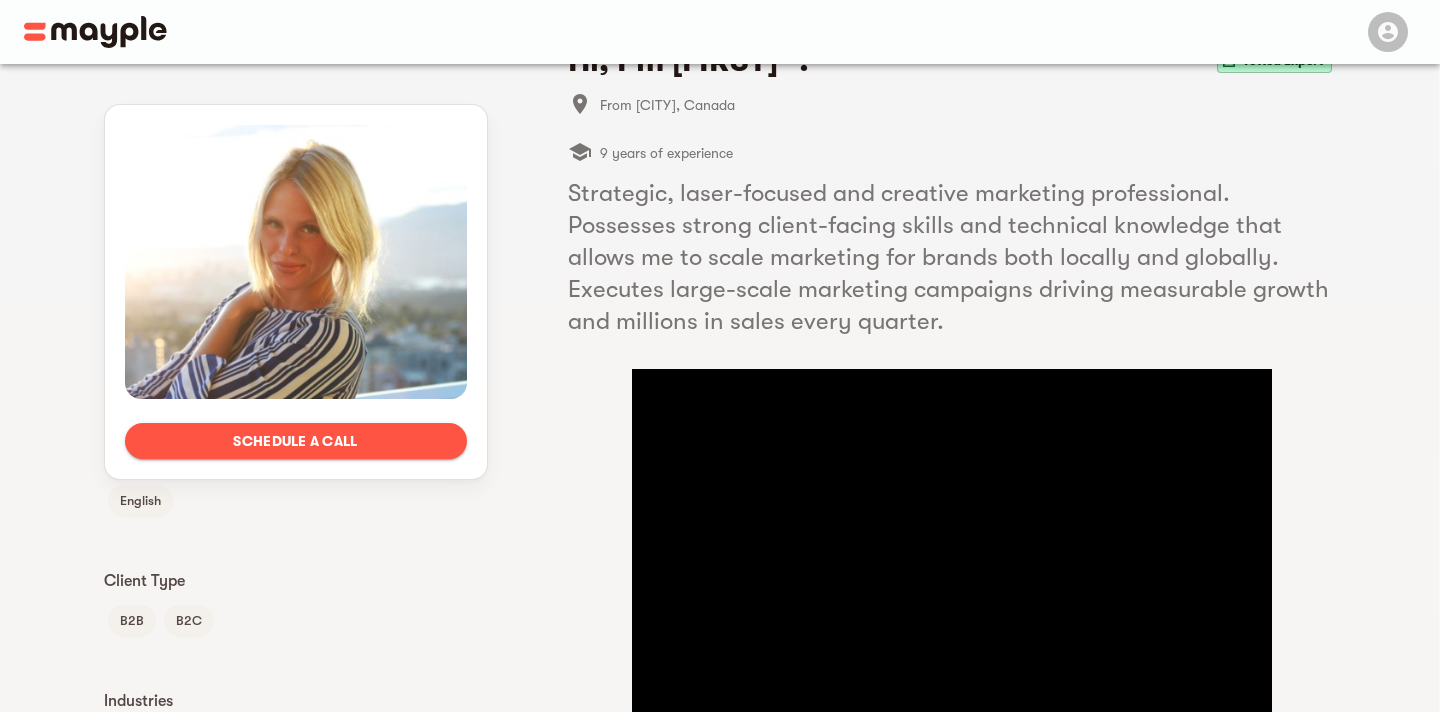 scroll, scrollTop: 107, scrollLeft: 0, axis: vertical 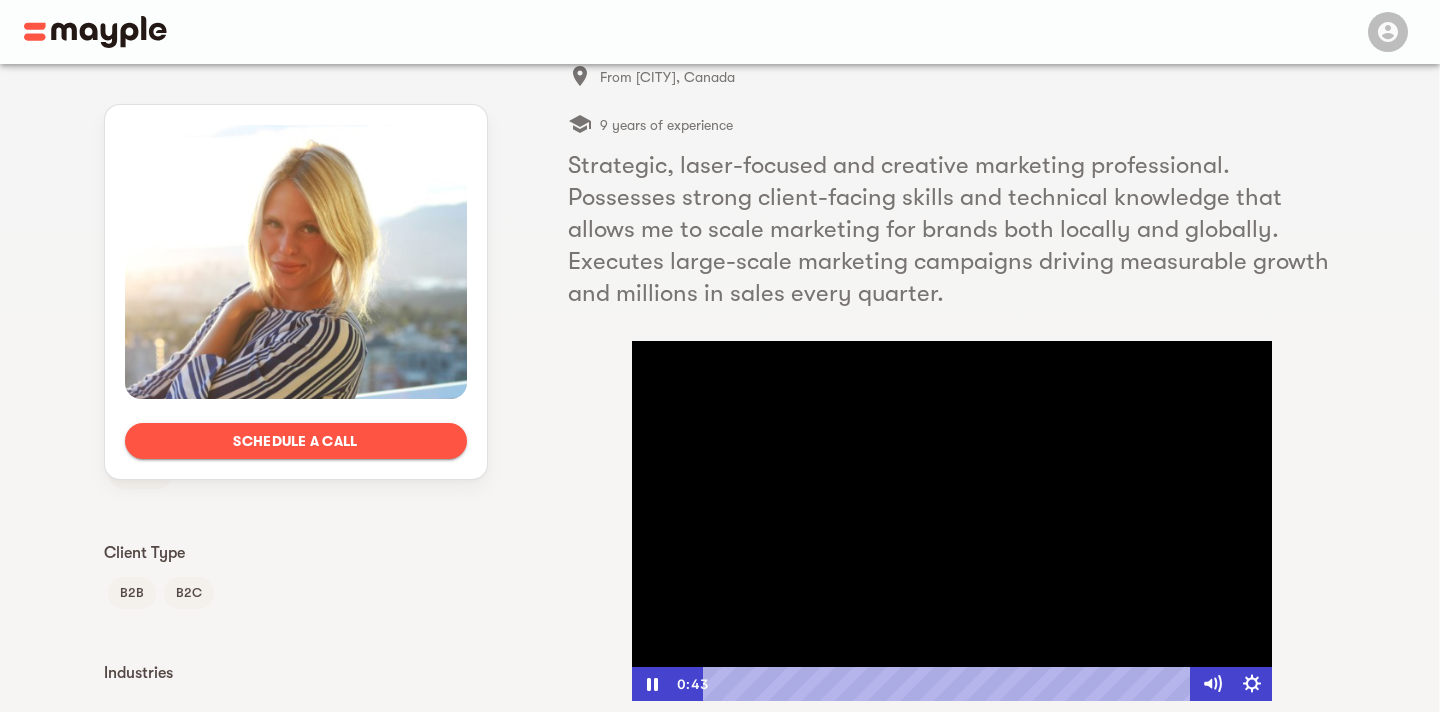 click at bounding box center (952, 521) 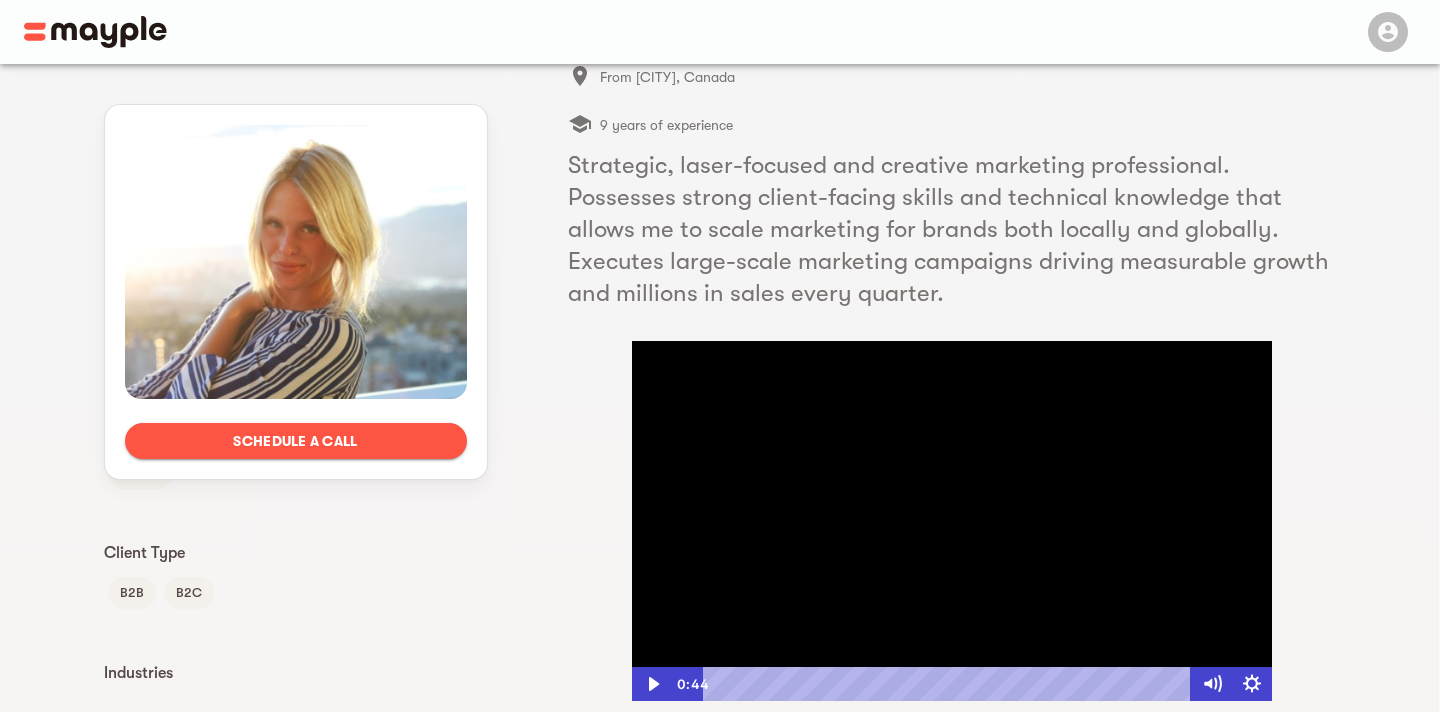 click at bounding box center [952, 521] 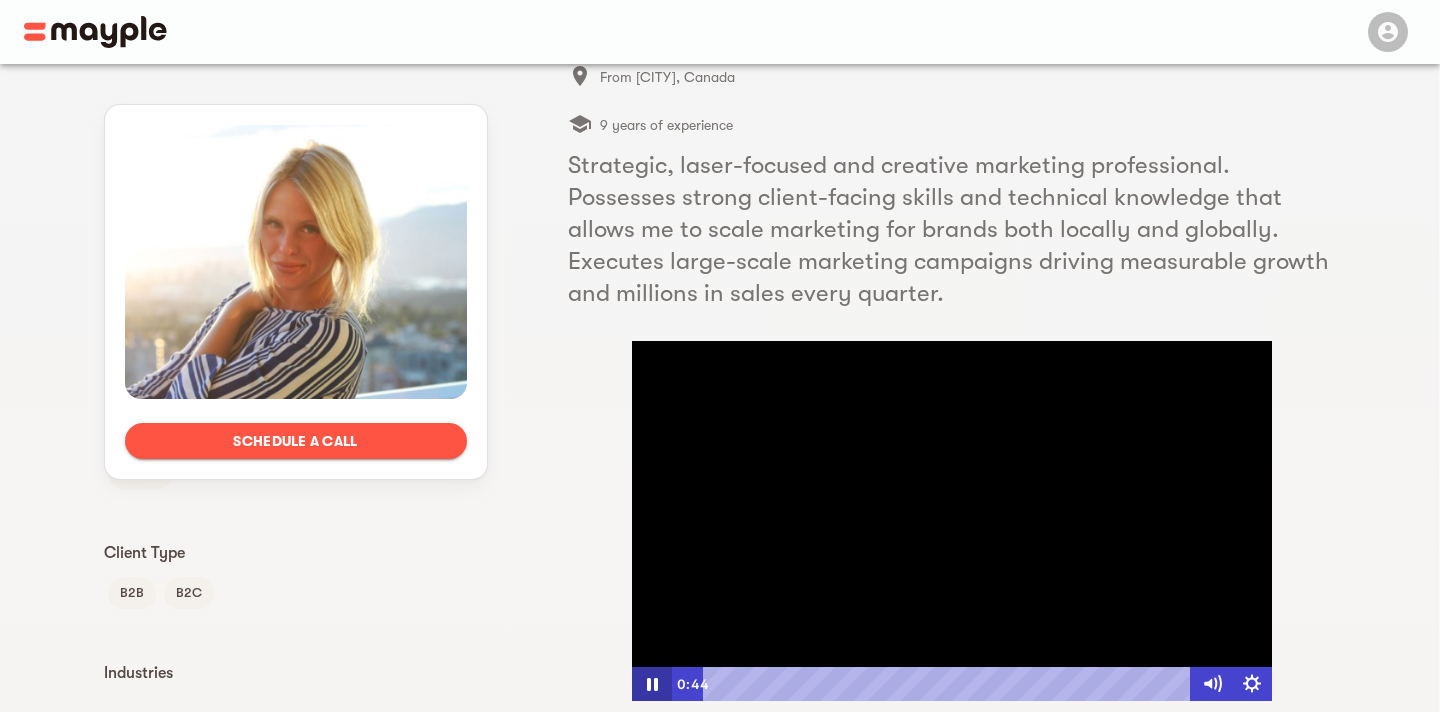 click 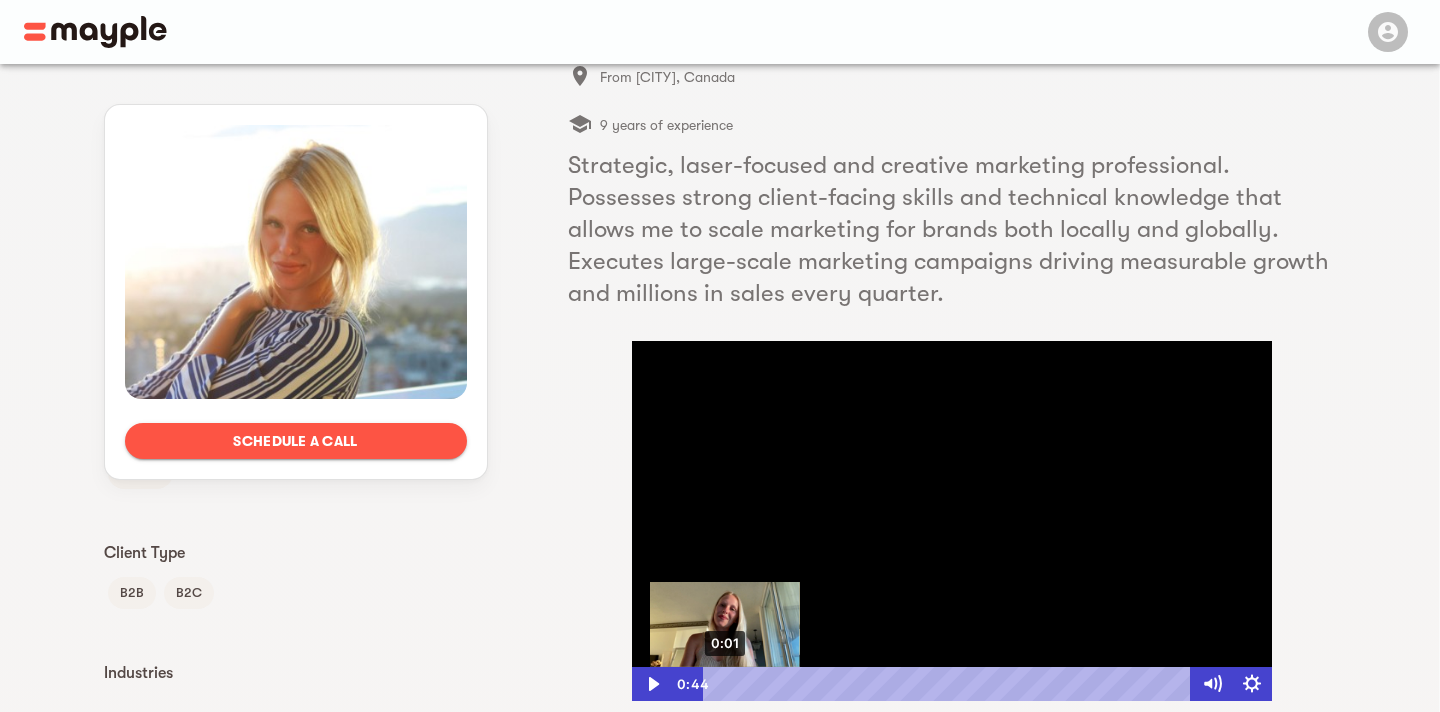 click on "0:01" at bounding box center [950, 684] 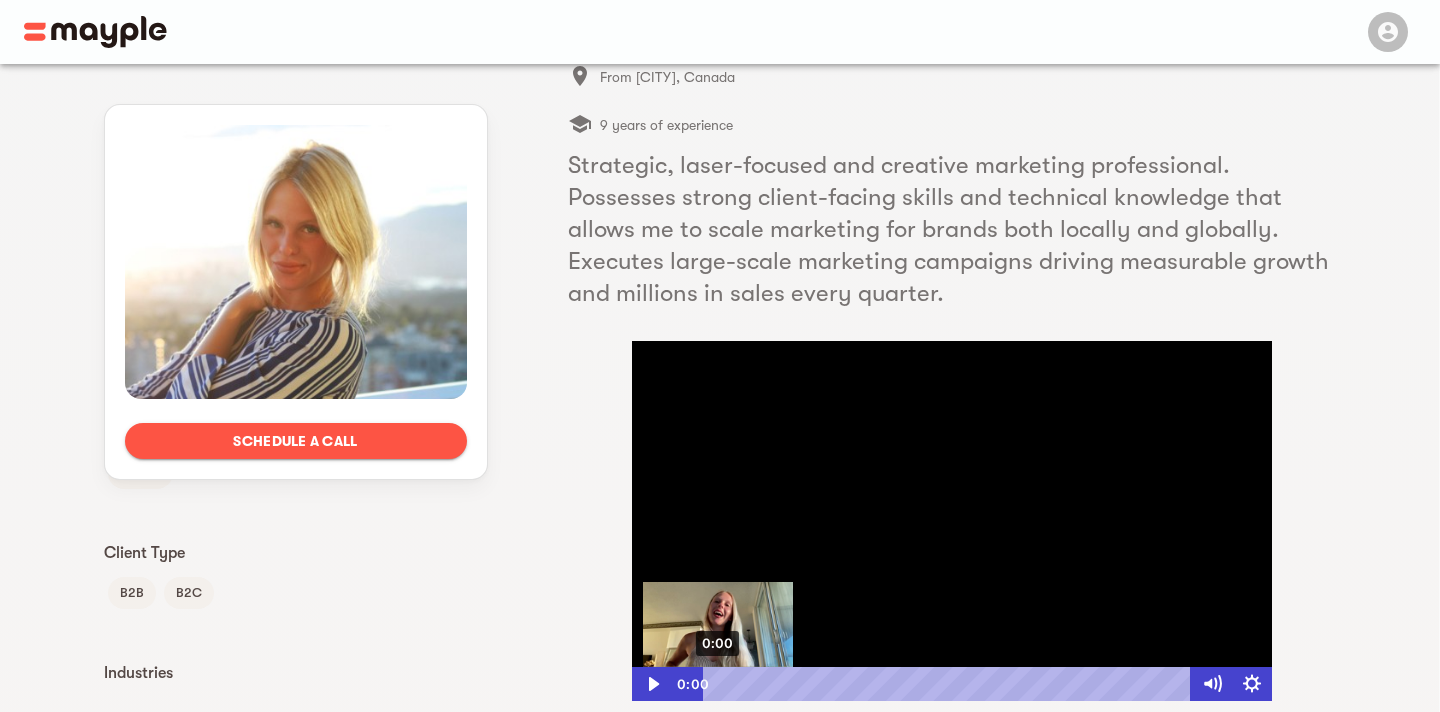 click on "0:00" at bounding box center [950, 684] 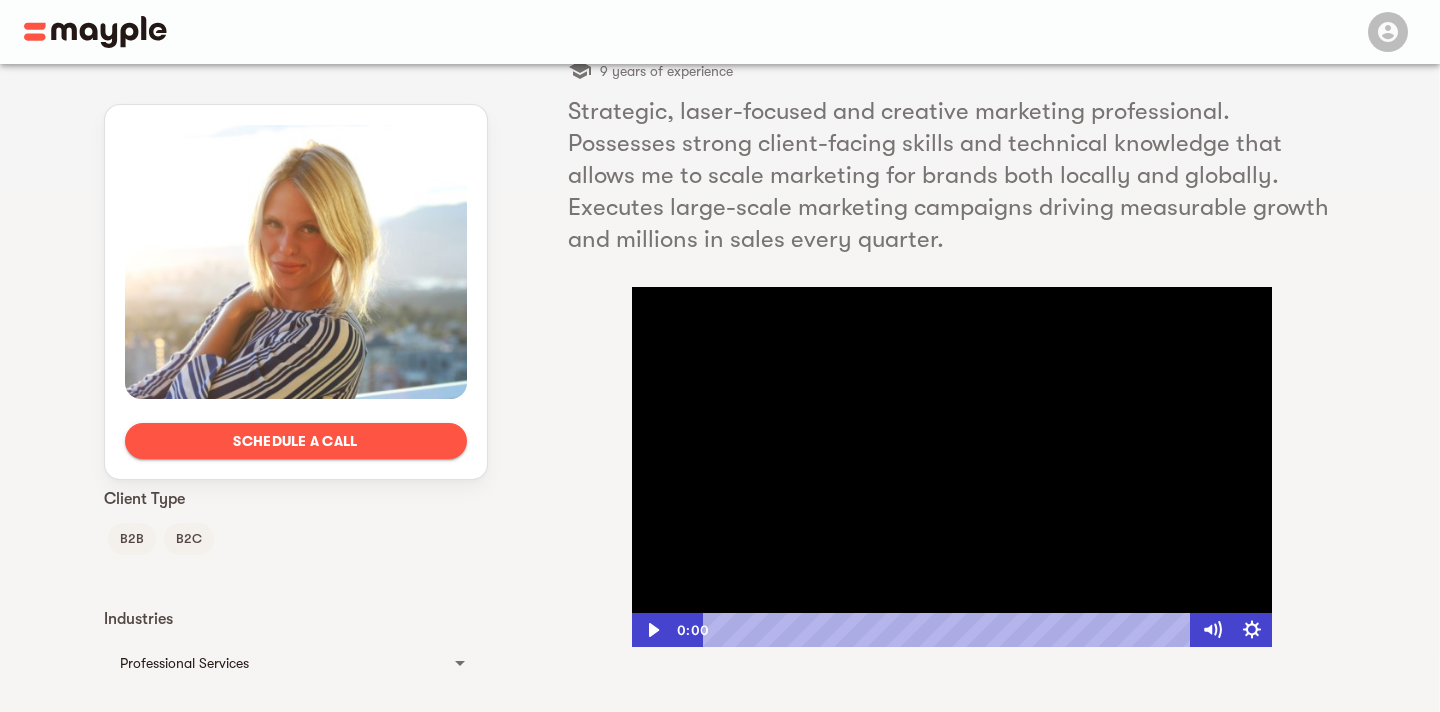 scroll, scrollTop: 153, scrollLeft: 0, axis: vertical 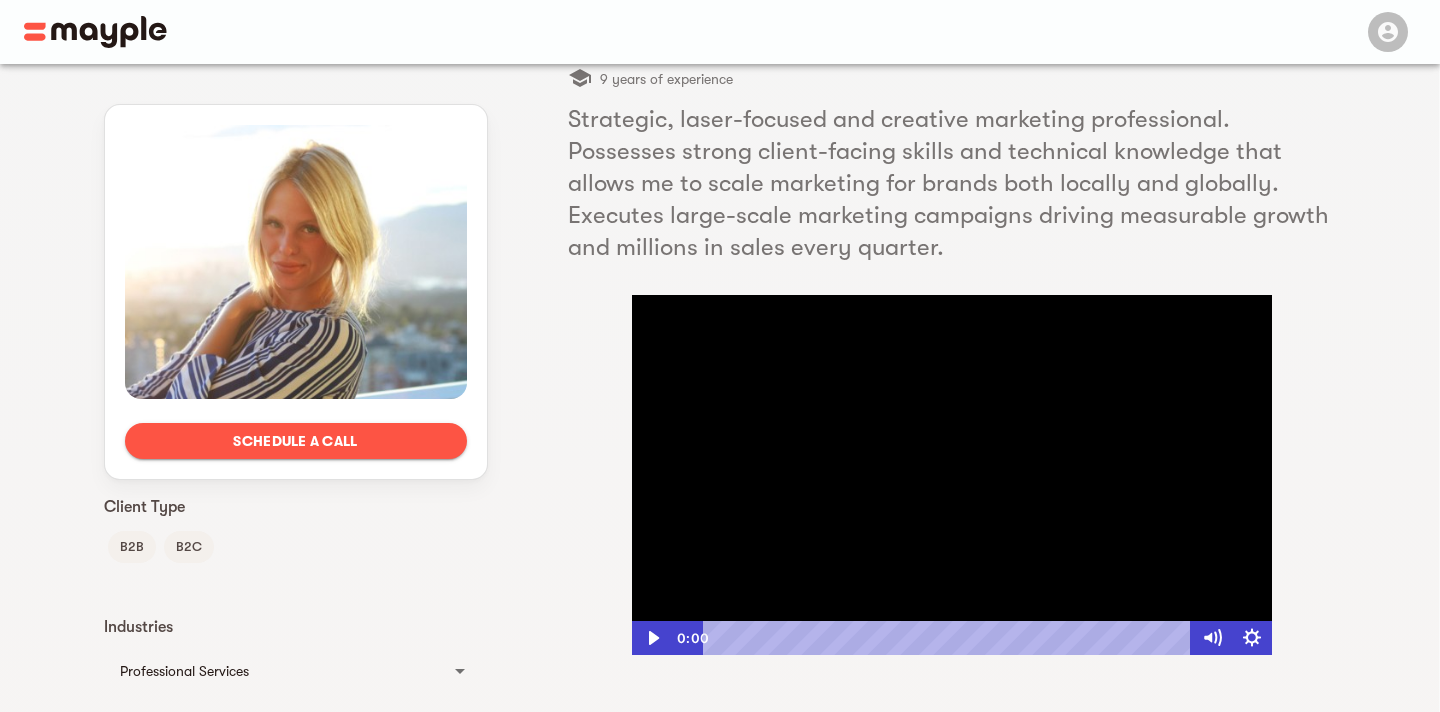 drag, startPoint x: 715, startPoint y: 641, endPoint x: 674, endPoint y: 641, distance: 41 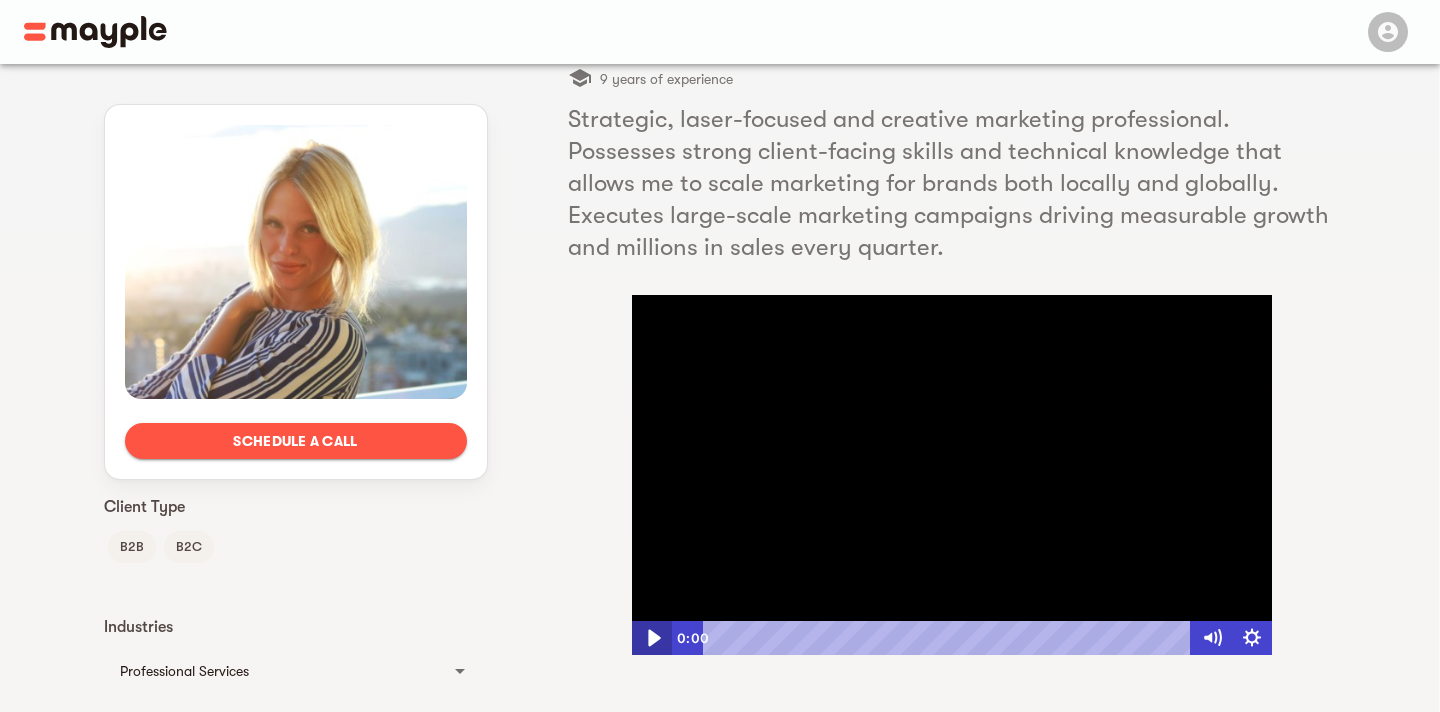 click 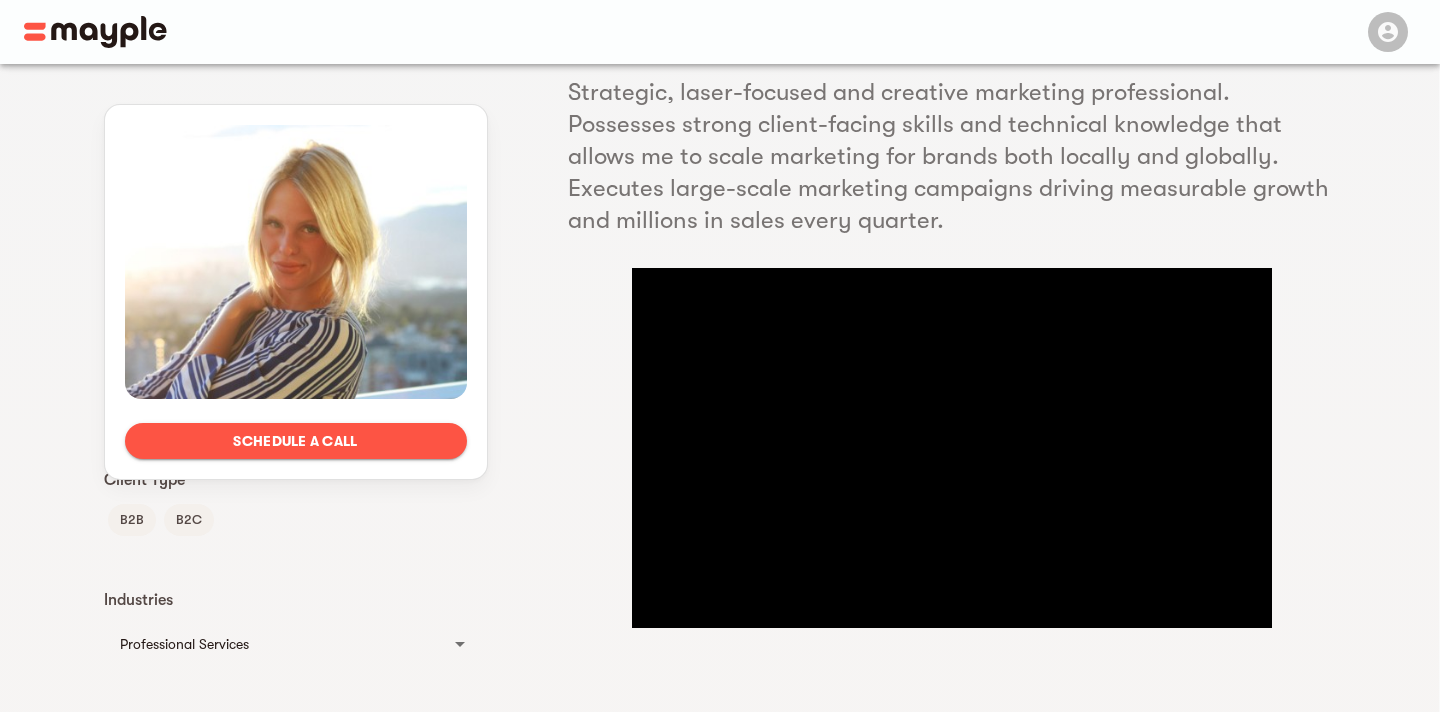 scroll, scrollTop: 0, scrollLeft: 0, axis: both 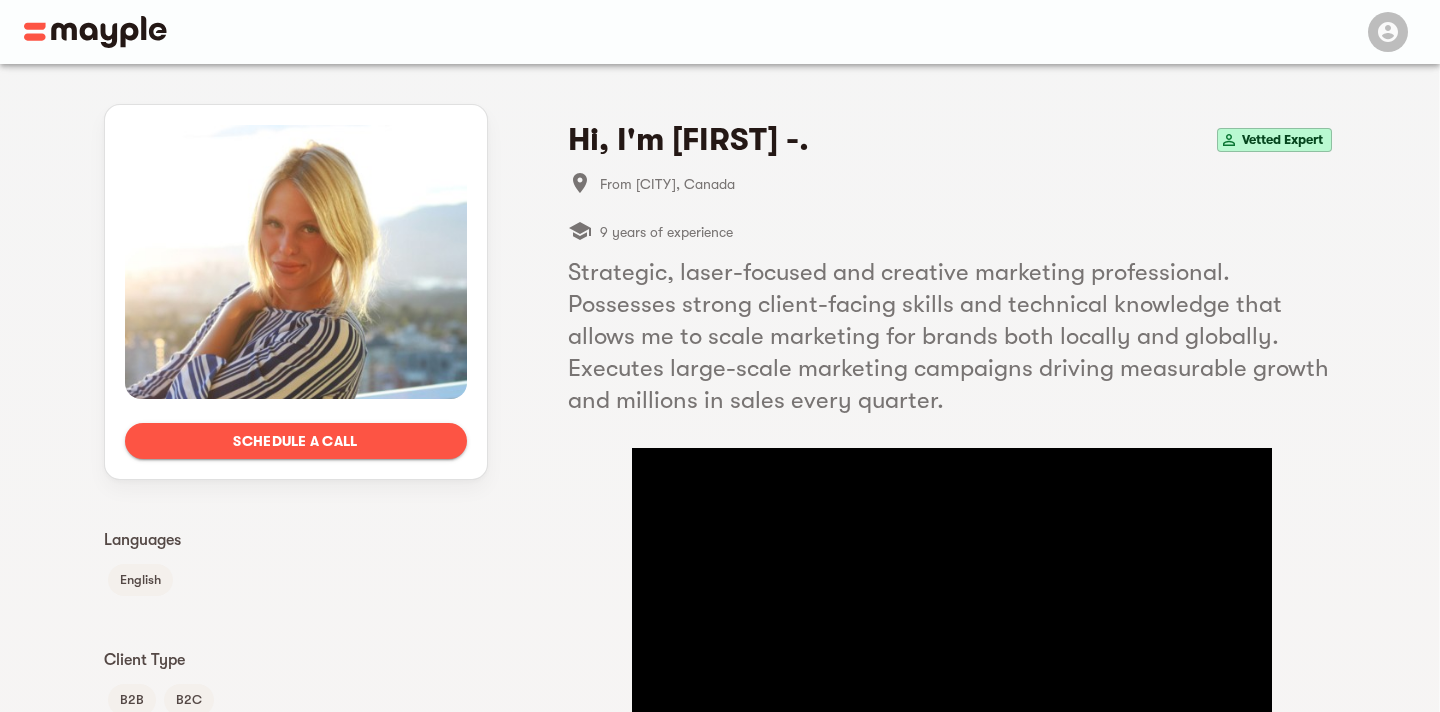 click on "9 years of experience" at bounding box center [666, 232] 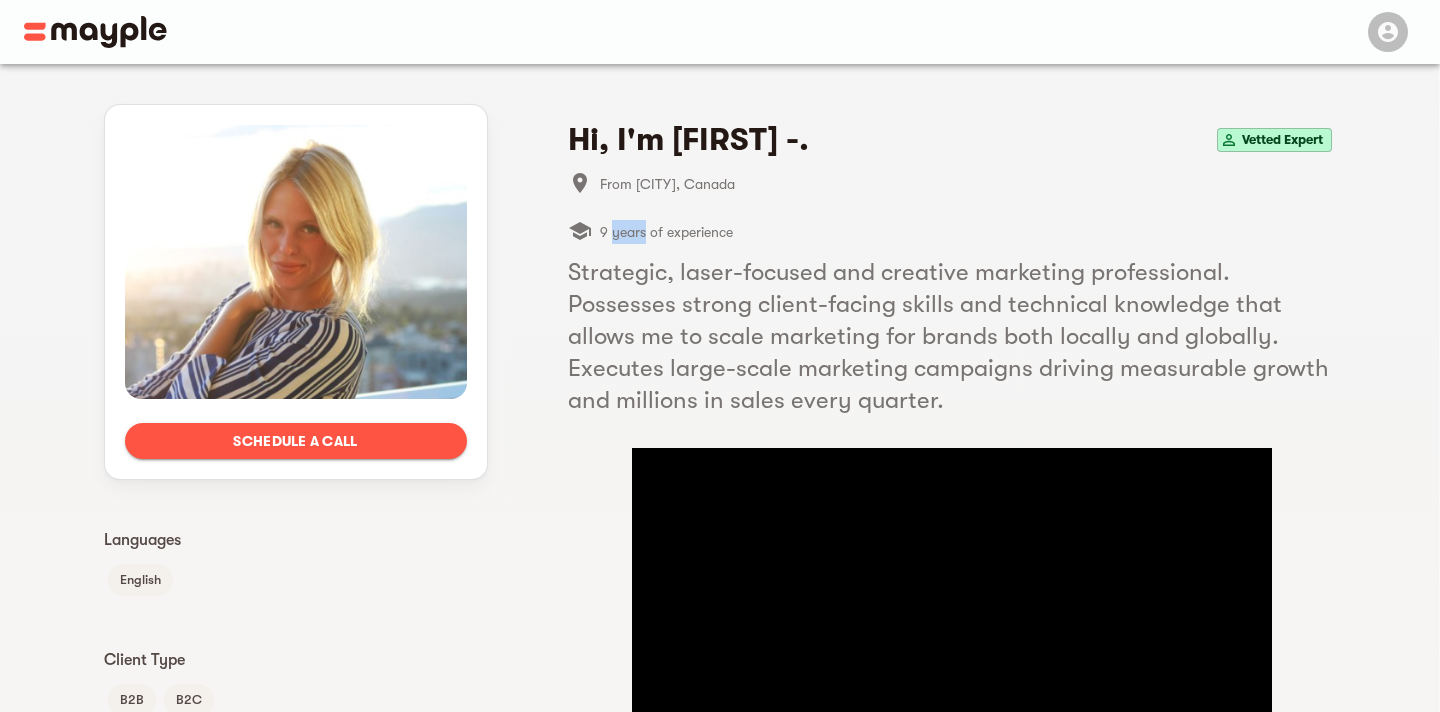 click on "9 years of experience" at bounding box center [666, 232] 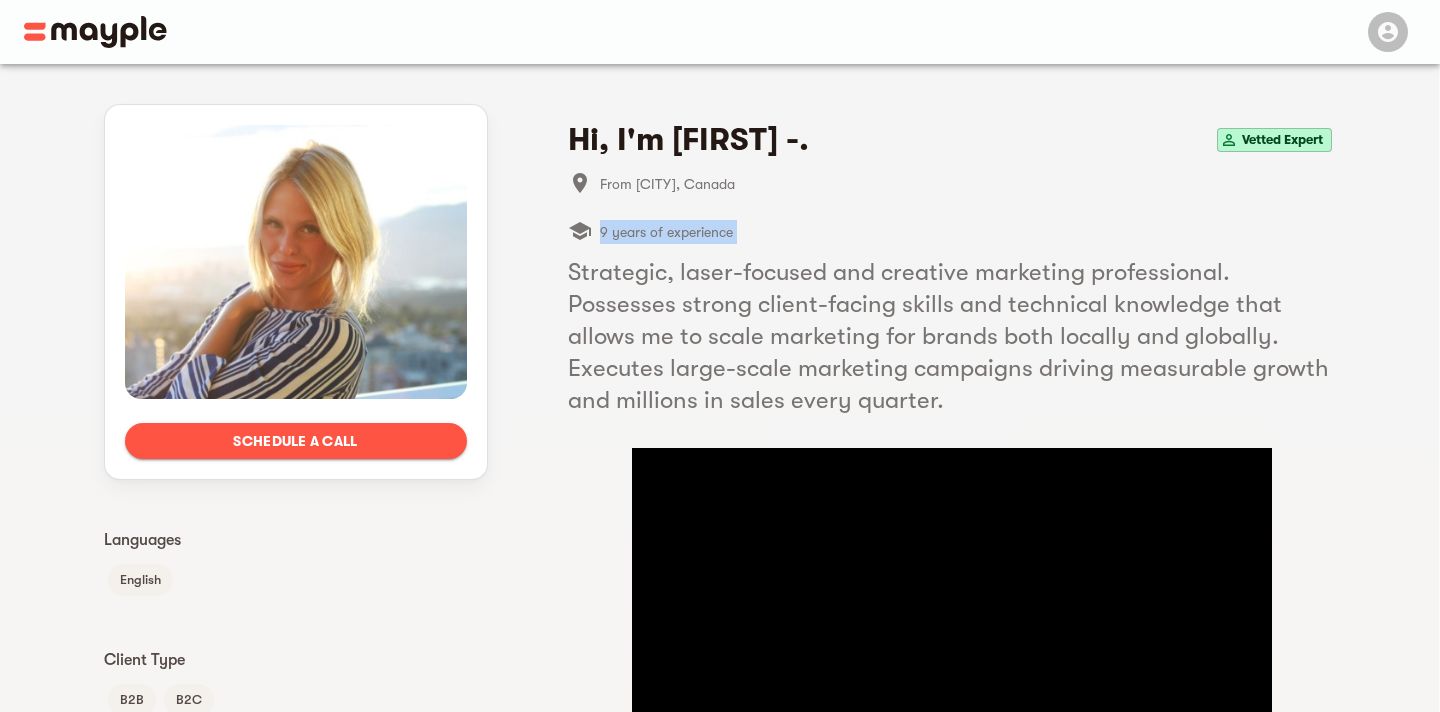 click on "9 years of experience" at bounding box center (666, 232) 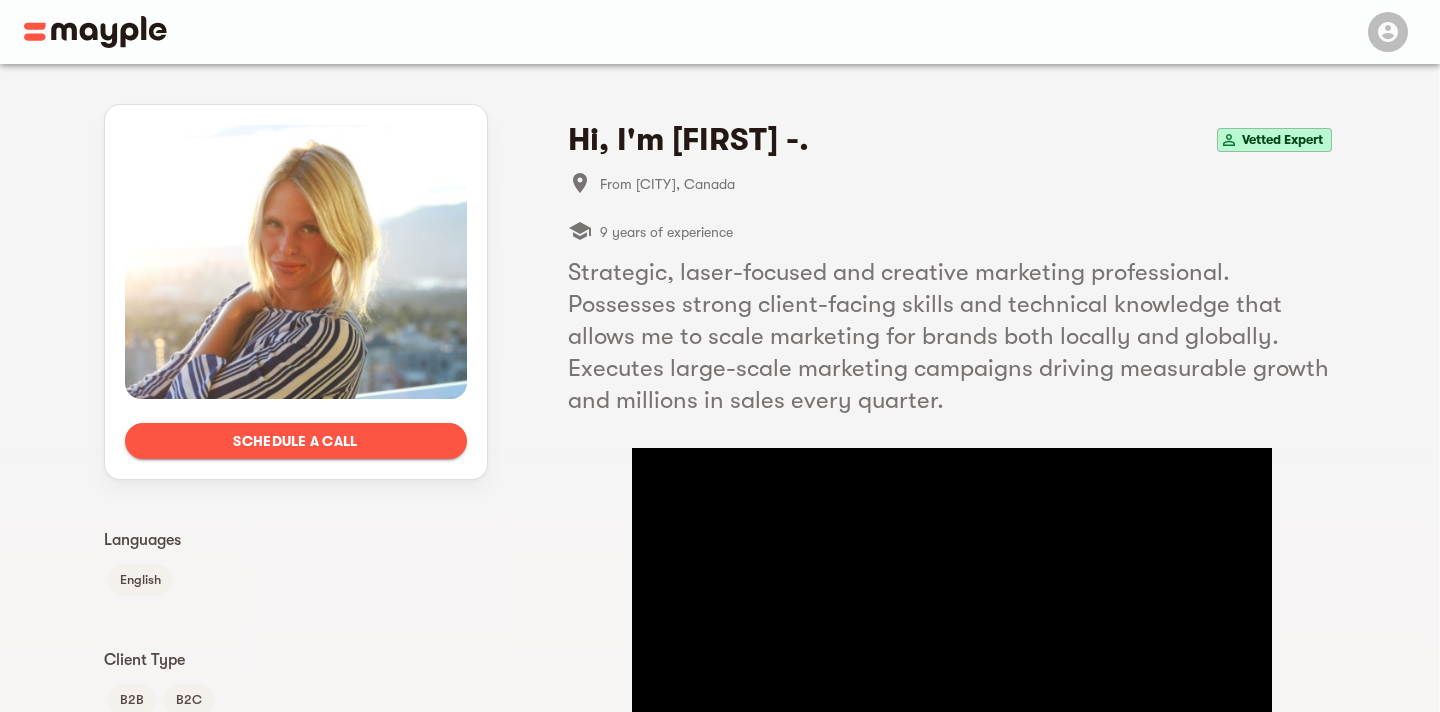click on "Strategic, laser-focused and creative marketing professional.
Possesses strong client-facing skills and technical knowledge that allows me to scale marketing for brands both locally and globally.
Executes large-scale marketing campaigns driving measurable growth and millions in sales every quarter." at bounding box center [952, 336] 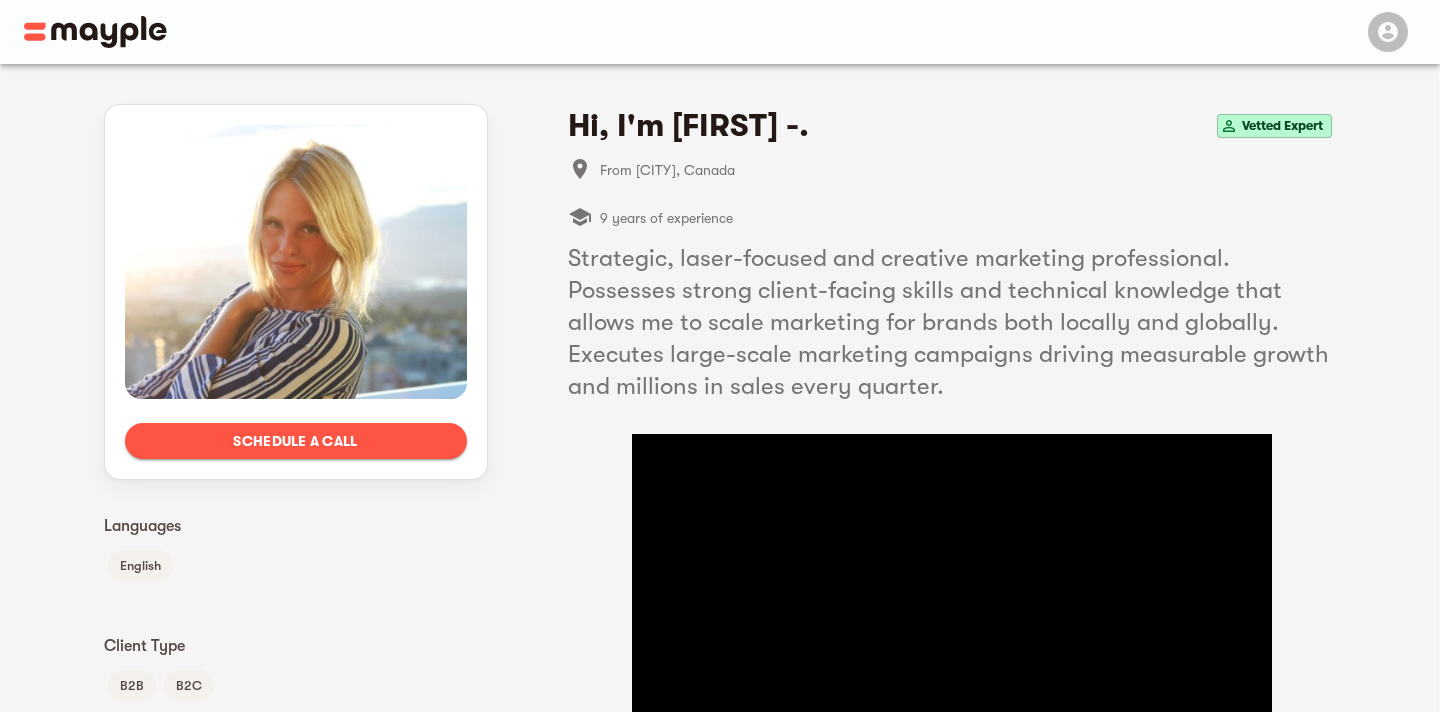 scroll, scrollTop: 0, scrollLeft: 0, axis: both 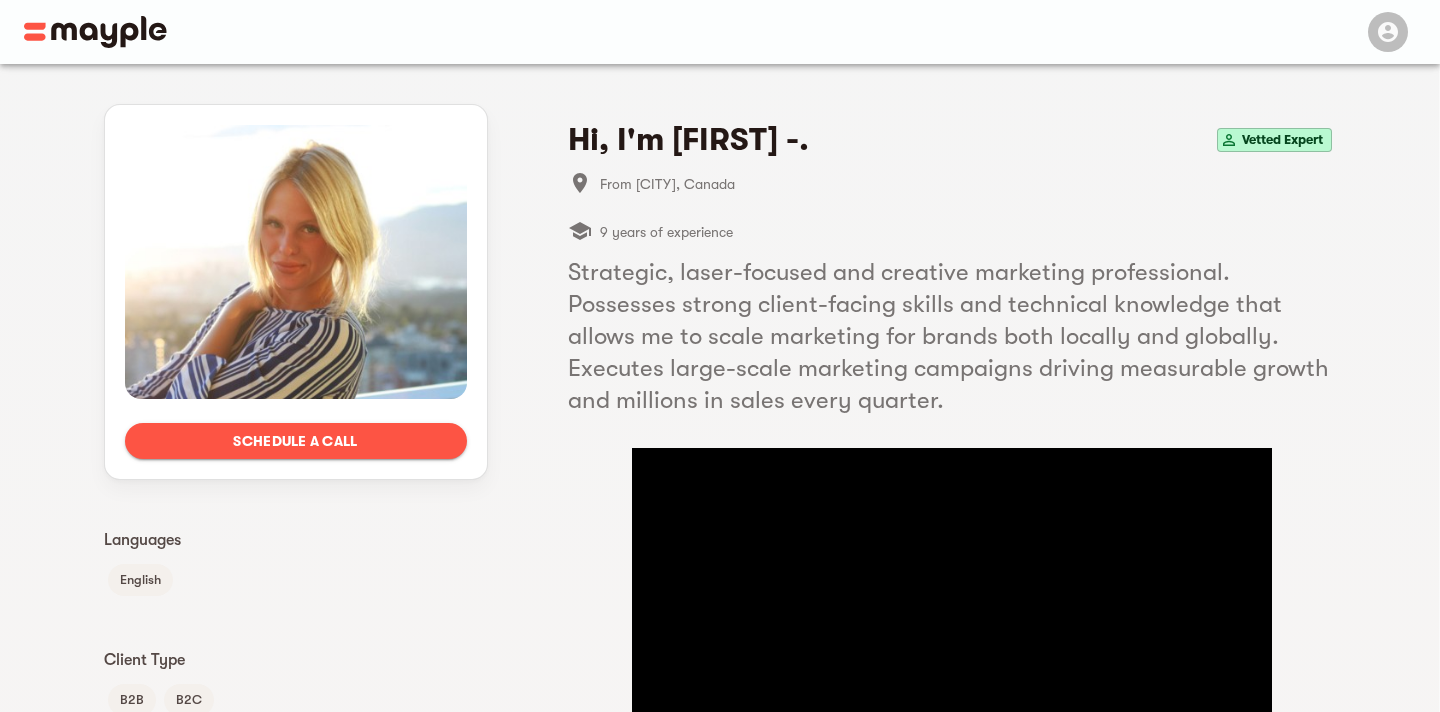 click on "9 years of experience" at bounding box center (666, 232) 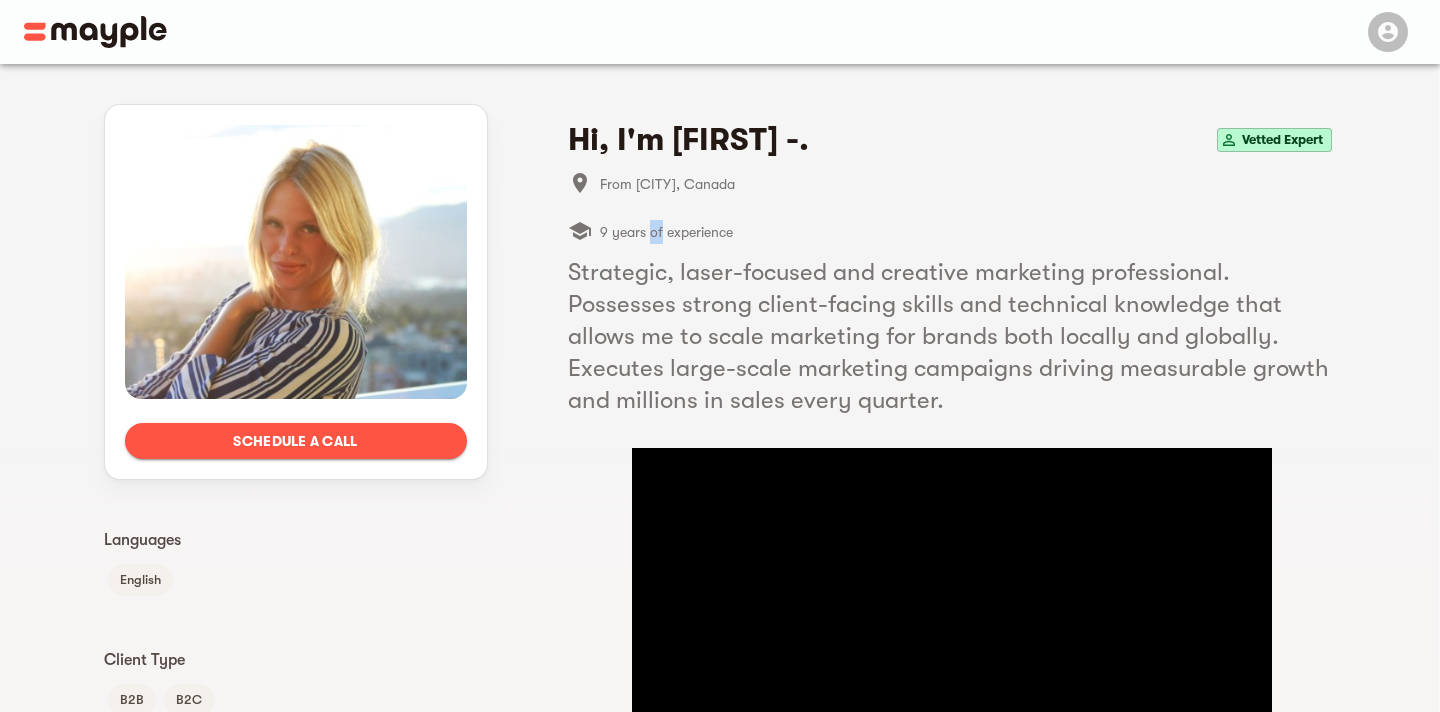 click on "9 years of experience" at bounding box center (666, 232) 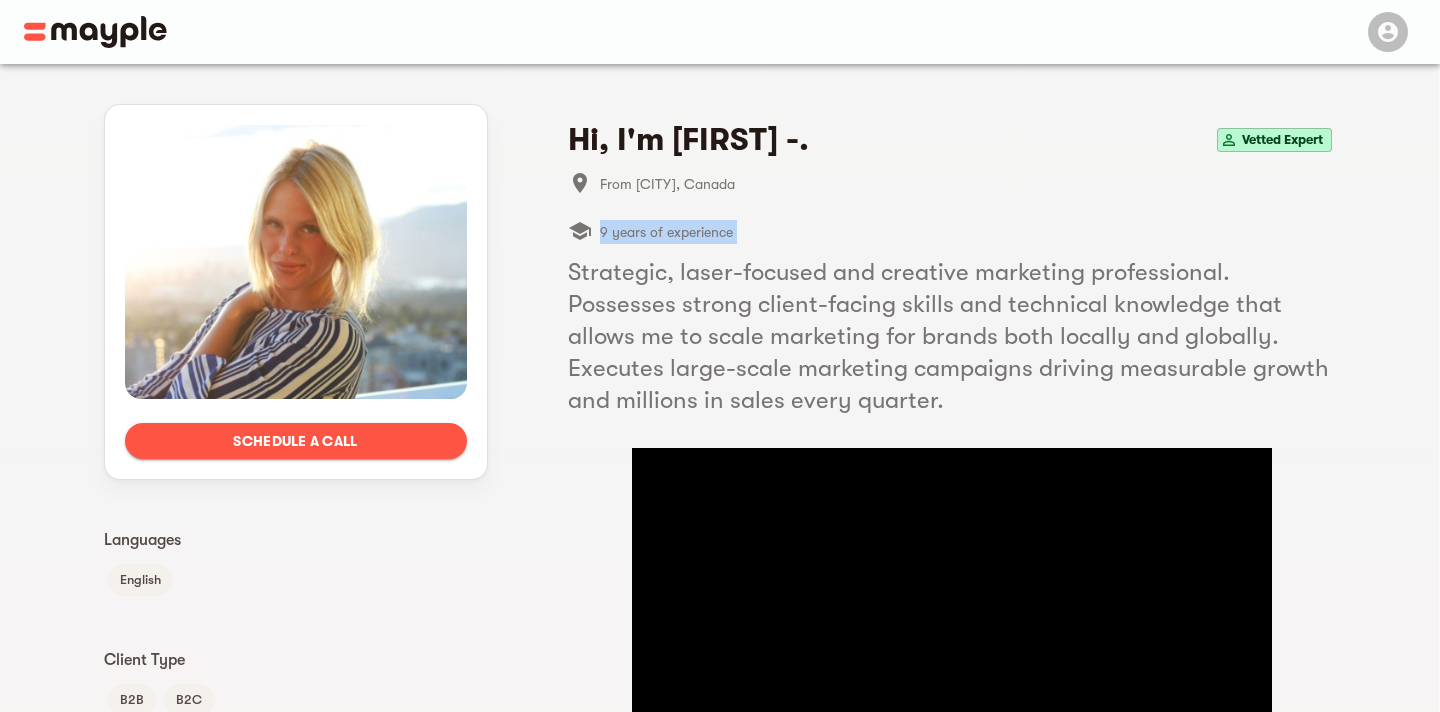 click on "9 years of experience" at bounding box center (666, 232) 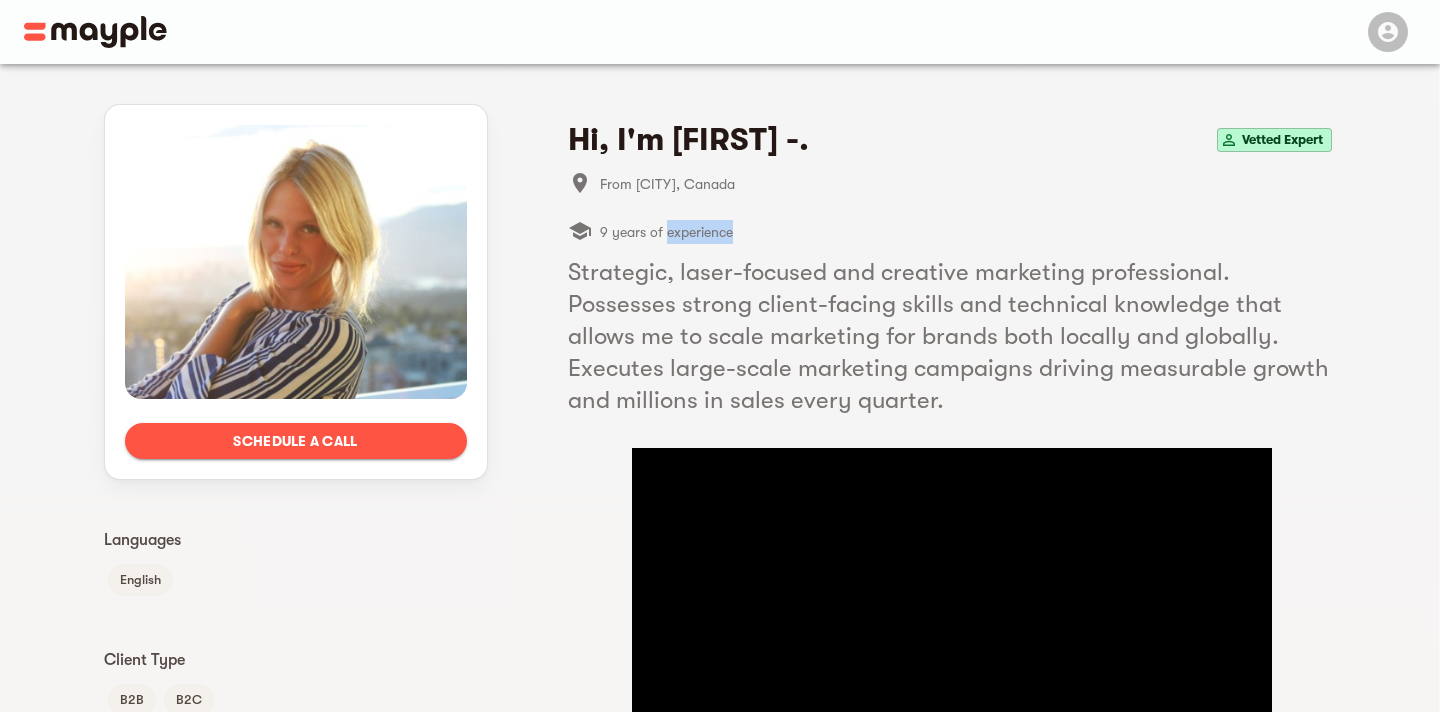 click on "9 years of experience" at bounding box center (666, 232) 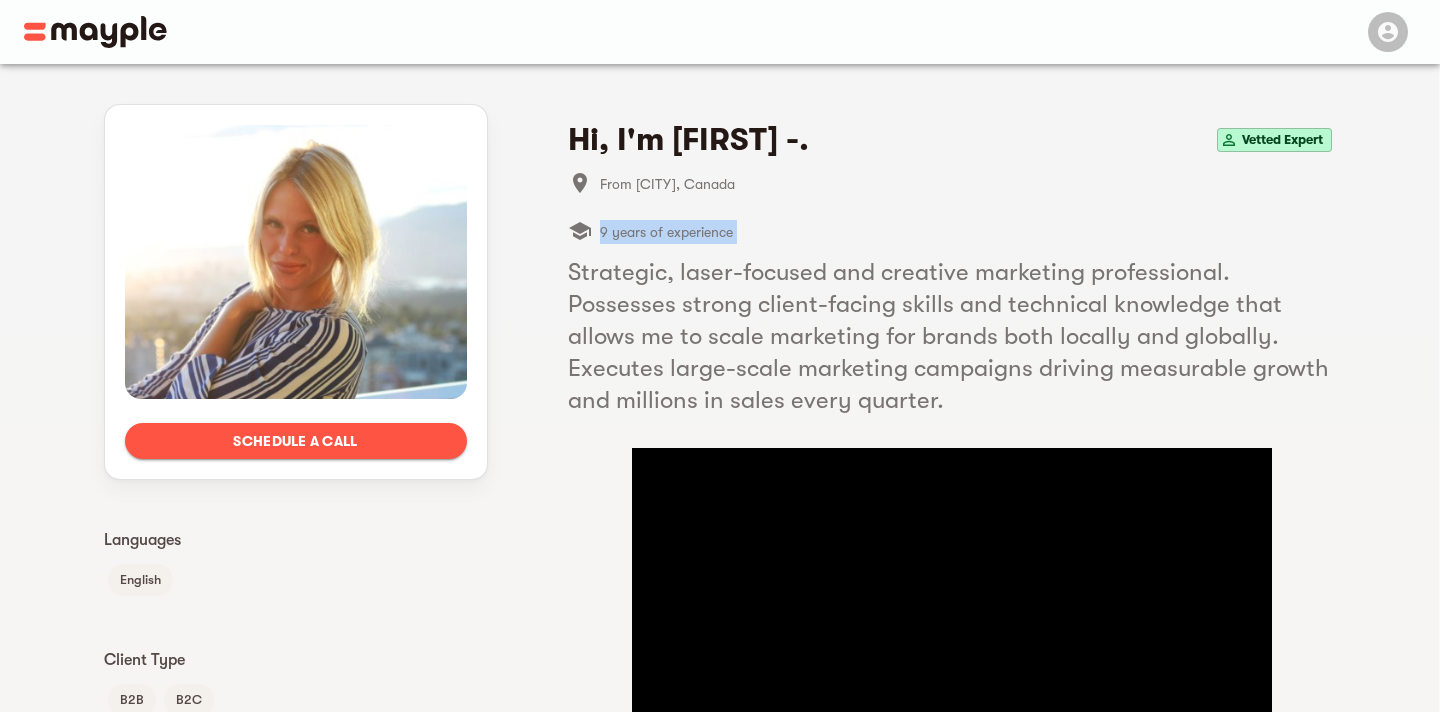 click on "9 years of experience" at bounding box center [666, 232] 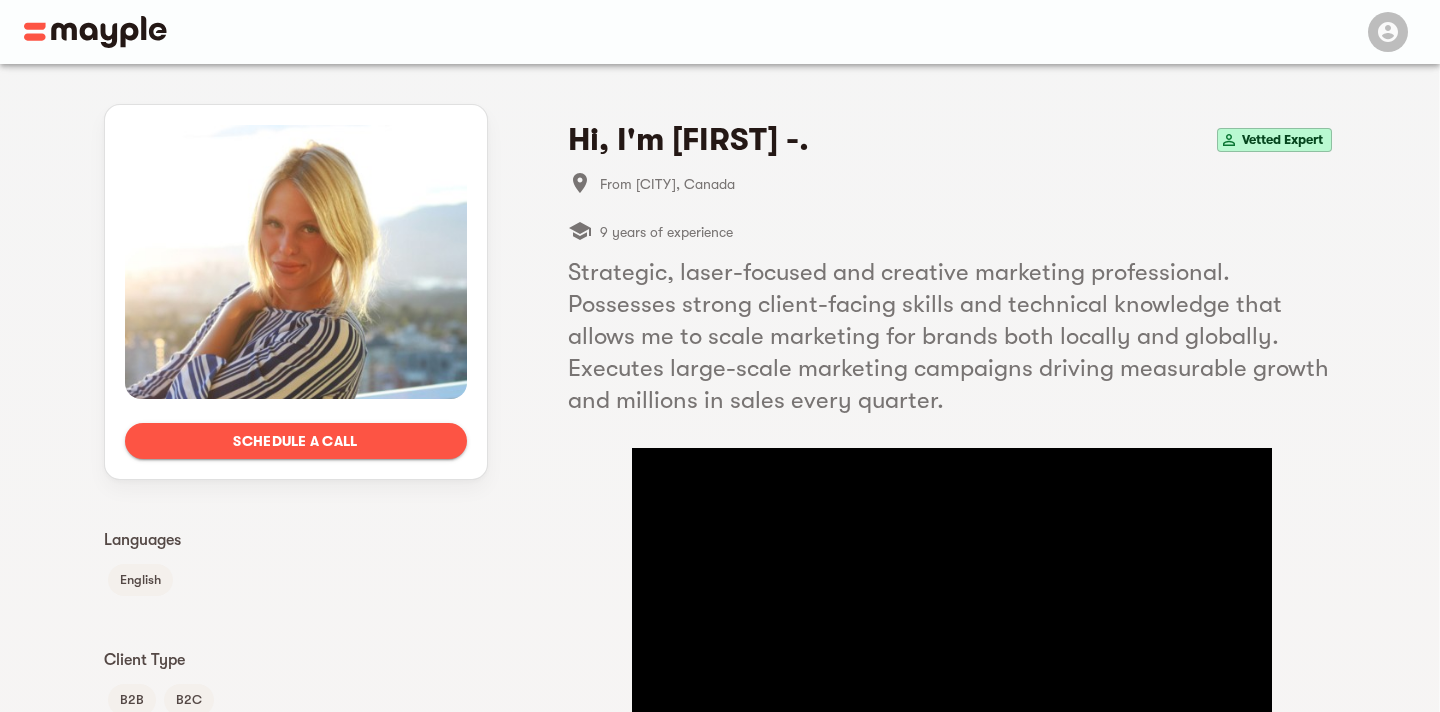 click on "Strategic, laser-focused and creative marketing professional.
Possesses strong client-facing skills and technical knowledge that allows me to scale marketing for brands both locally and globally.
Executes large-scale marketing campaigns driving measurable growth and millions in sales every quarter." at bounding box center [952, 336] 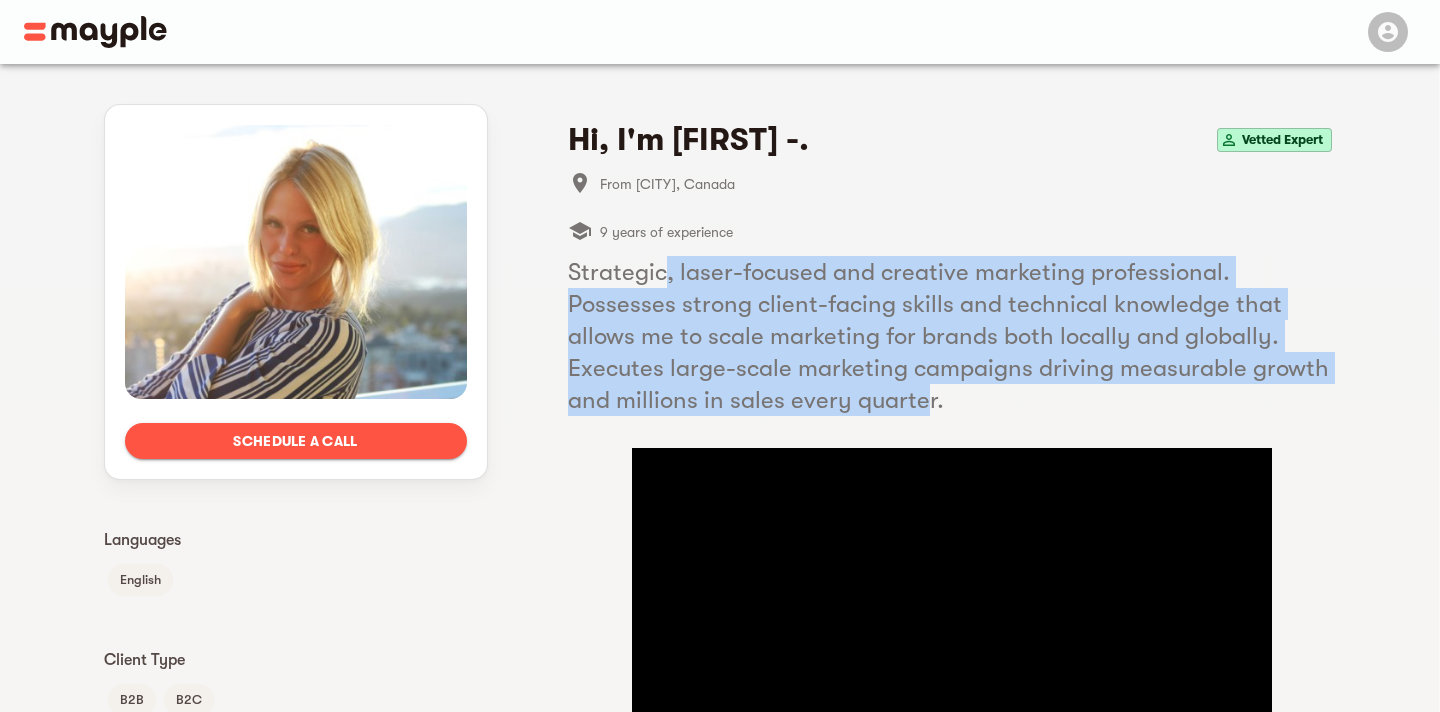 drag, startPoint x: 663, startPoint y: 268, endPoint x: 765, endPoint y: 393, distance: 161.33505 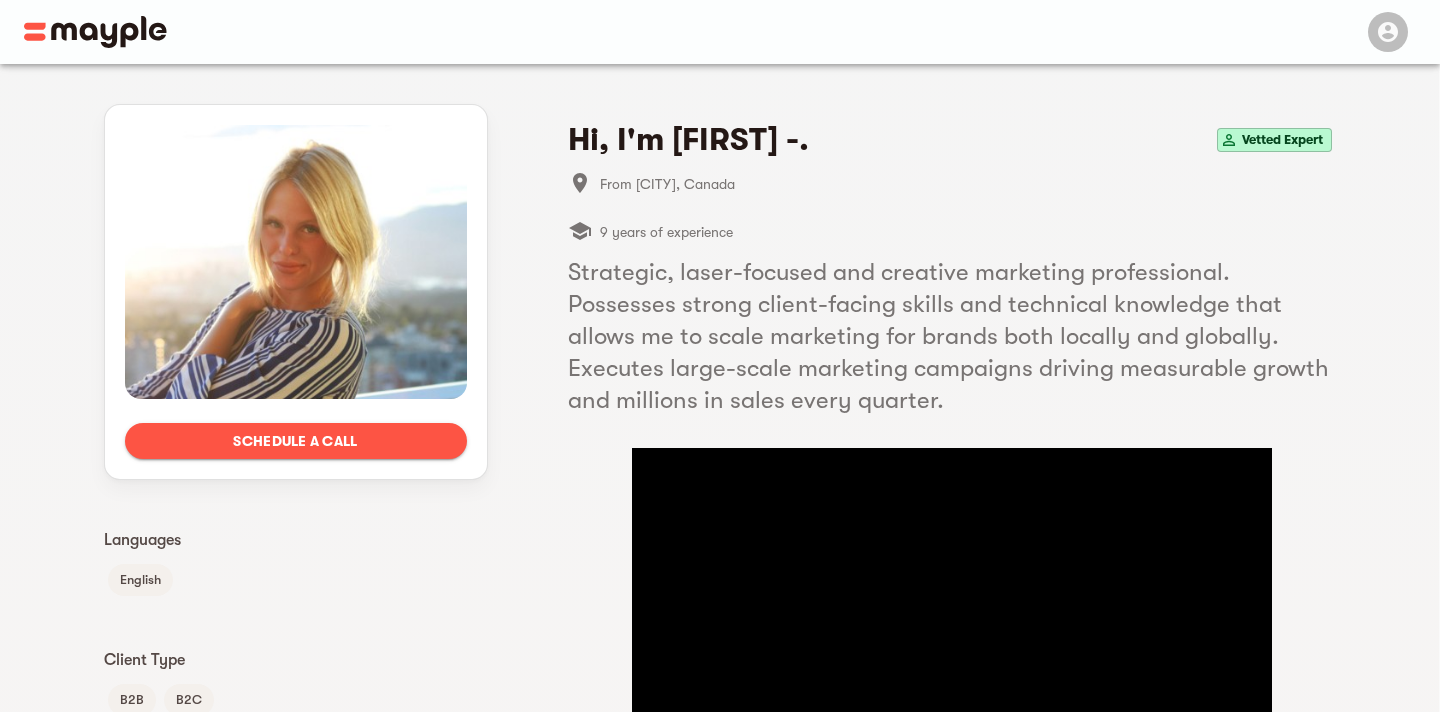 click on "Strategic, laser-focused and creative marketing professional.
Possesses strong client-facing skills and technical knowledge that allows me to scale marketing for brands both locally and globally.
Executes large-scale marketing campaigns driving measurable growth and millions in sales every quarter." at bounding box center (952, 336) 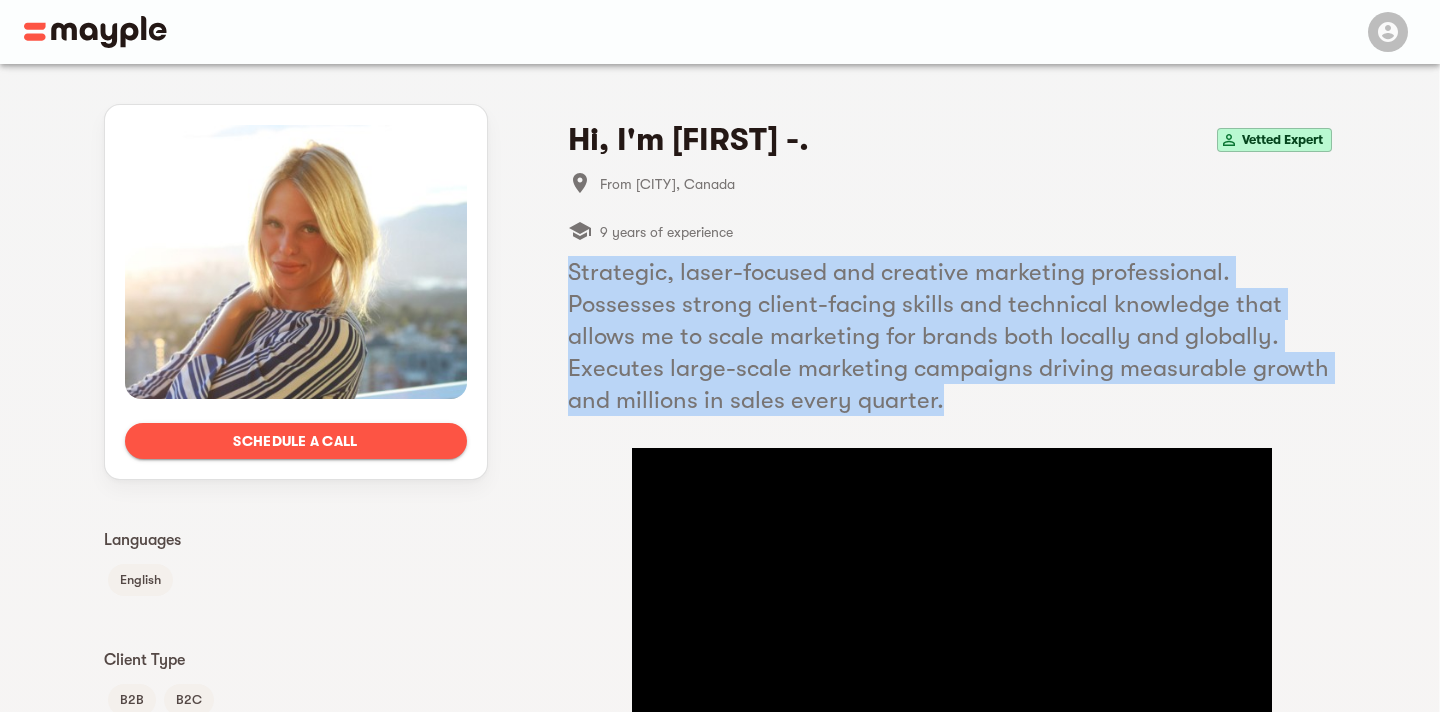 drag, startPoint x: 791, startPoint y: 404, endPoint x: 562, endPoint y: 263, distance: 268.9275 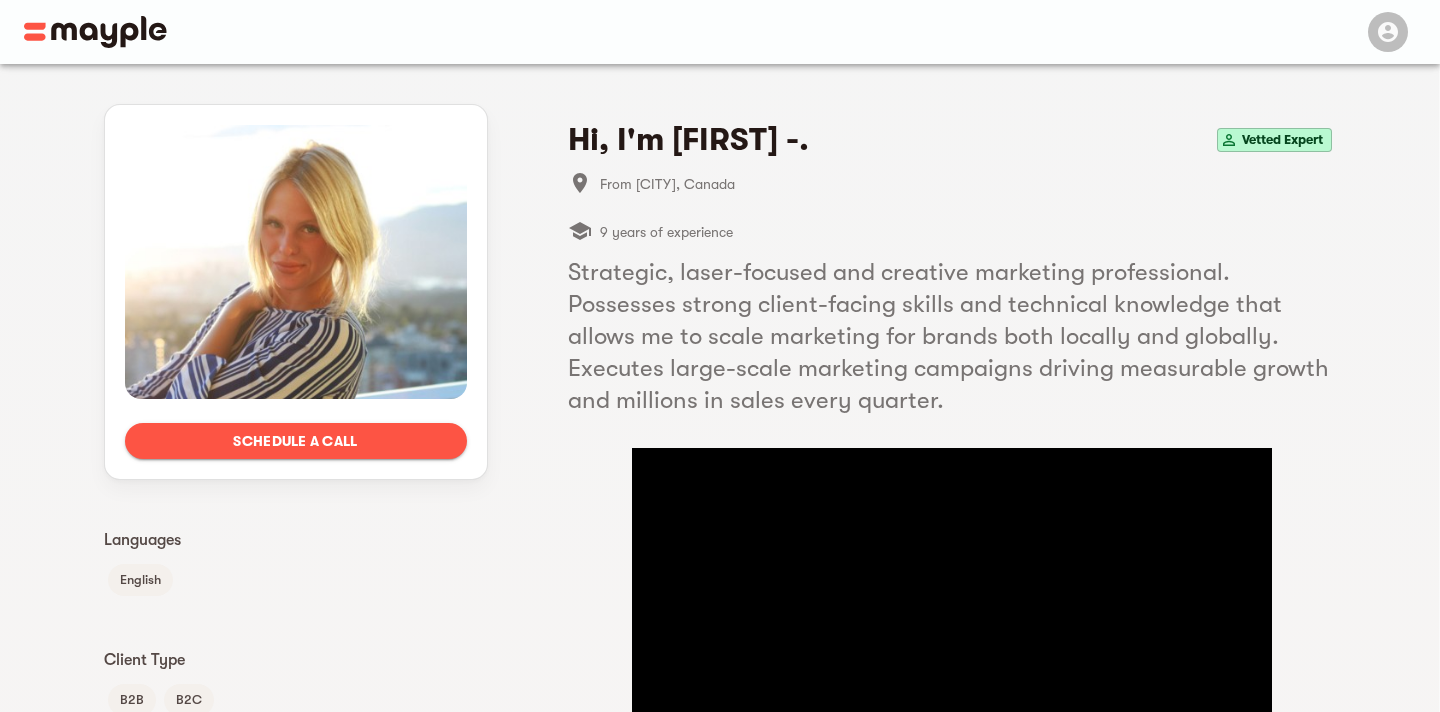 click on "9 years of experience" at bounding box center (666, 232) 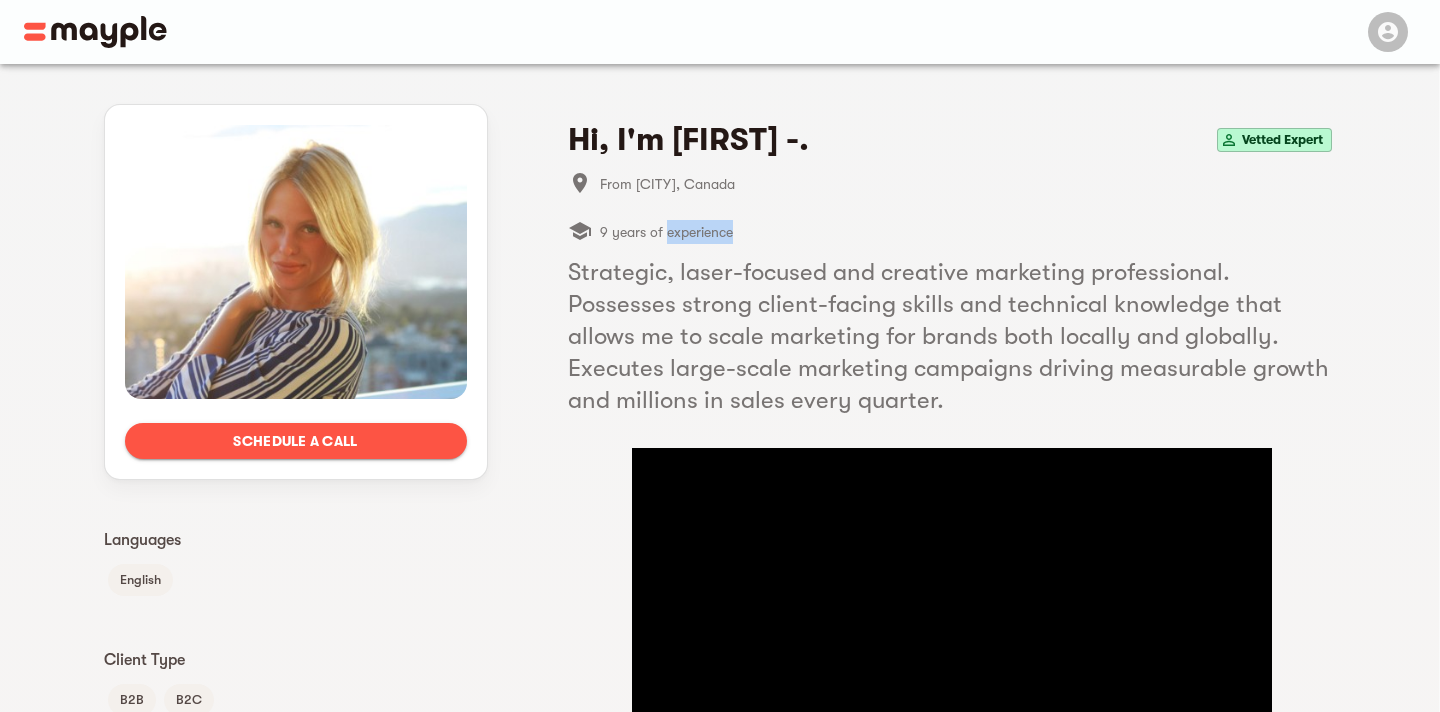 click on "9 years of experience" at bounding box center (666, 232) 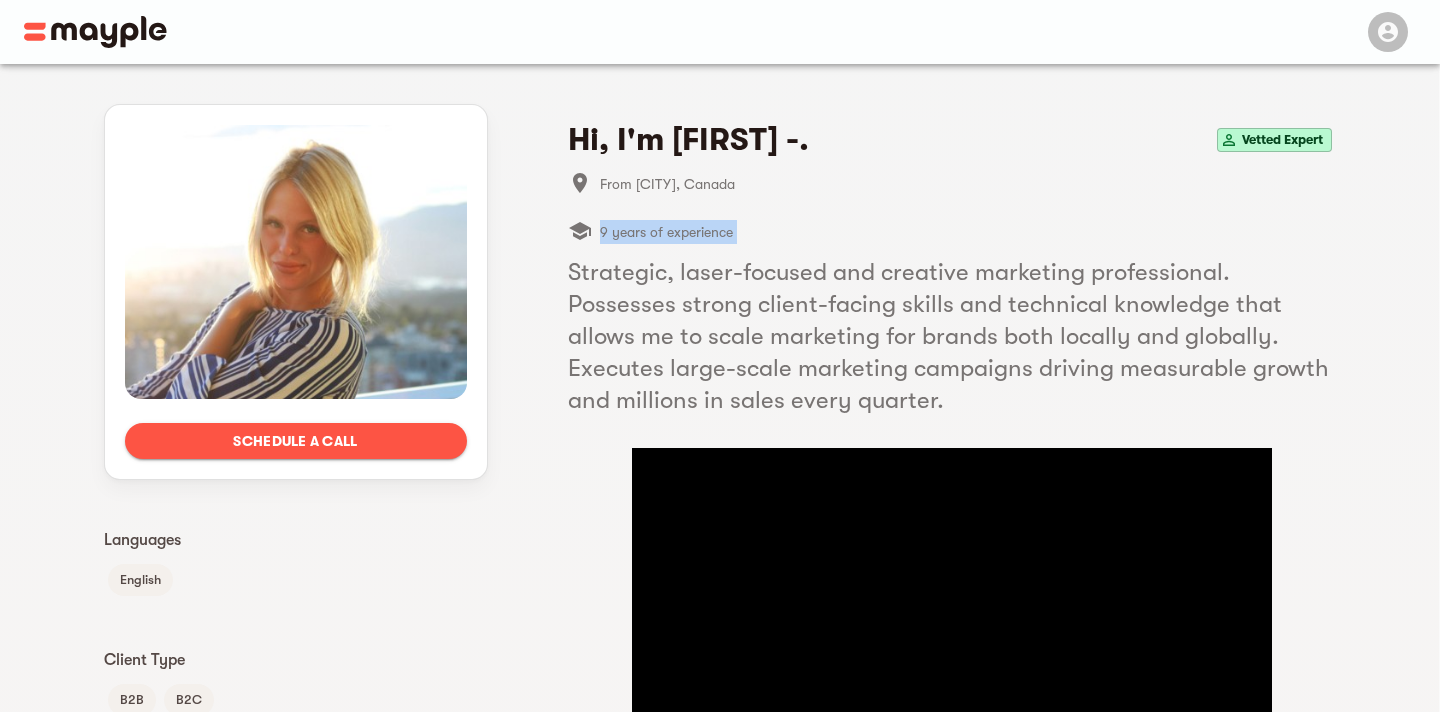 click on "9 years of experience" at bounding box center [666, 232] 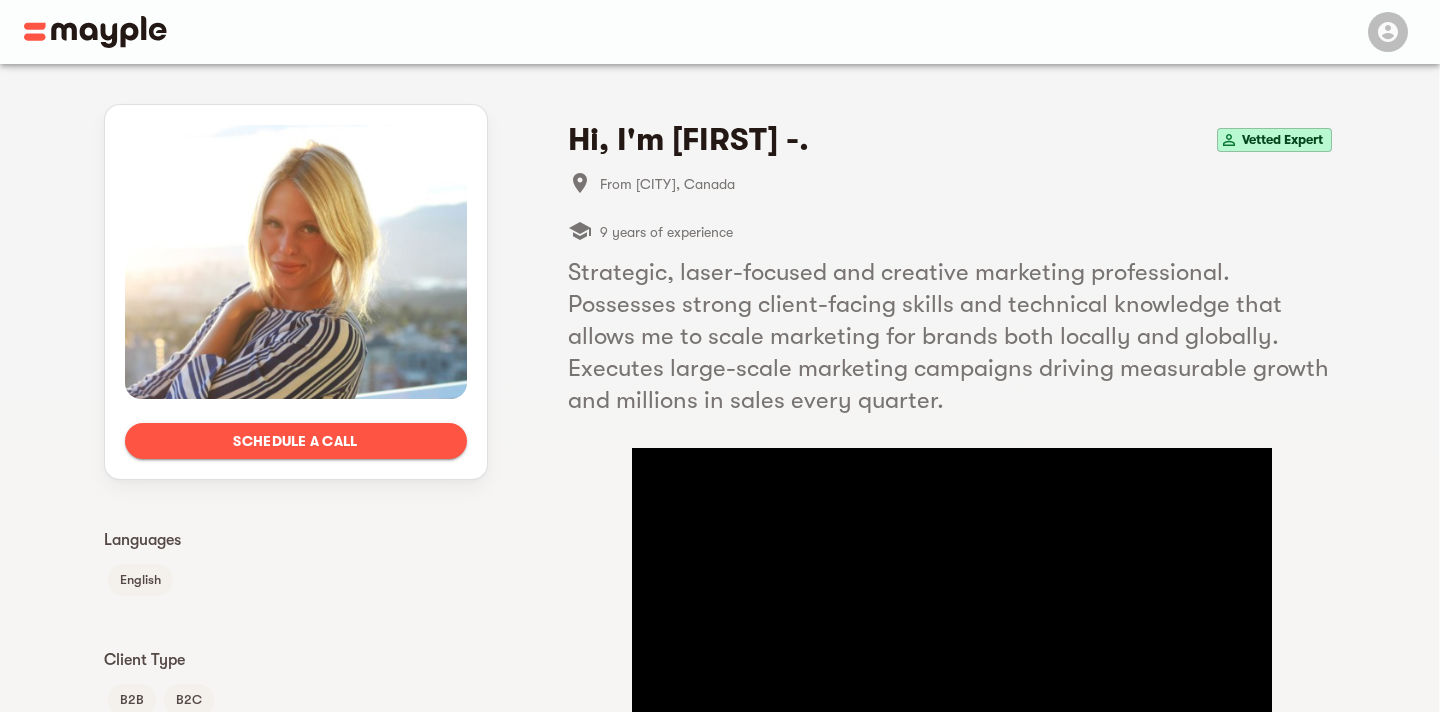 click on "Strategic, laser-focused and creative marketing professional.
Possesses strong client-facing skills and technical knowledge that allows me to scale marketing for brands both locally and globally.
Executes large-scale marketing campaigns driving measurable growth and millions in sales every quarter." at bounding box center [952, 336] 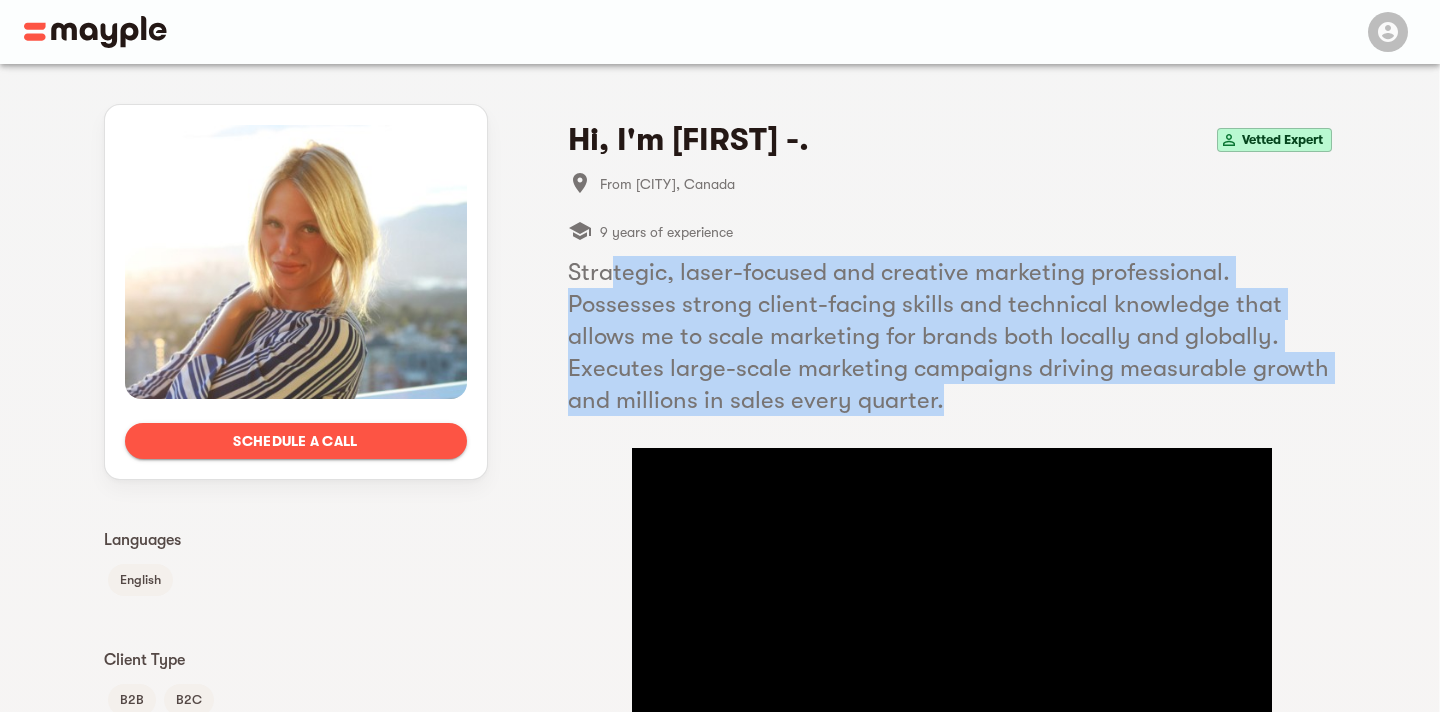 drag, startPoint x: 611, startPoint y: 267, endPoint x: 815, endPoint y: 392, distance: 239.25092 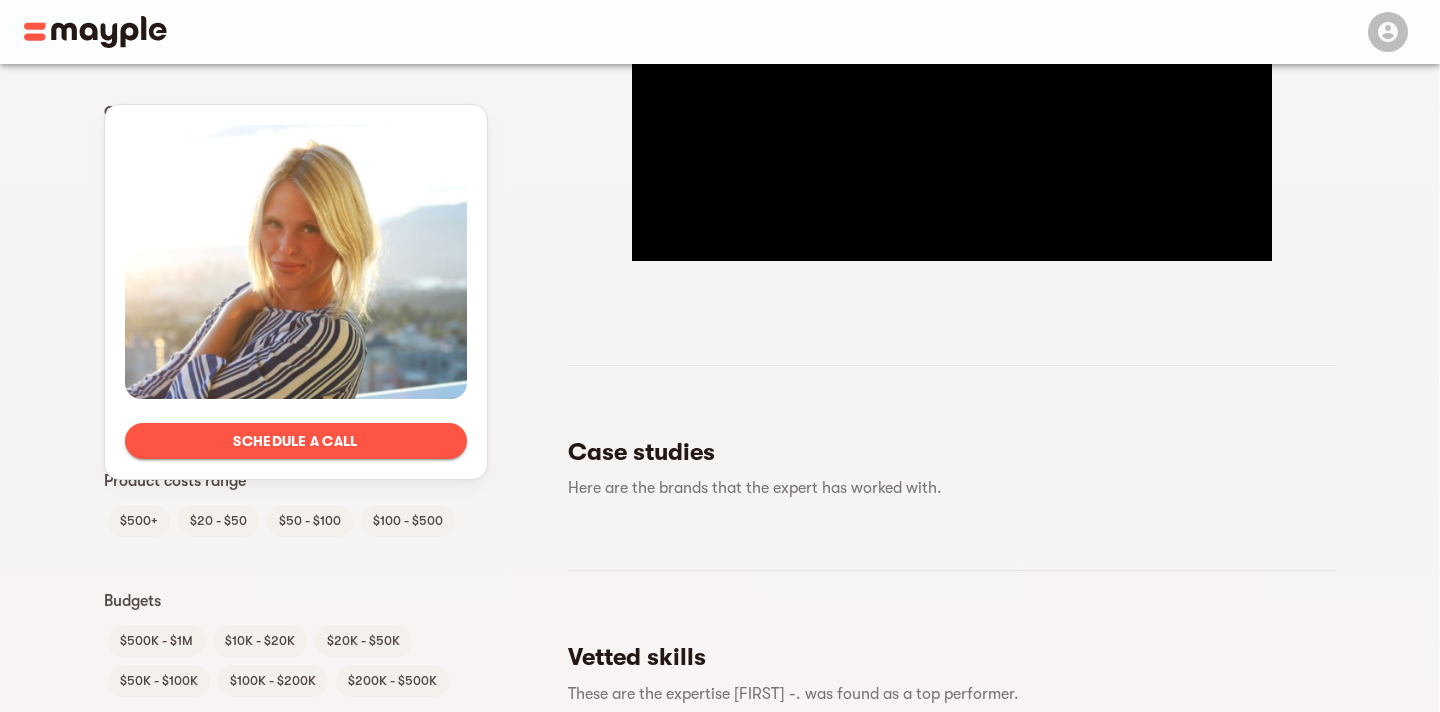 scroll, scrollTop: 0, scrollLeft: 0, axis: both 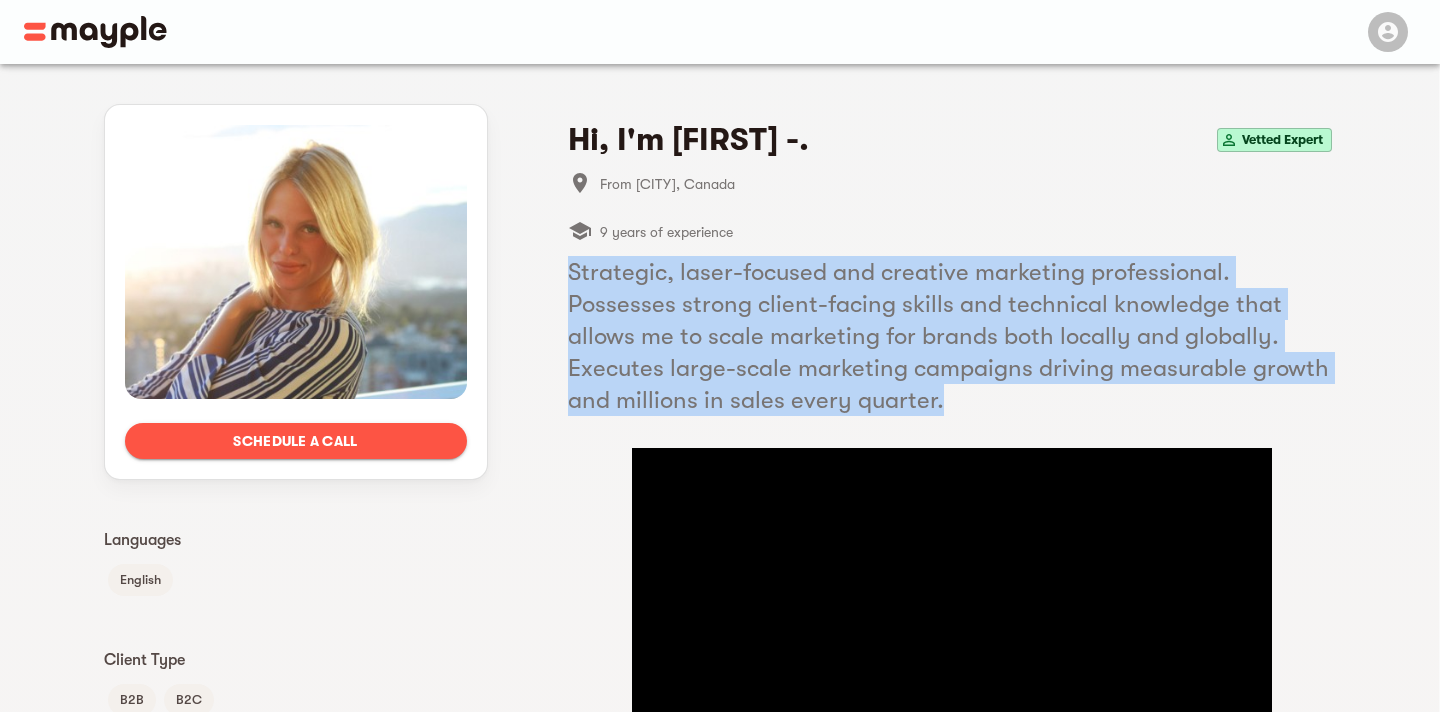 drag, startPoint x: 784, startPoint y: 408, endPoint x: 562, endPoint y: 282, distance: 255.26457 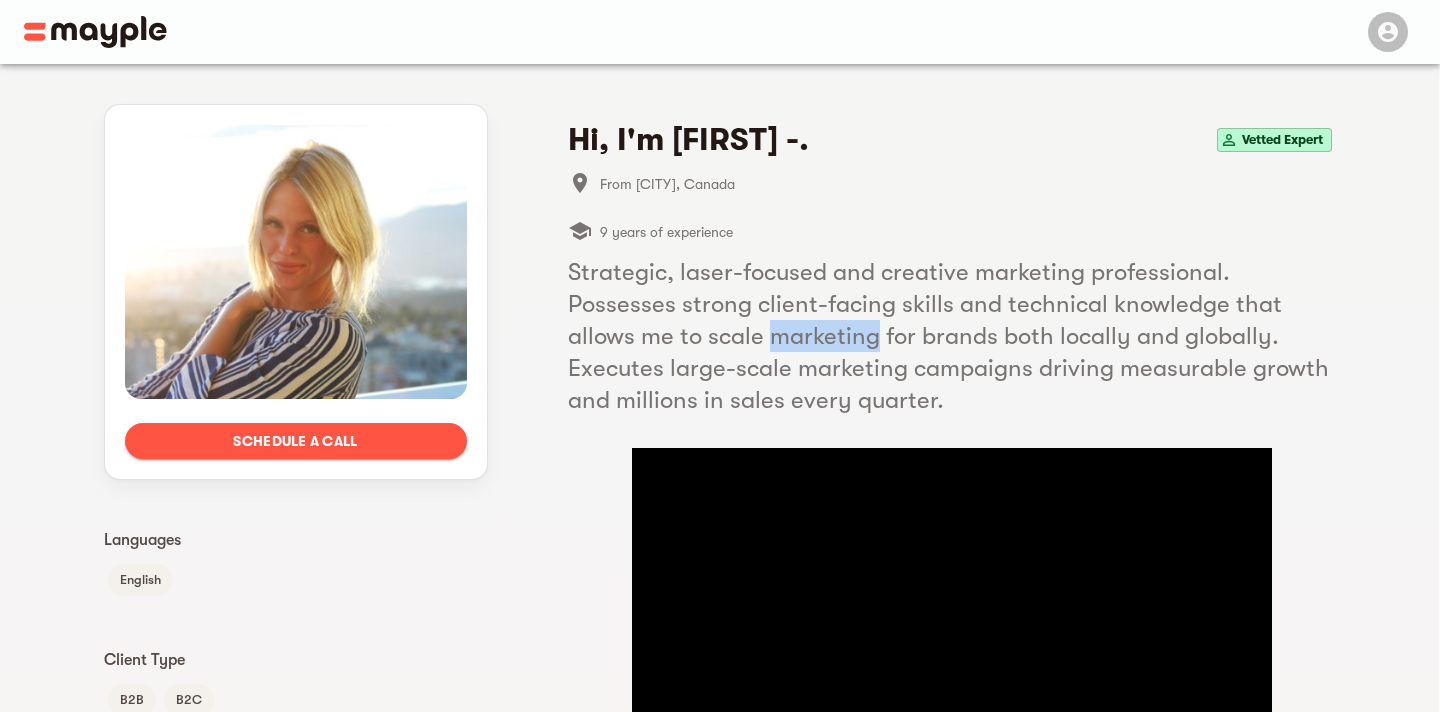 click on "Strategic, laser-focused and creative marketing professional.
Possesses strong client-facing skills and technical knowledge that allows me to scale marketing for brands both locally and globally.
Executes large-scale marketing campaigns driving measurable growth and millions in sales every quarter." at bounding box center (952, 336) 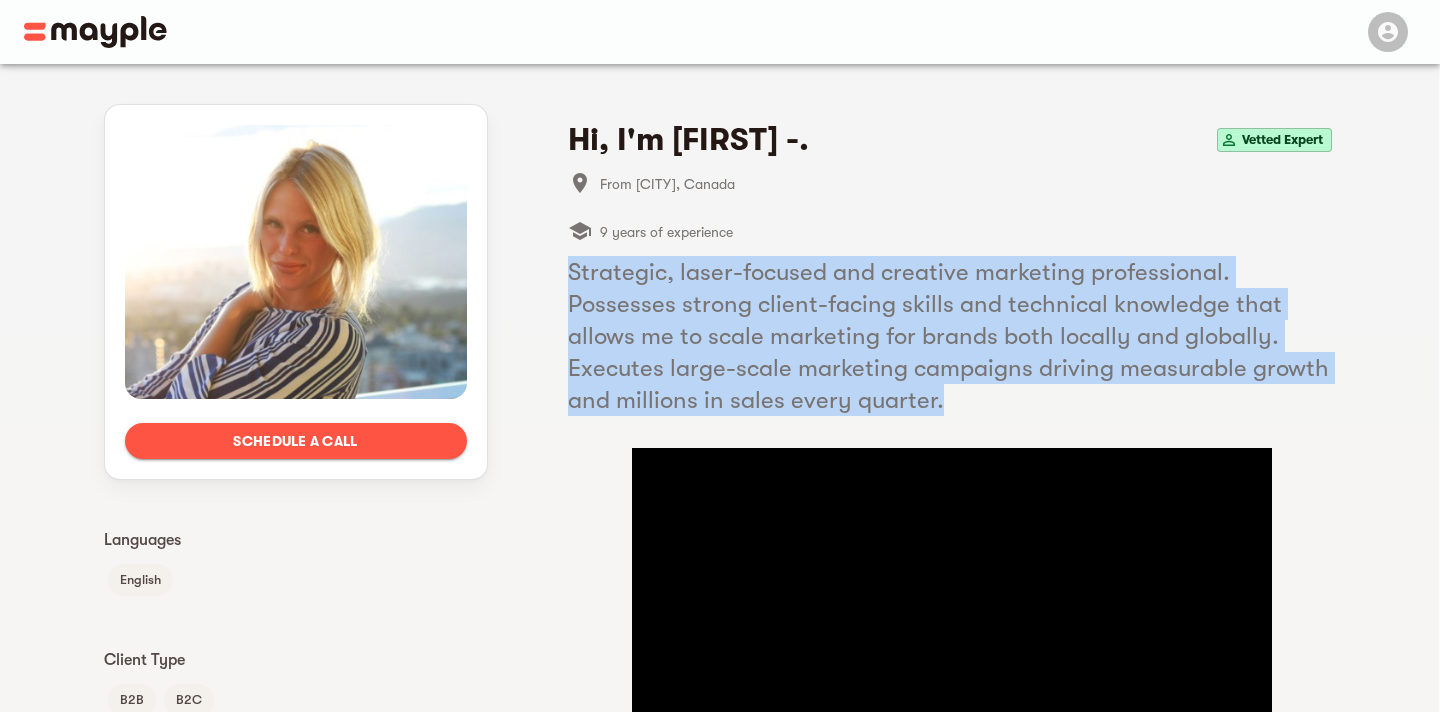click on "Strategic, laser-focused and creative marketing professional.
Possesses strong client-facing skills and technical knowledge that allows me to scale marketing for brands both locally and globally.
Executes large-scale marketing campaigns driving measurable growth and millions in sales every quarter." at bounding box center (952, 336) 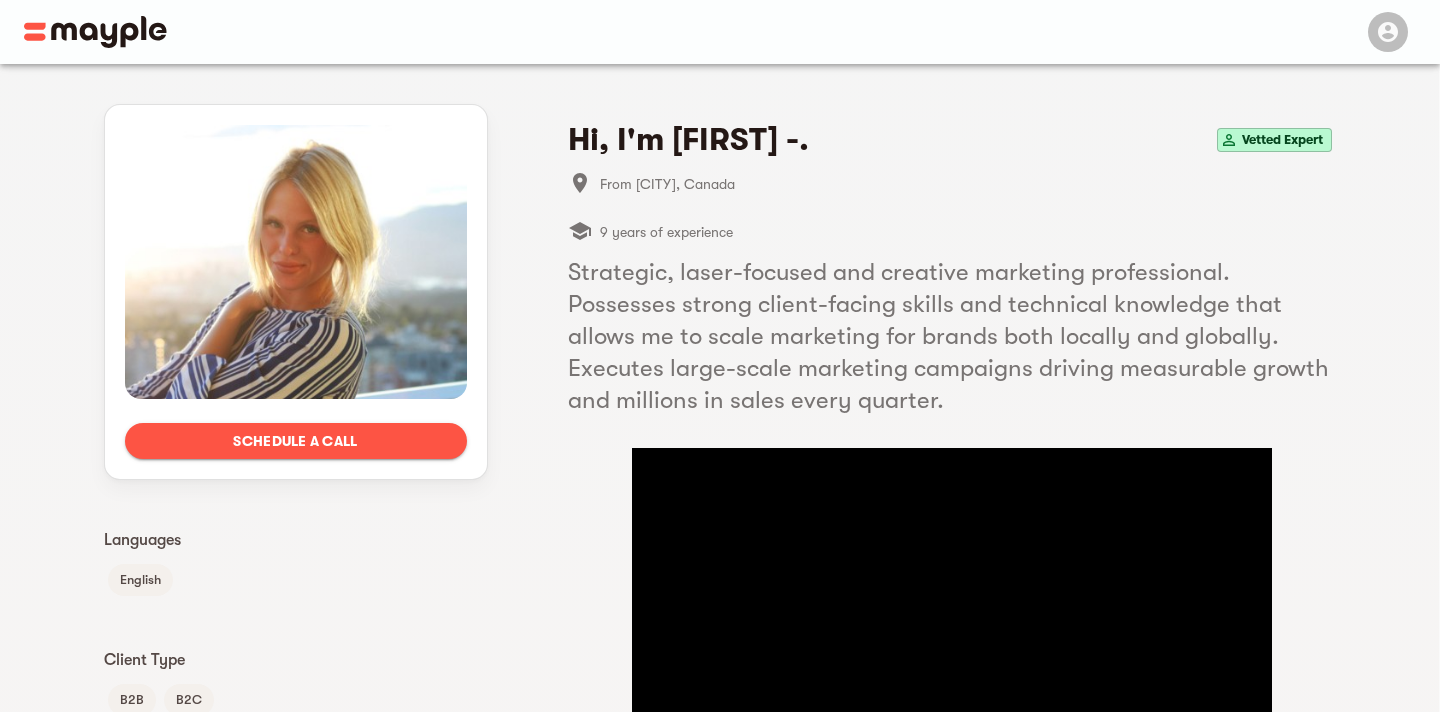 click on "Strategic, laser-focused and creative marketing professional.
Possesses strong client-facing skills and technical knowledge that allows me to scale marketing for brands both locally and globally.
Executes large-scale marketing campaigns driving measurable growth and millions in sales every quarter." at bounding box center [952, 336] 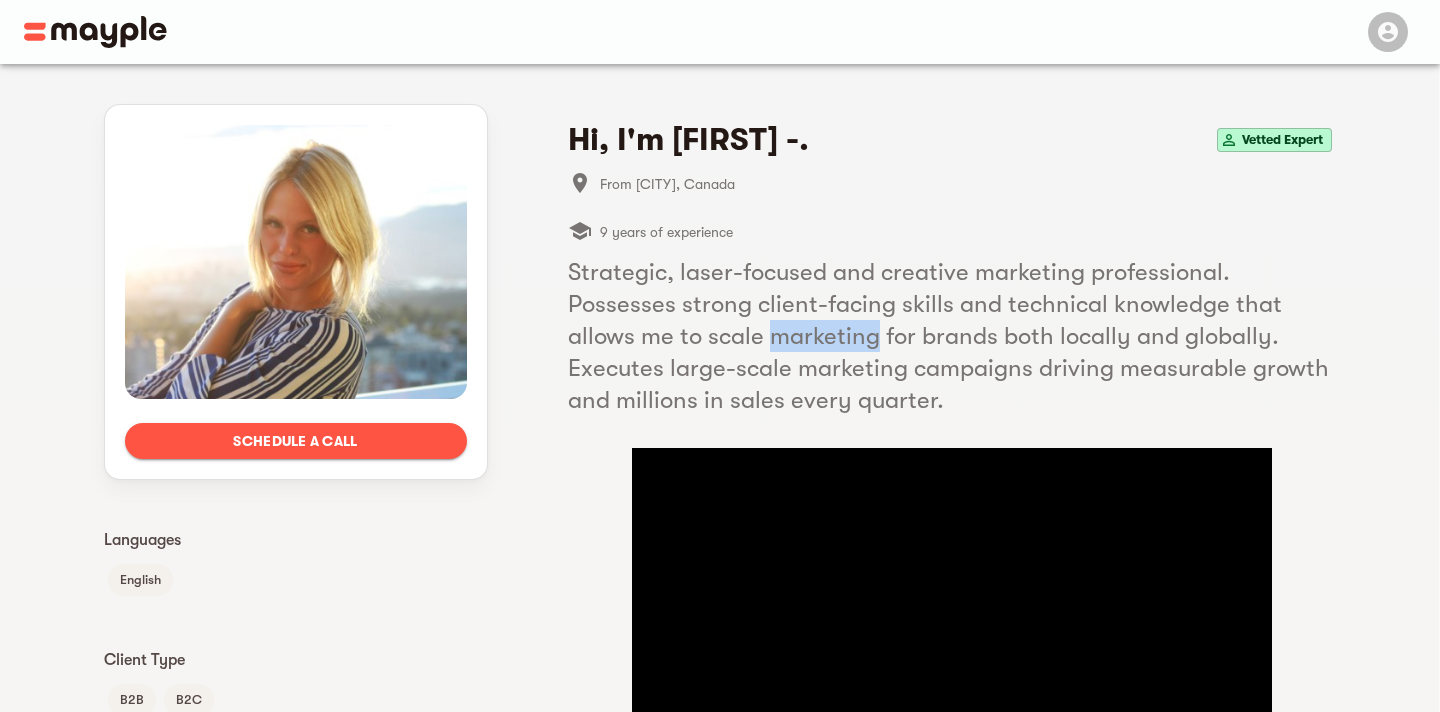 click on "Strategic, laser-focused and creative marketing professional.
Possesses strong client-facing skills and technical knowledge that allows me to scale marketing for brands both locally and globally.
Executes large-scale marketing campaigns driving measurable growth and millions in sales every quarter." at bounding box center (952, 336) 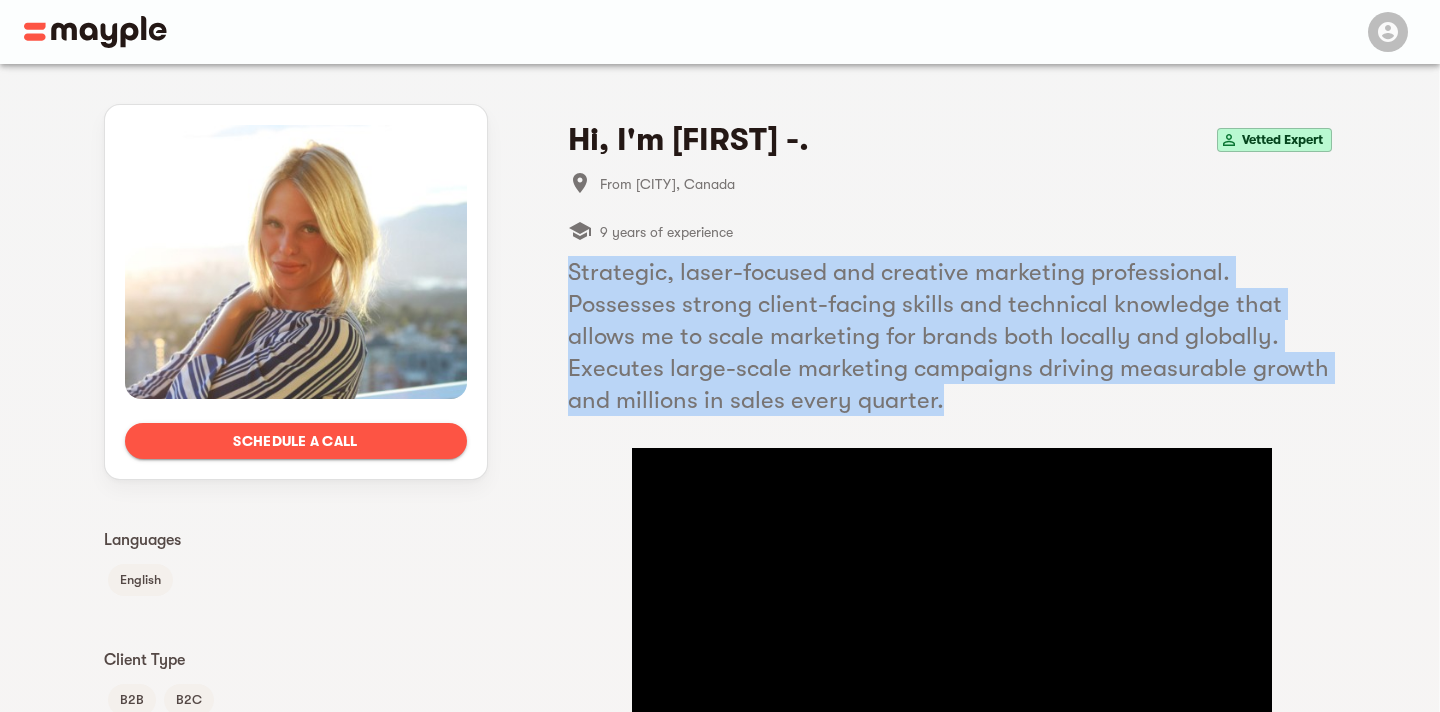 click on "Strategic, laser-focused and creative marketing professional.
Possesses strong client-facing skills and technical knowledge that allows me to scale marketing for brands both locally and globally.
Executes large-scale marketing campaigns driving measurable growth and millions in sales every quarter." at bounding box center [952, 336] 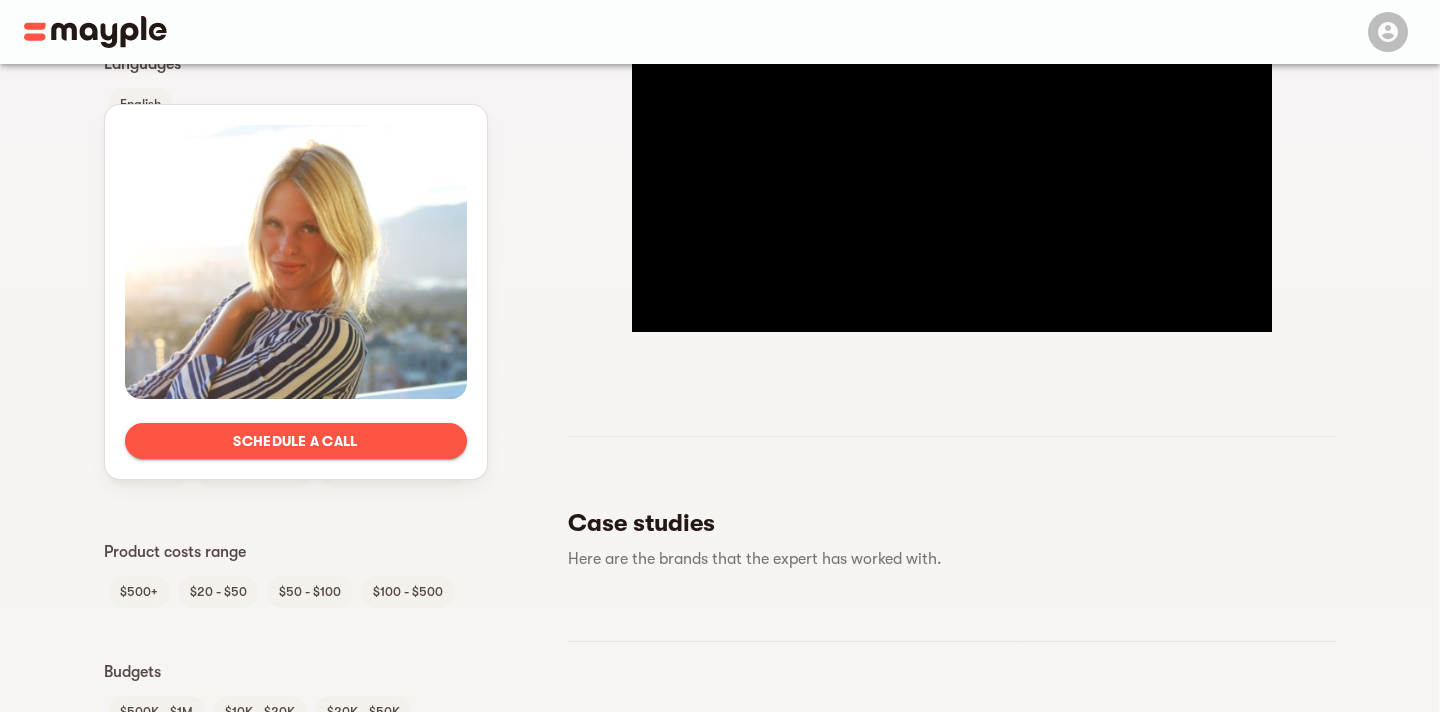 scroll, scrollTop: 1014, scrollLeft: 0, axis: vertical 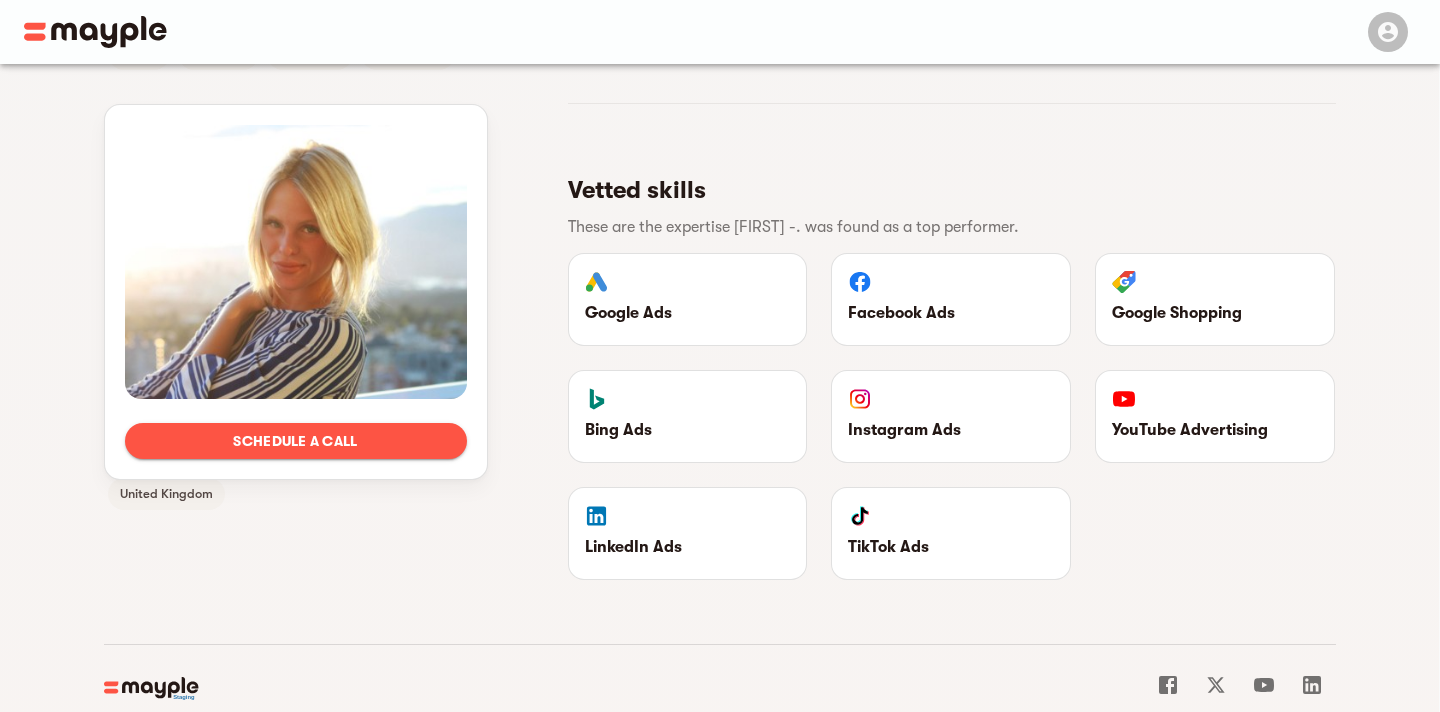 click on "These are the expertise Lindsay -. was found as a top performer." at bounding box center (944, 227) 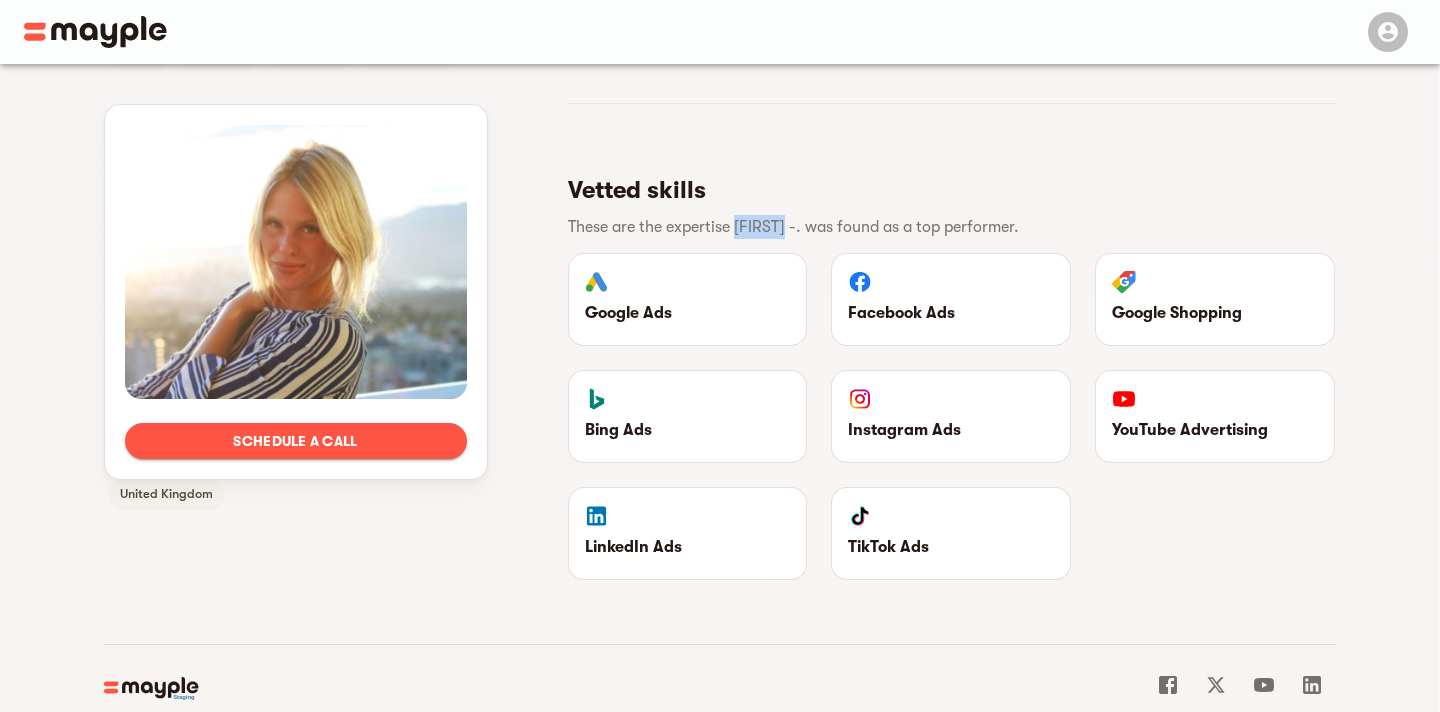 click on "These are the expertise Lindsay -. was found as a top performer." at bounding box center [944, 227] 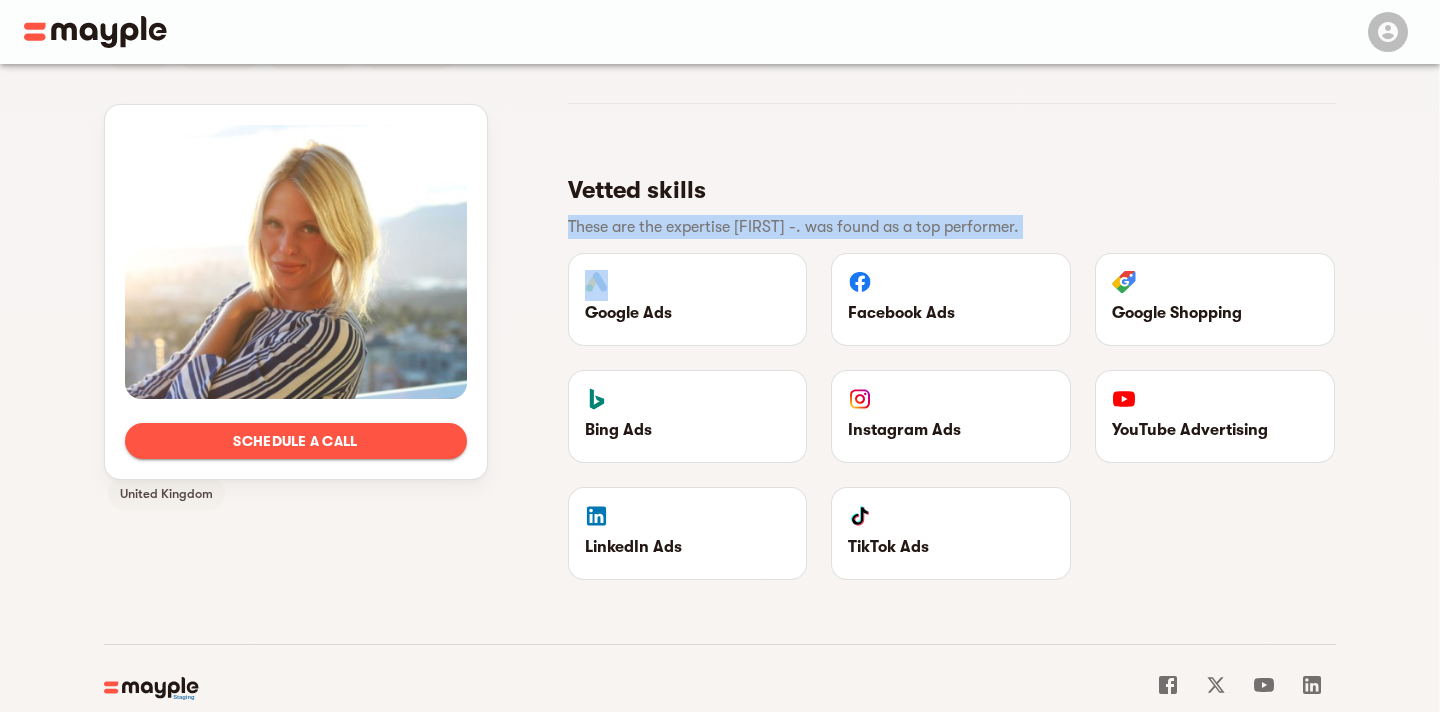 click on "These are the expertise Lindsay -. was found as a top performer." at bounding box center [944, 227] 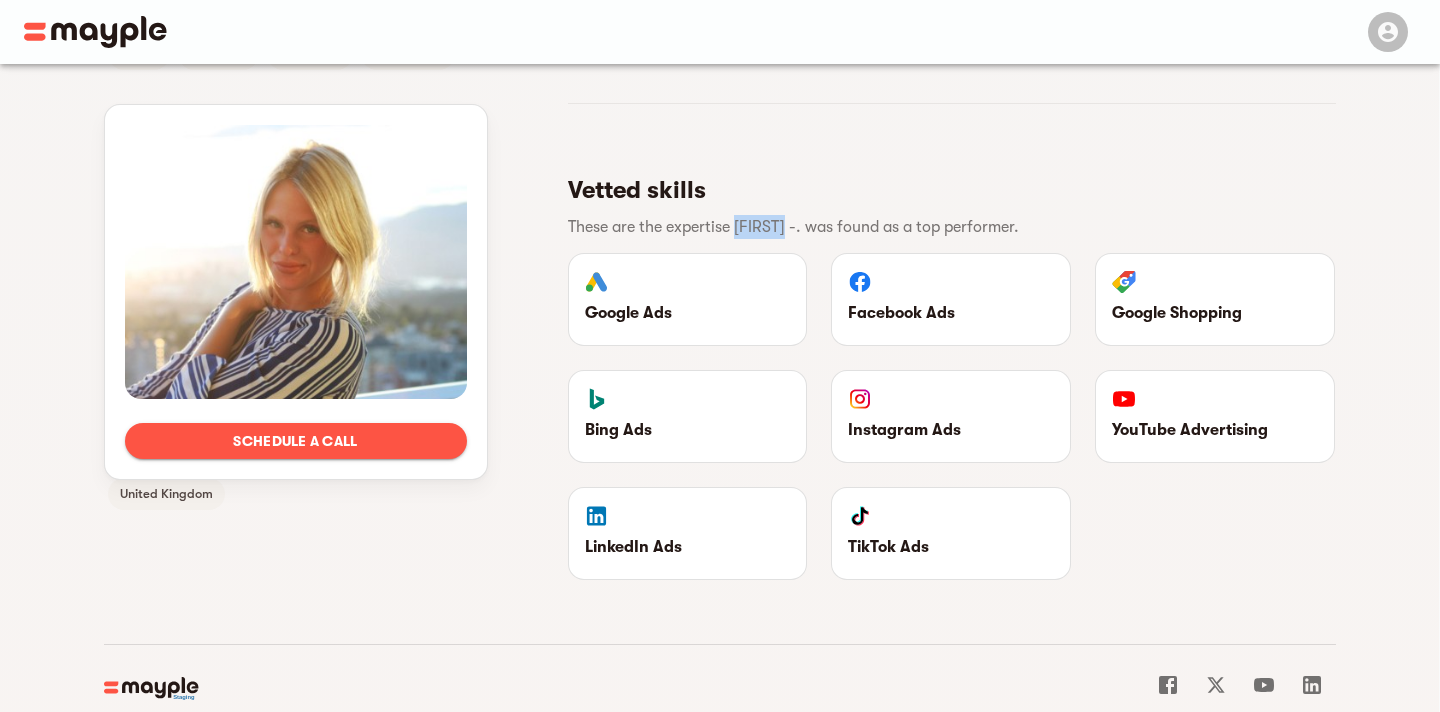 click on "These are the expertise Lindsay -. was found as a top performer." at bounding box center (944, 227) 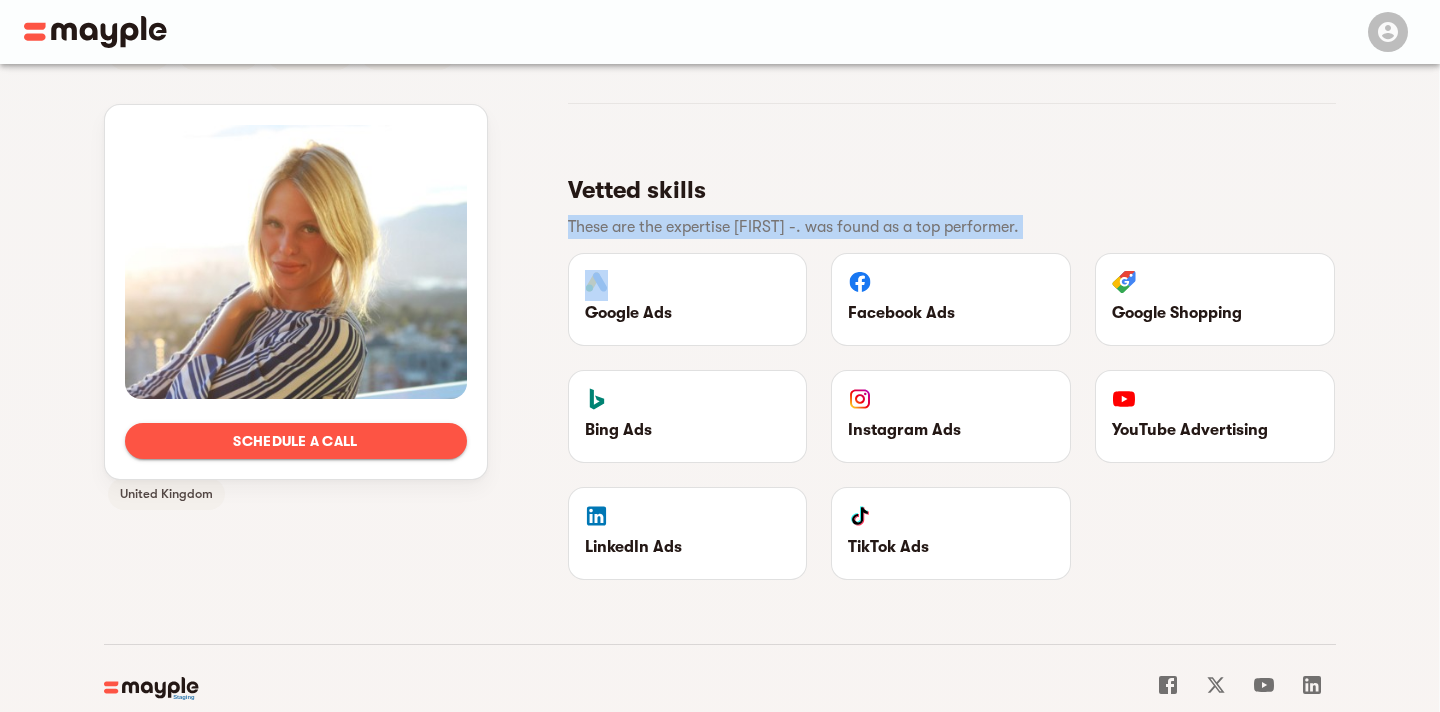 click on "These are the expertise Lindsay -. was found as a top performer." at bounding box center (944, 227) 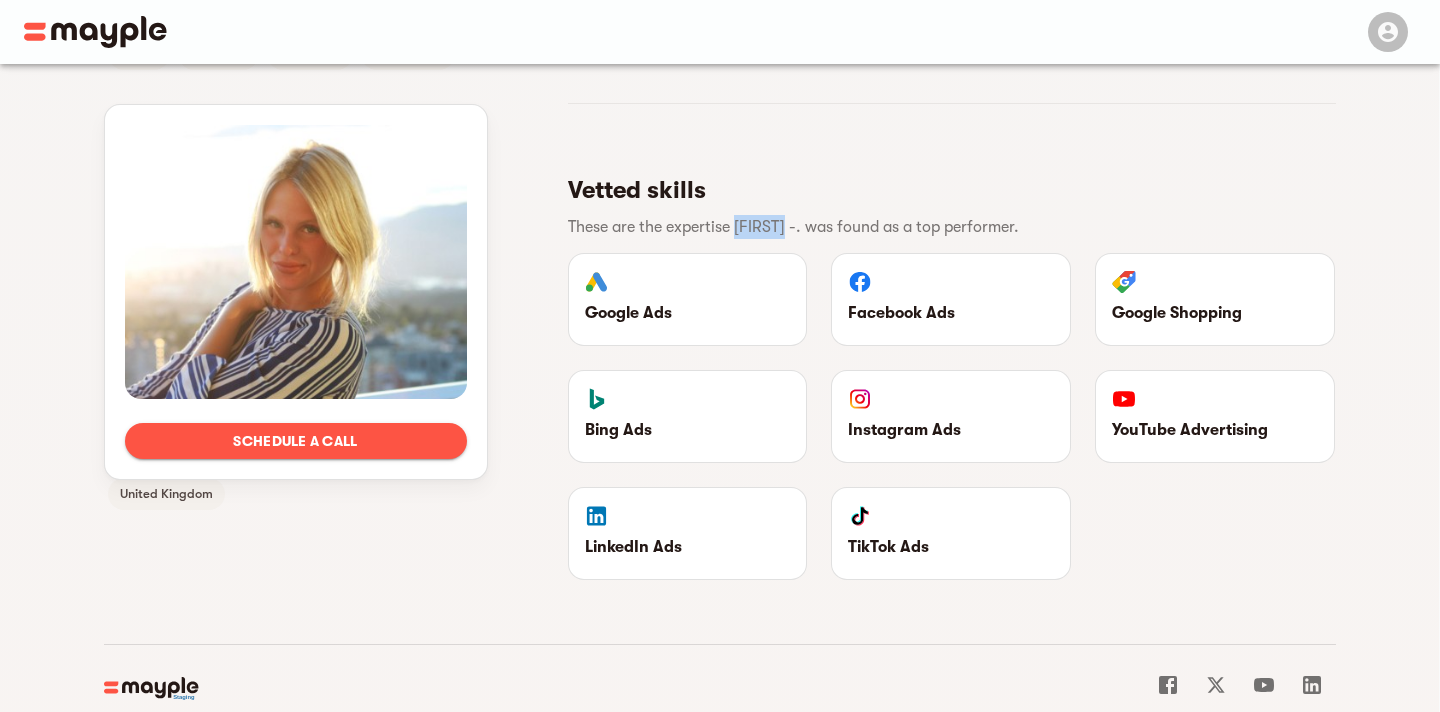 click on "These are the expertise Lindsay -. was found as a top performer." at bounding box center [944, 227] 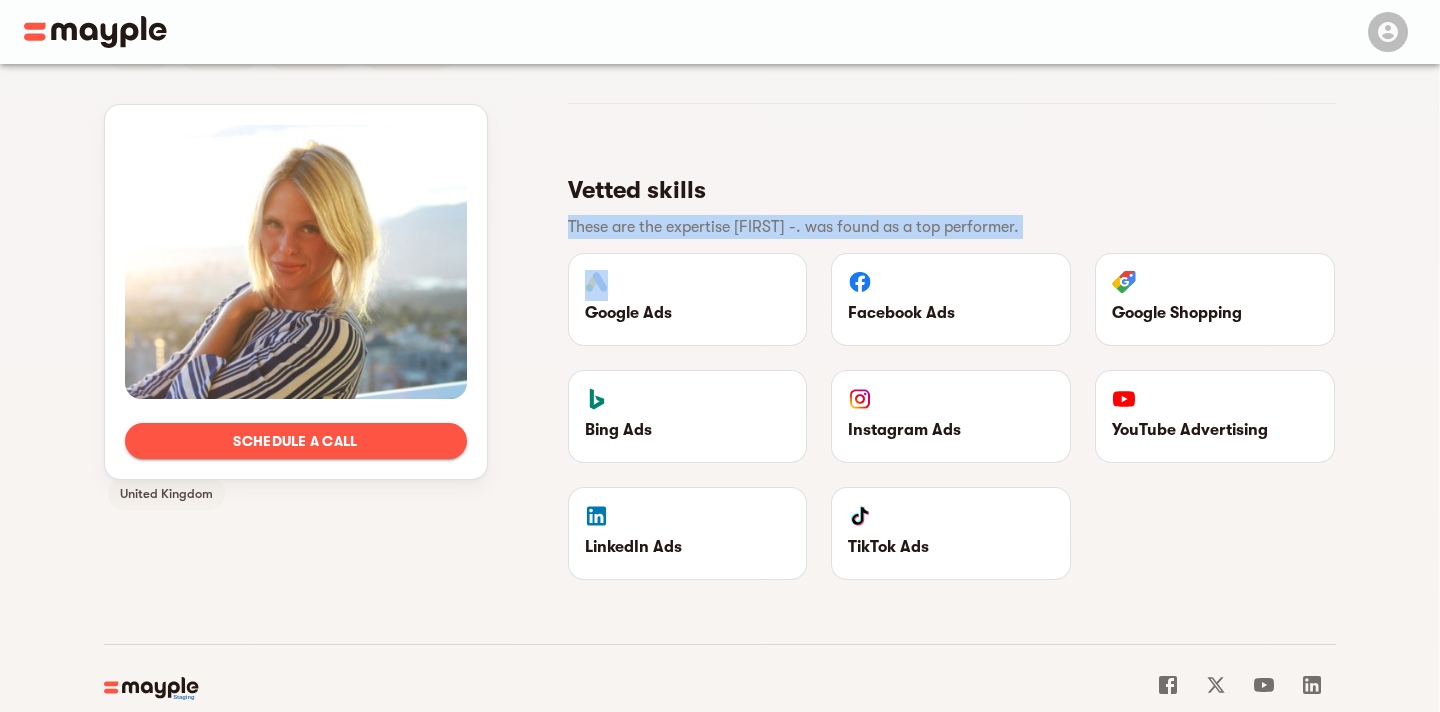 click on "These are the expertise Lindsay -. was found as a top performer." at bounding box center (944, 227) 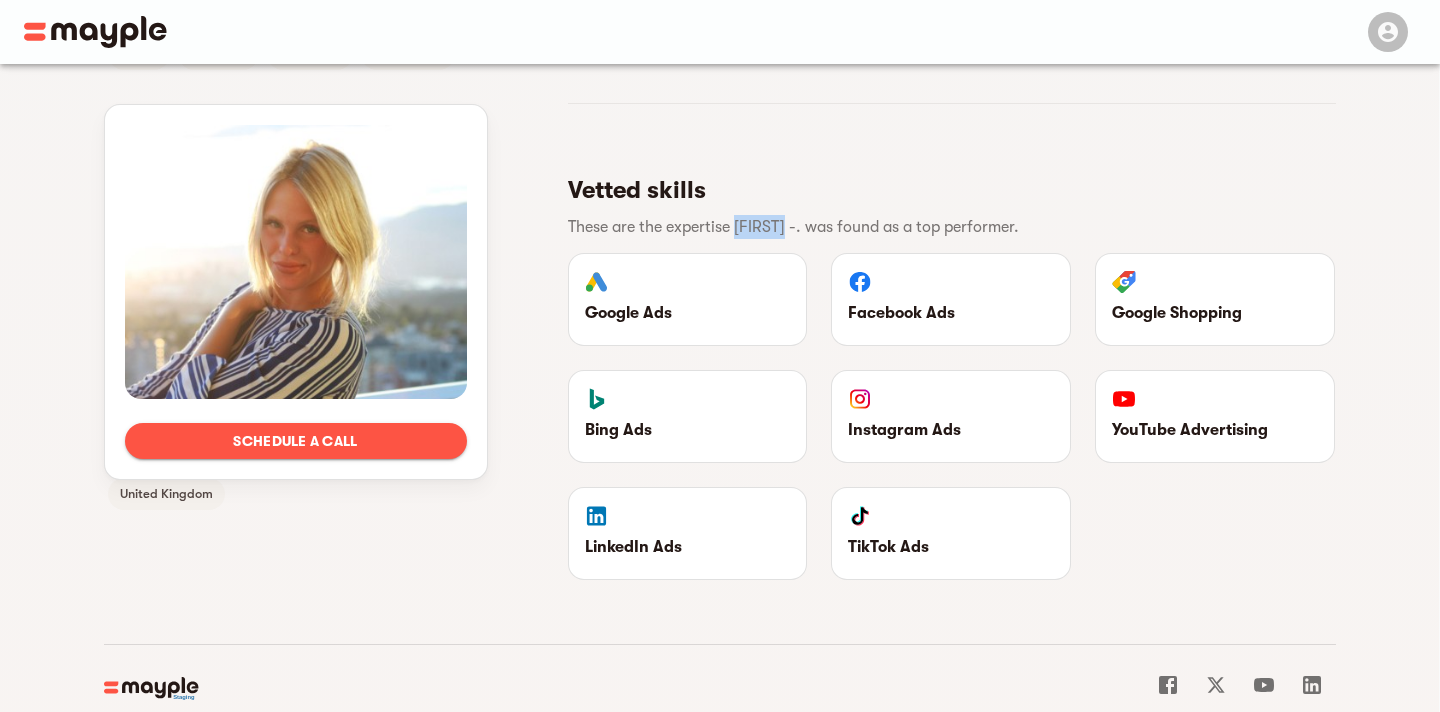 click on "These are the expertise Lindsay -. was found as a top performer." at bounding box center (944, 227) 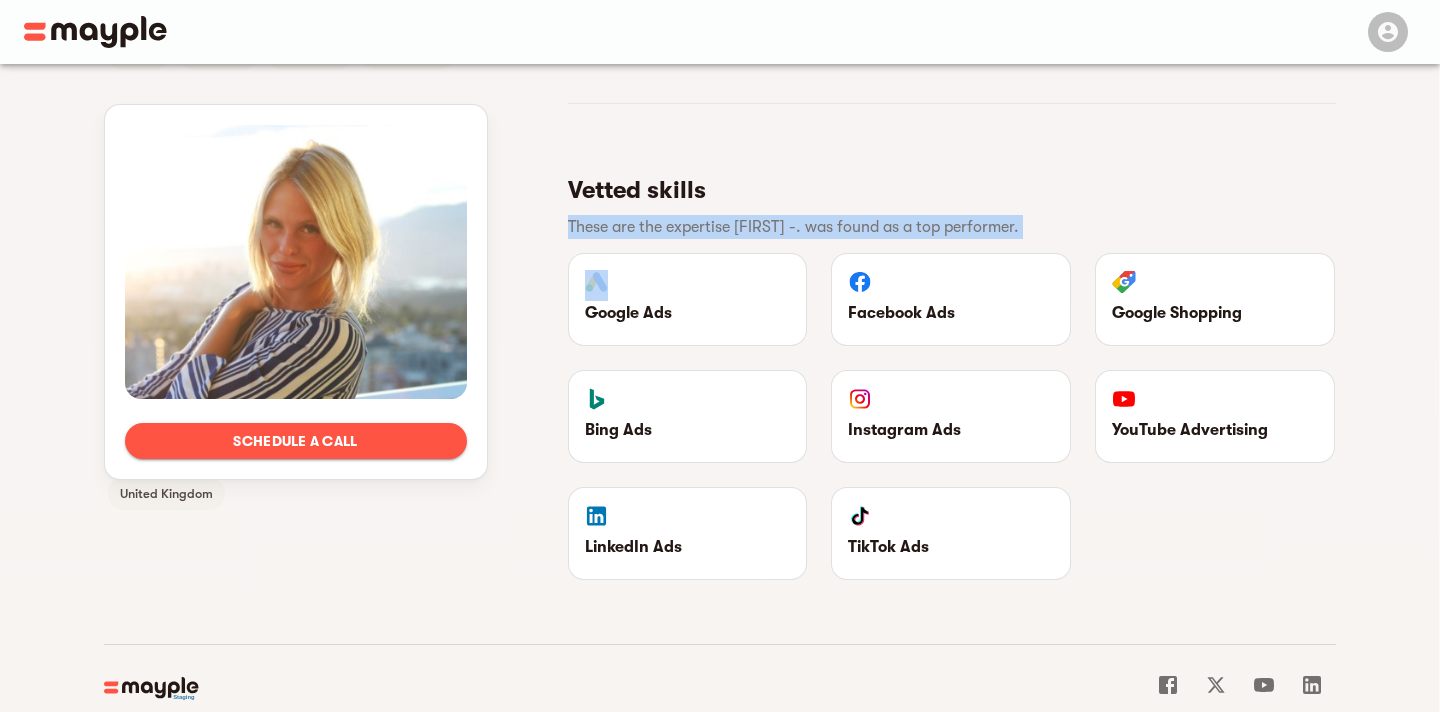 click on "These are the expertise Lindsay -. was found as a top performer." at bounding box center [944, 227] 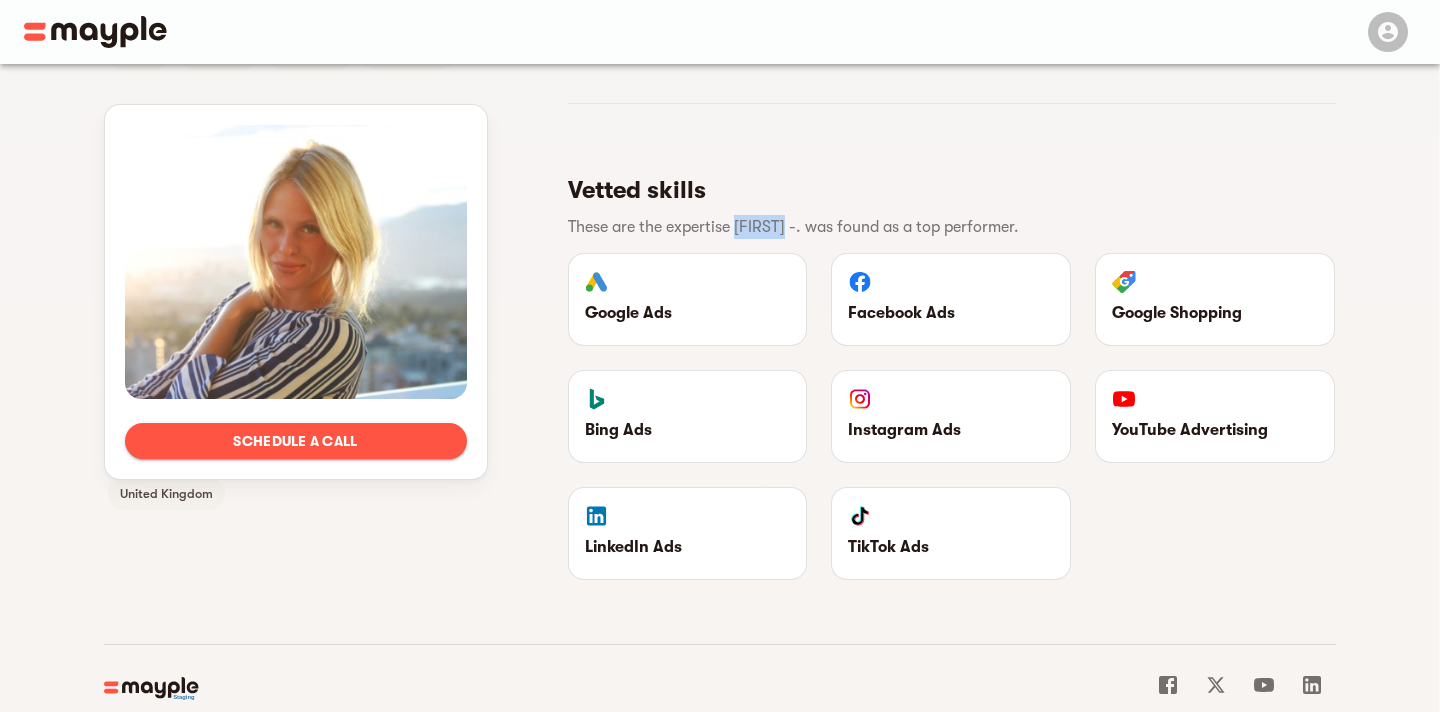 click on "These are the expertise Lindsay -. was found as a top performer." at bounding box center (944, 227) 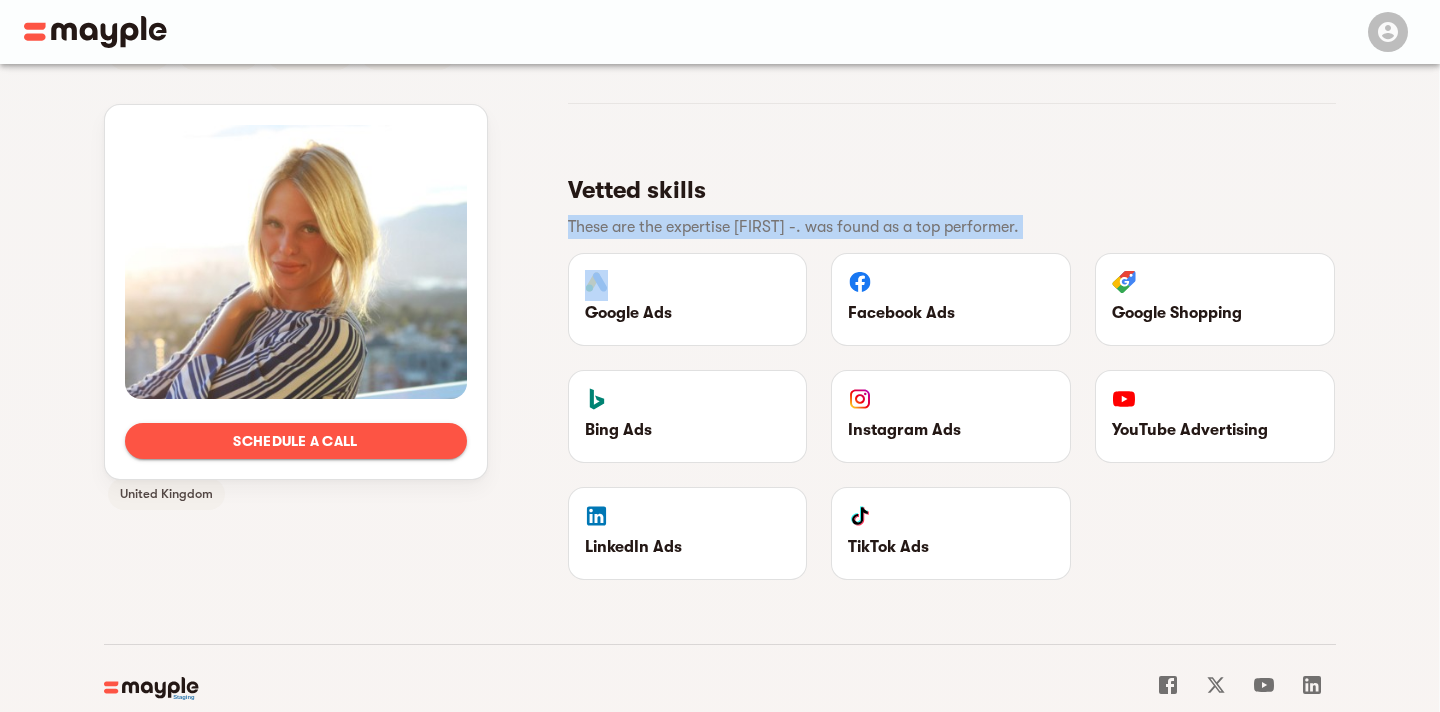 click on "These are the expertise Lindsay -. was found as a top performer." at bounding box center [944, 227] 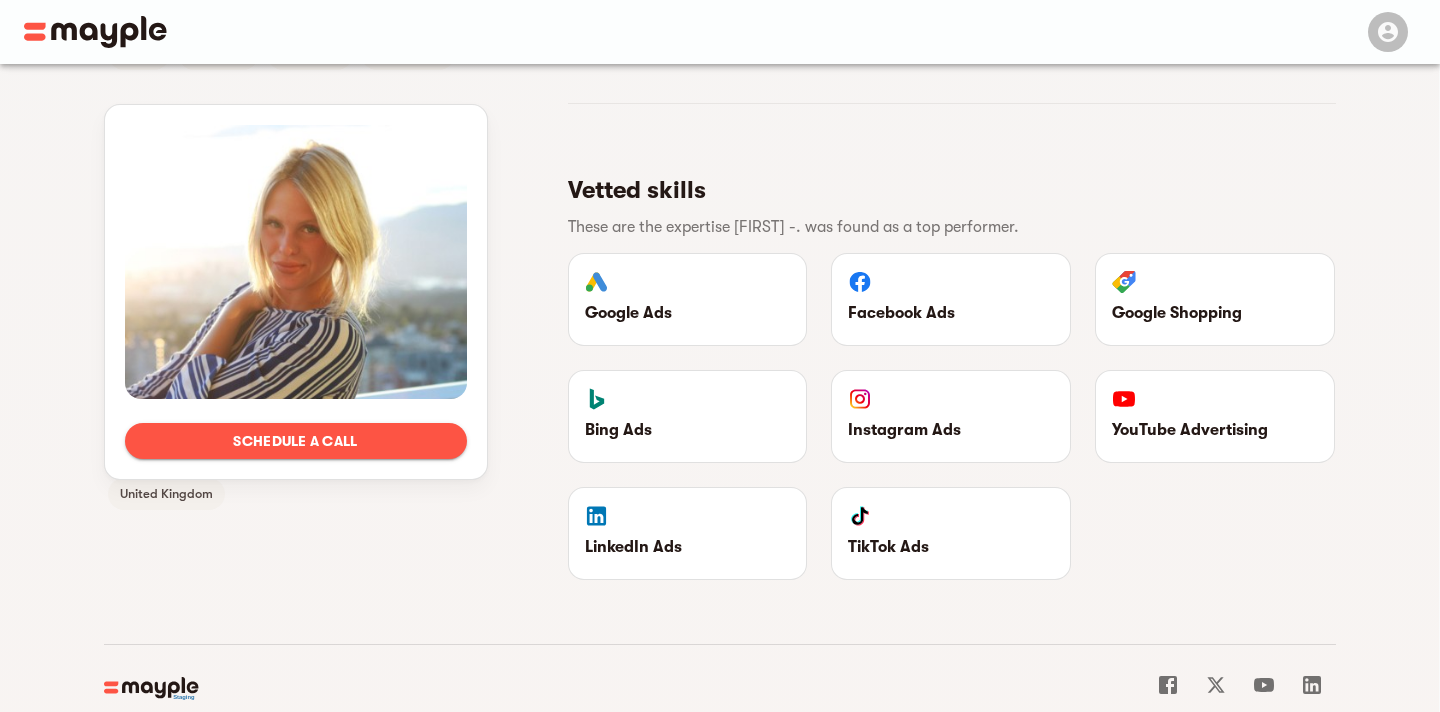 click on "Schedule a call Languages English Client Type B2B B2C Industries Professional Services Marketing agencies Client stage expertise Start-ups New businesses Established Business Product costs range $500+ $20 - $50 $50 - $100 $100 - $500 Budgets $500K - $1M $10K - $20K $20K - $50K $50K - $100K $100K - $200K $200K - $500K Campaign types No info Target location Canada United States Germany United Kingdom Hi, I'm Lindsay -. Vetted Expert From Vancouver, Canada 9 years of experience Strategic, laser-focused and creative marketing professional.
Possesses strong client-facing skills and technical knowledge that allows me to scale marketing for brands both locally and globally.
Executes large-scale marketing campaigns driving measurable growth and millions in sales every quarter.  Click for sound 1:06 0:00 Case studies Here are the brands that the expert has worked with. Vetted skills These are the expertise Lindsay -. was found as a top performer. Google Ads Facebook Ads Google Shopping Bing Ads Instagram Ads" at bounding box center (720, -161) 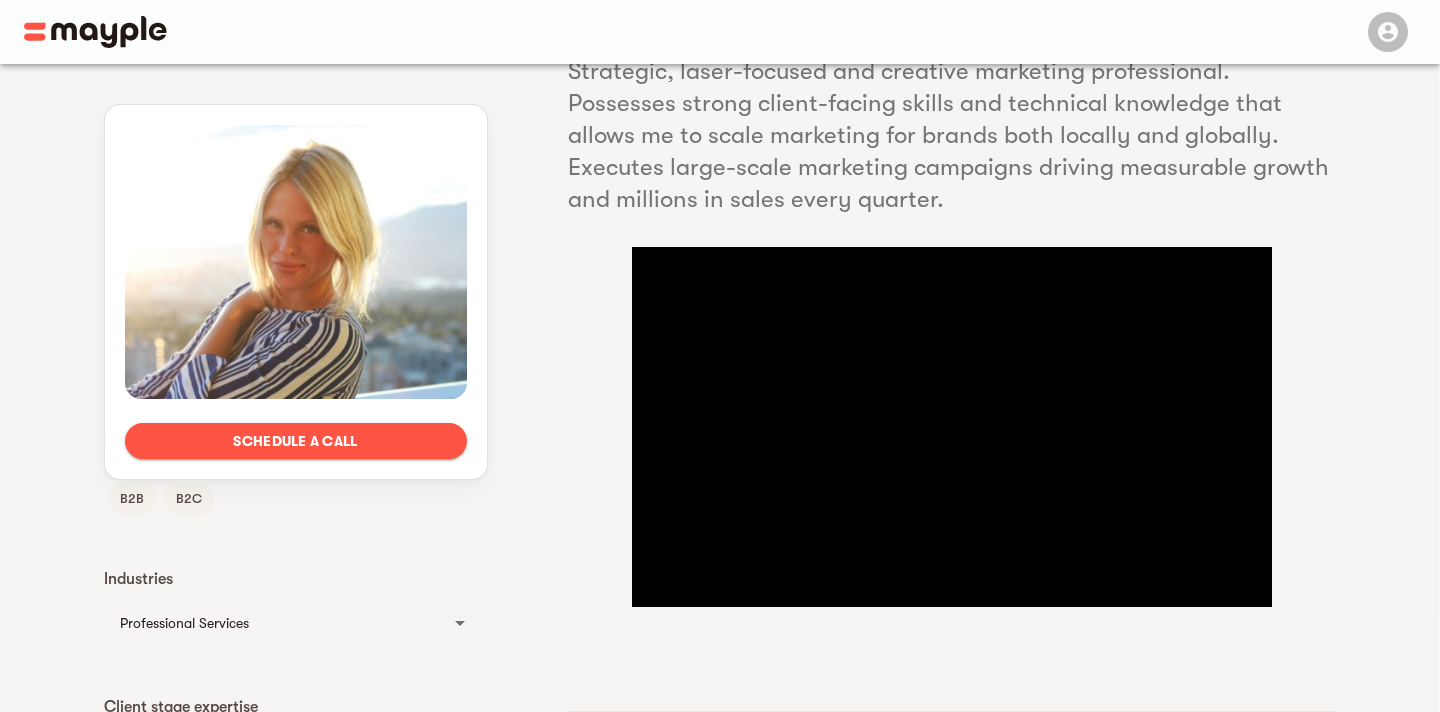 scroll, scrollTop: 265, scrollLeft: 0, axis: vertical 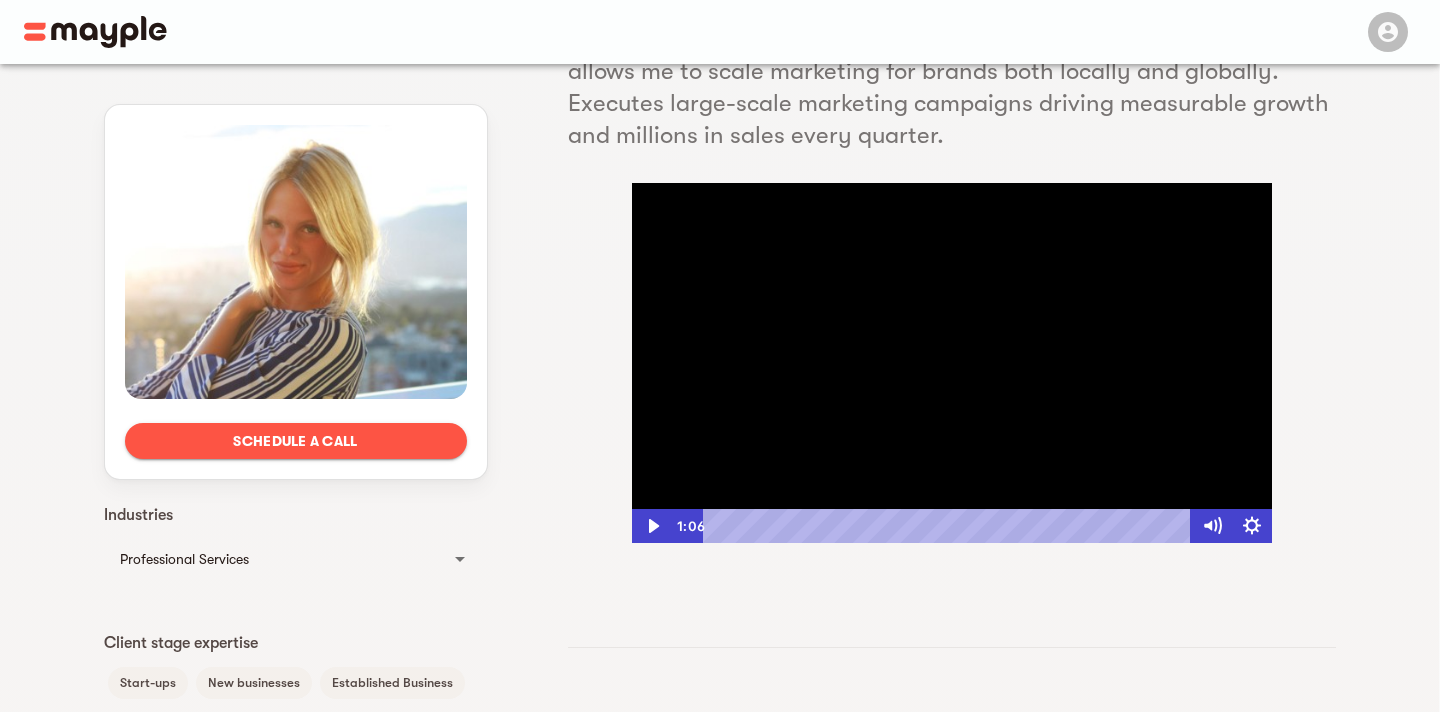 click at bounding box center [952, 363] 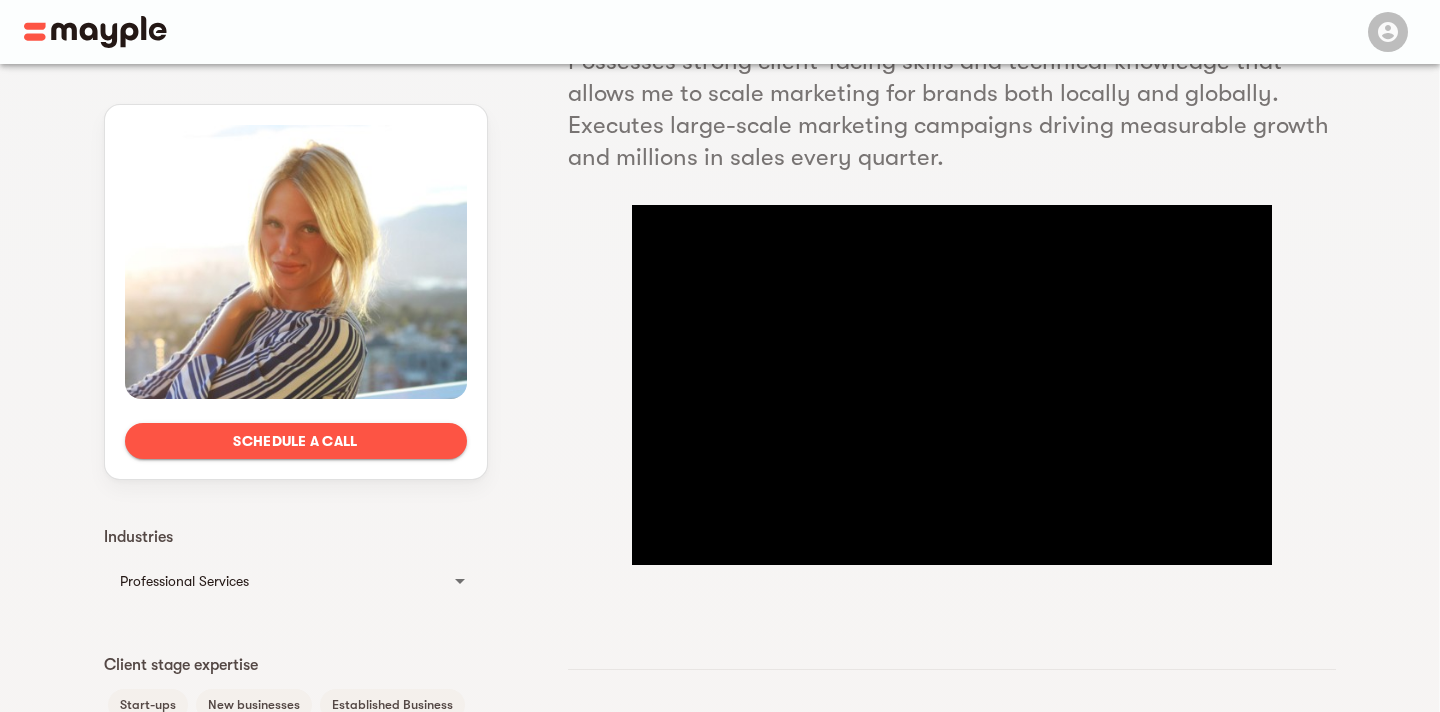 scroll, scrollTop: 240, scrollLeft: 0, axis: vertical 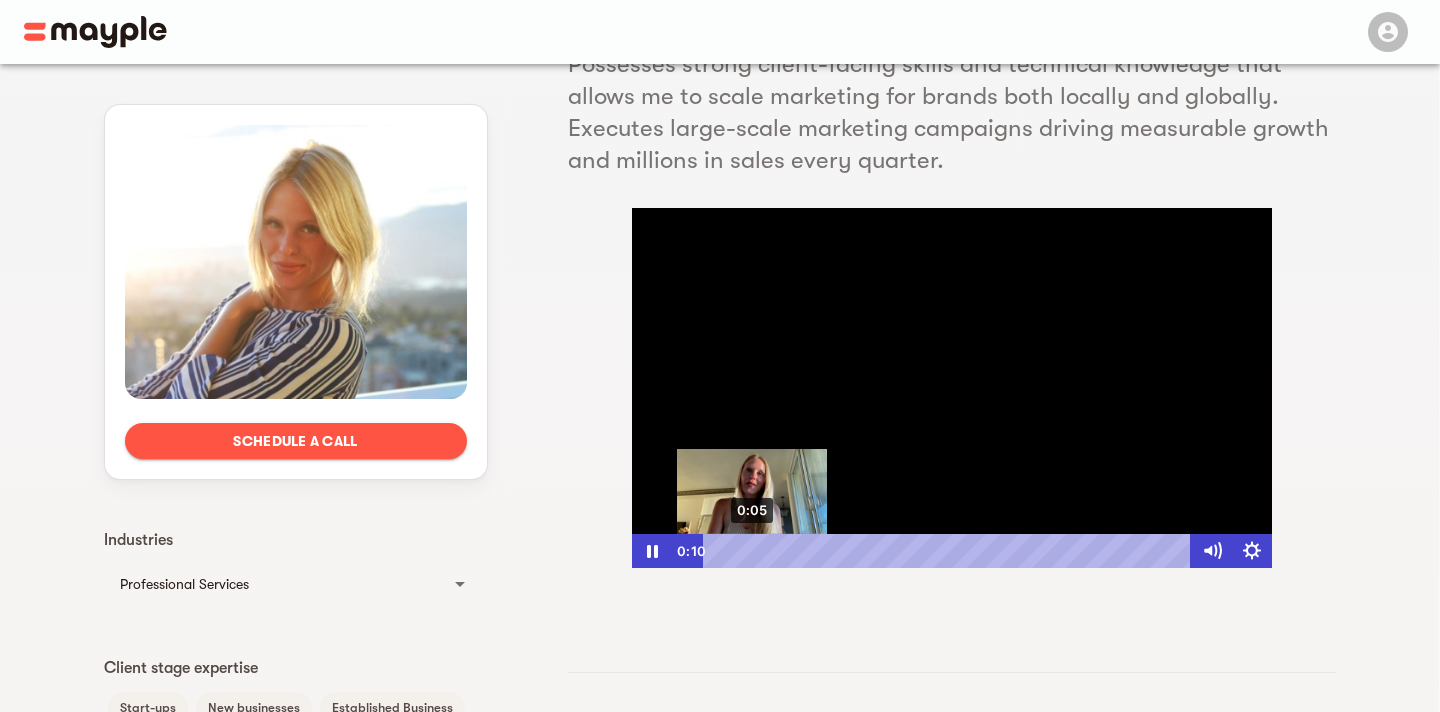 click on "0:05" at bounding box center [950, 551] 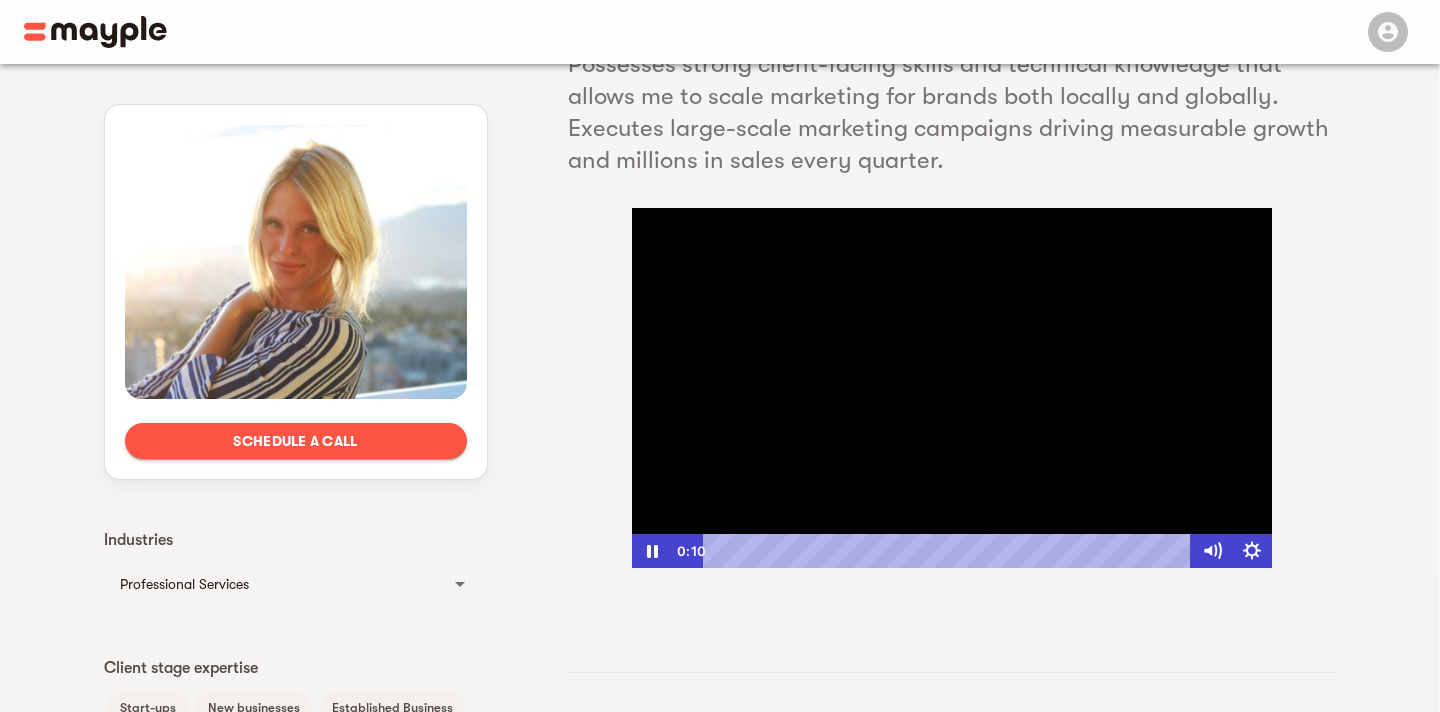 click at bounding box center (952, 388) 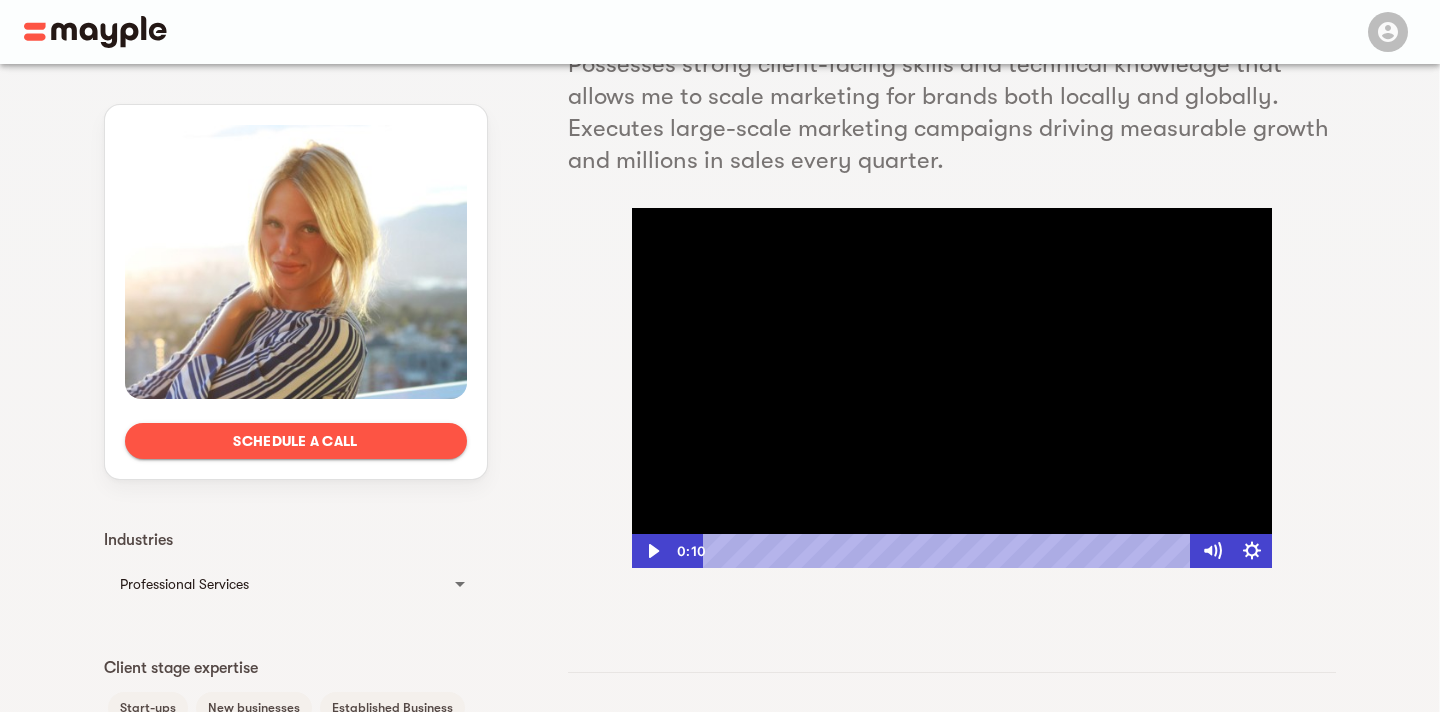 click at bounding box center [952, 388] 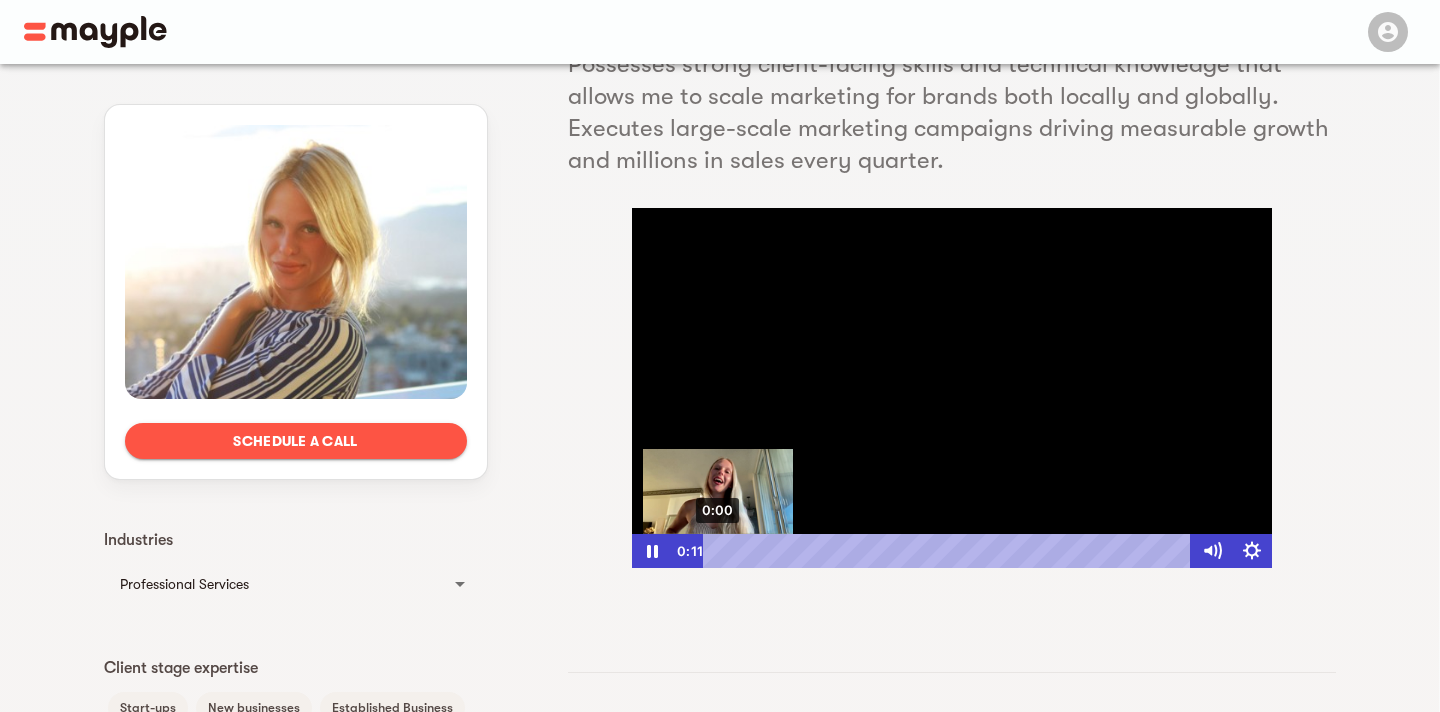 click on "0:00" at bounding box center (950, 551) 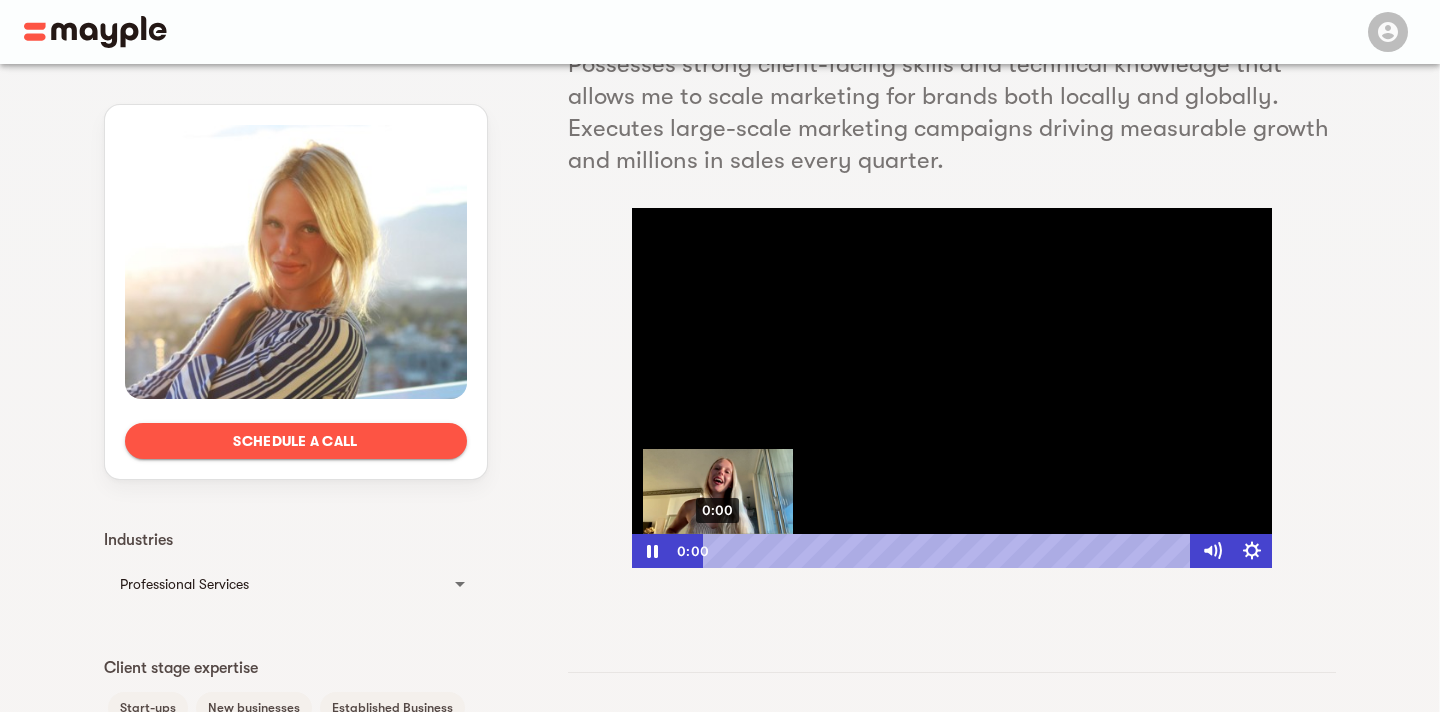 drag, startPoint x: 721, startPoint y: 547, endPoint x: 701, endPoint y: 547, distance: 20 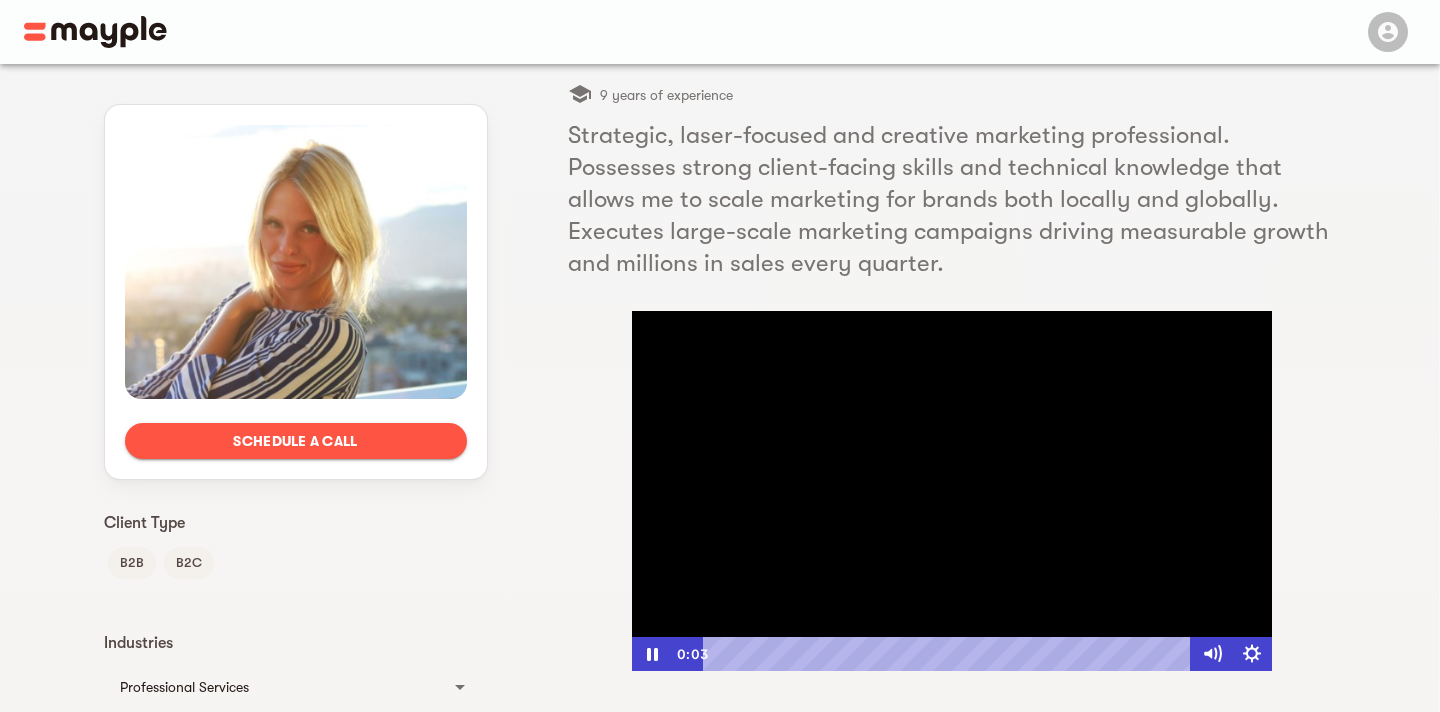 scroll, scrollTop: 139, scrollLeft: 0, axis: vertical 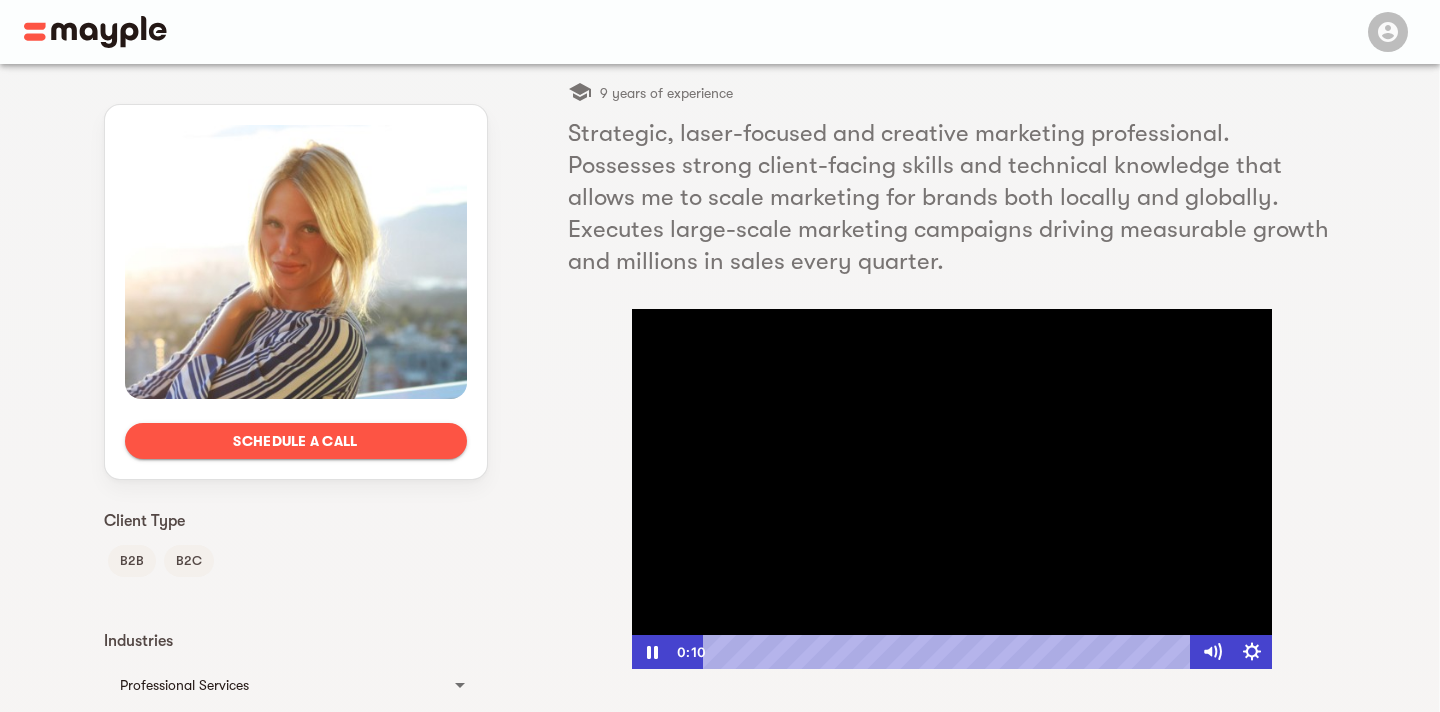 click at bounding box center [952, 489] 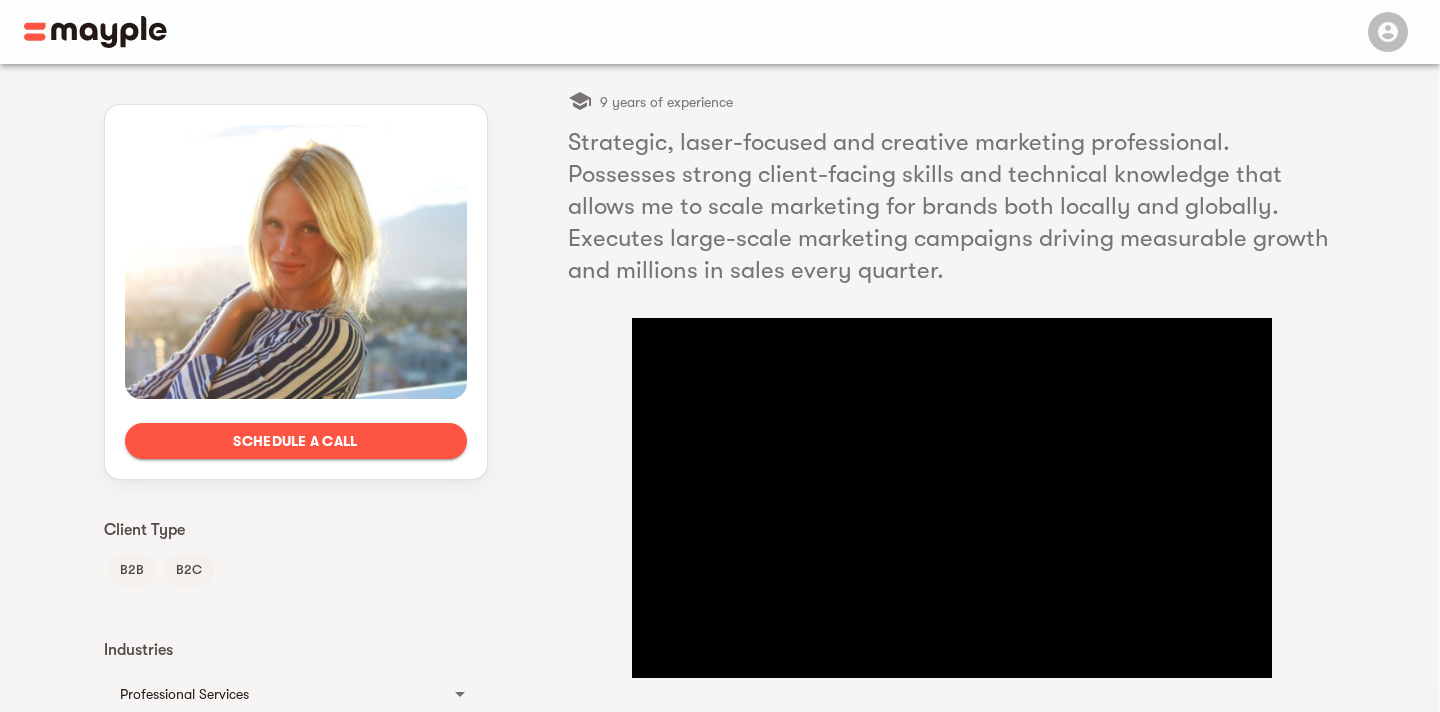 scroll, scrollTop: 132, scrollLeft: 0, axis: vertical 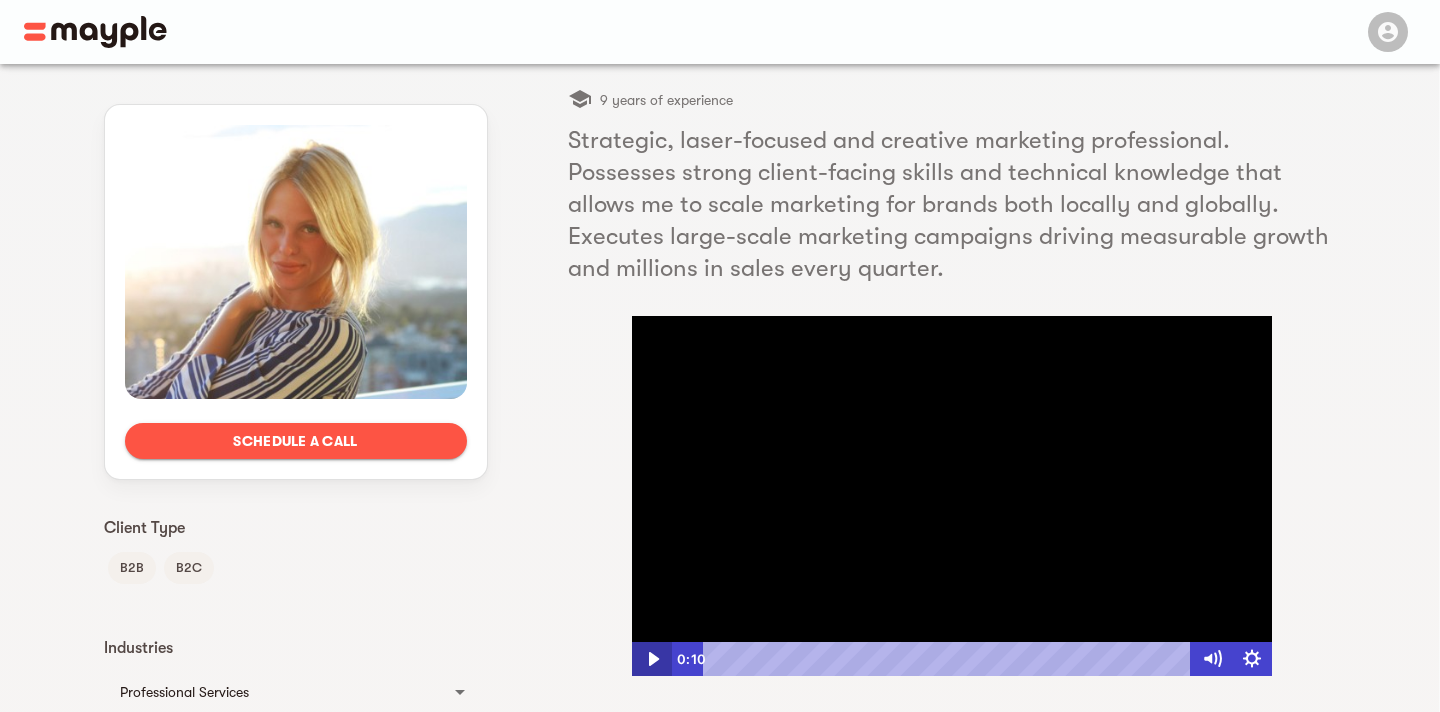 click 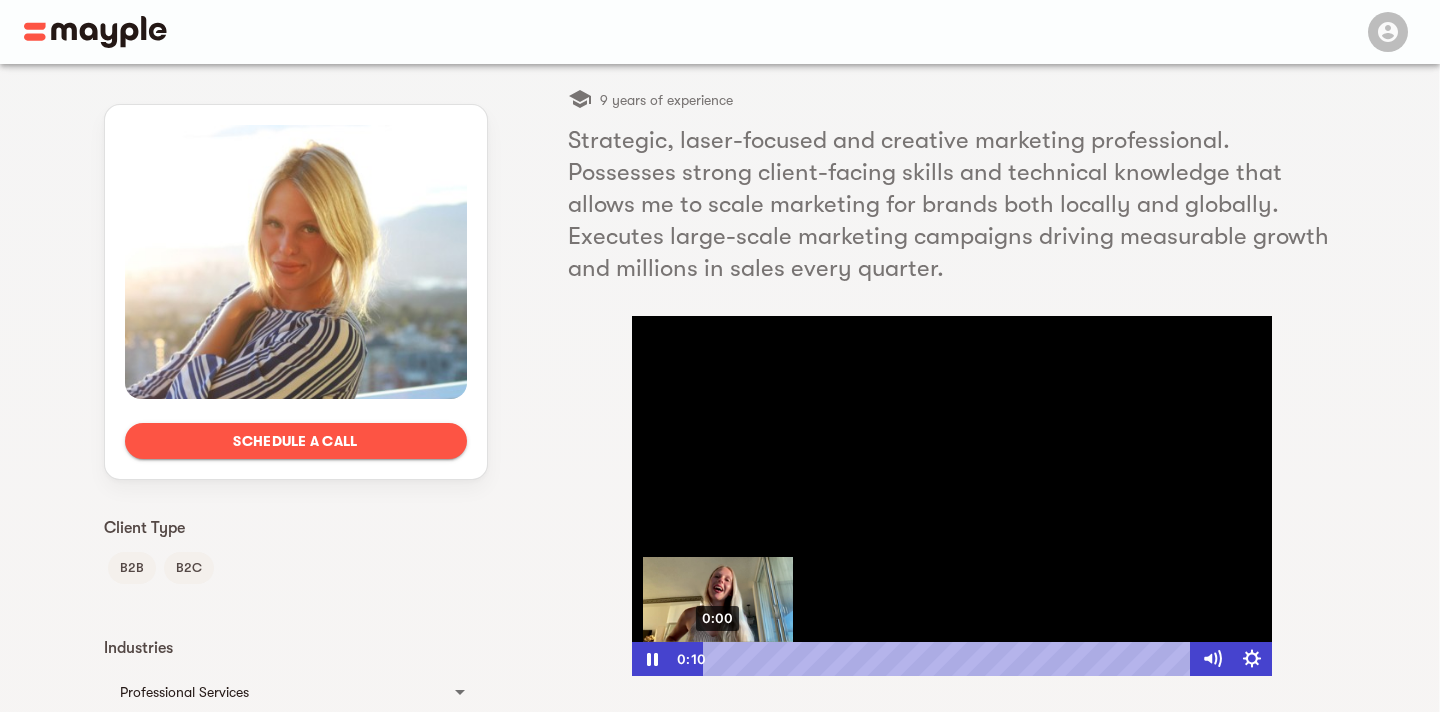 click on "0:00" at bounding box center [950, 659] 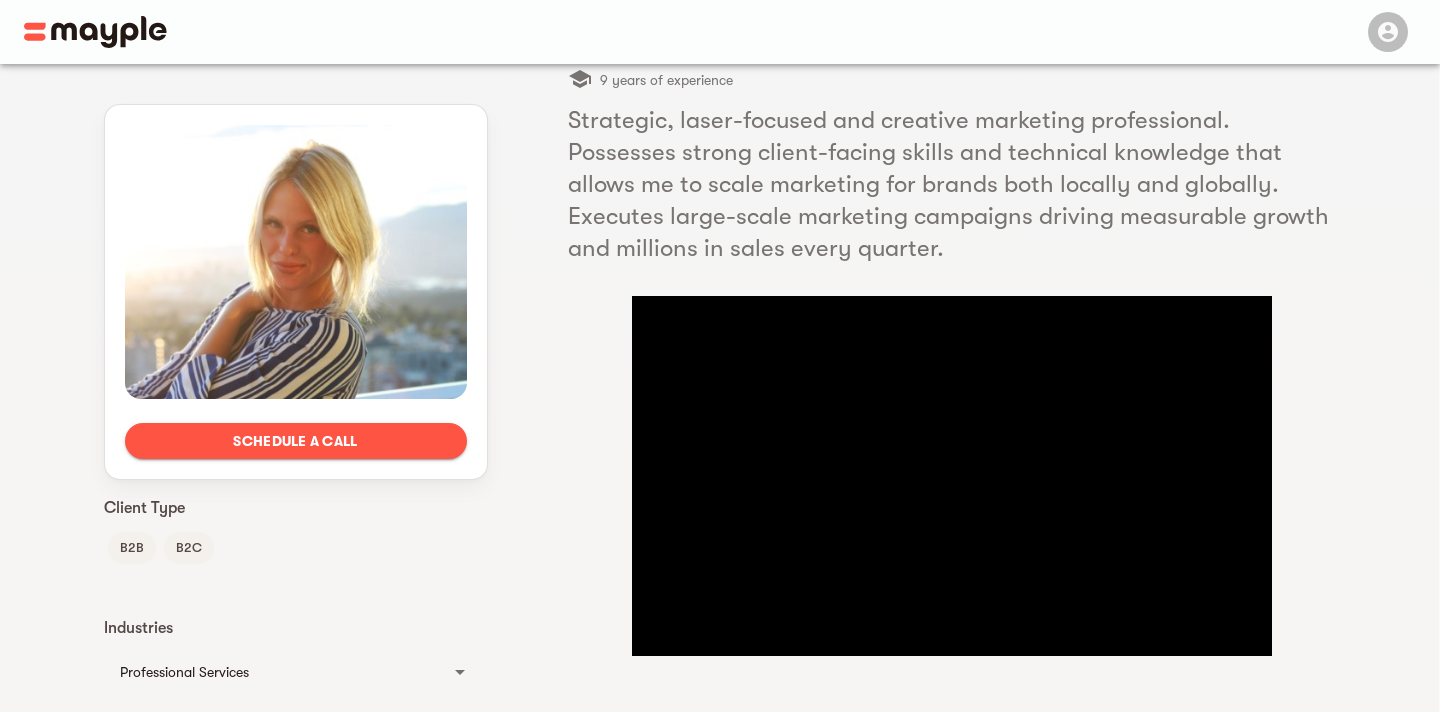 scroll, scrollTop: 154, scrollLeft: 0, axis: vertical 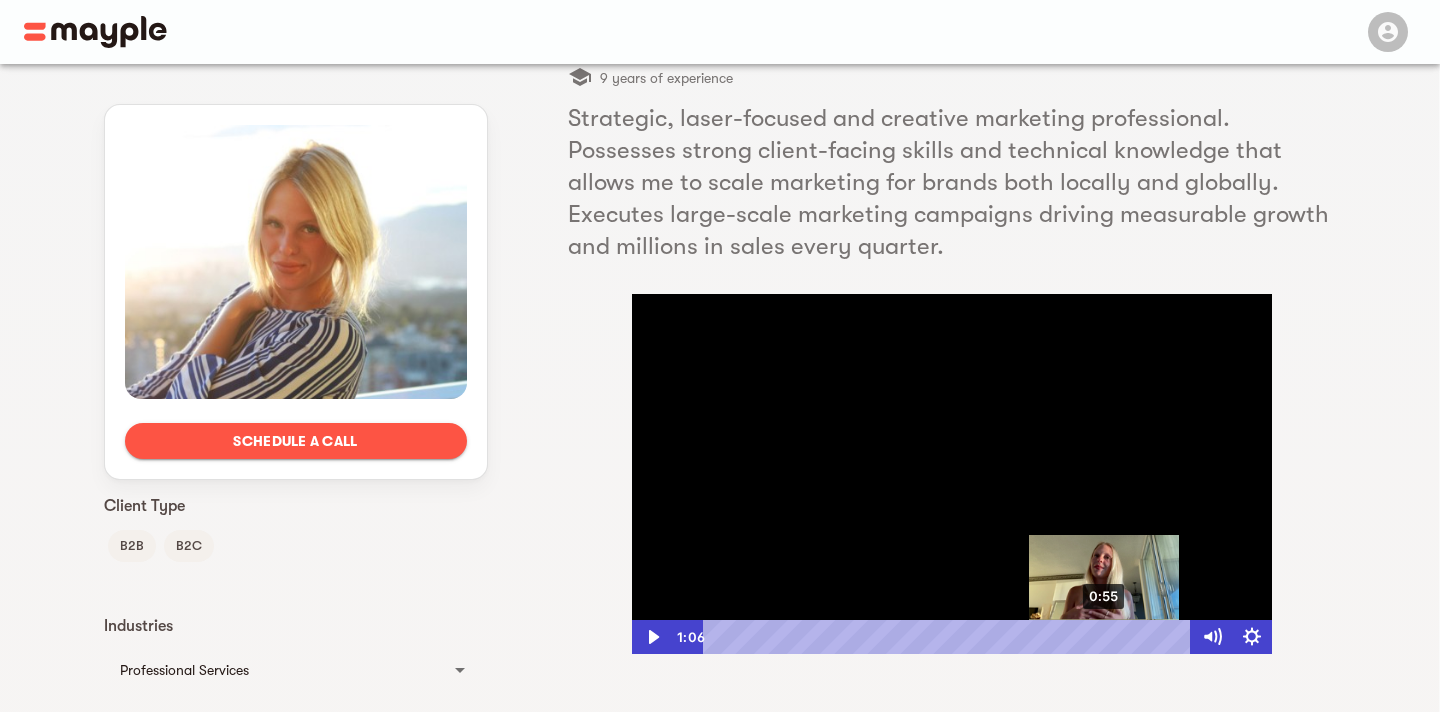 click on "0:55" at bounding box center [950, 637] 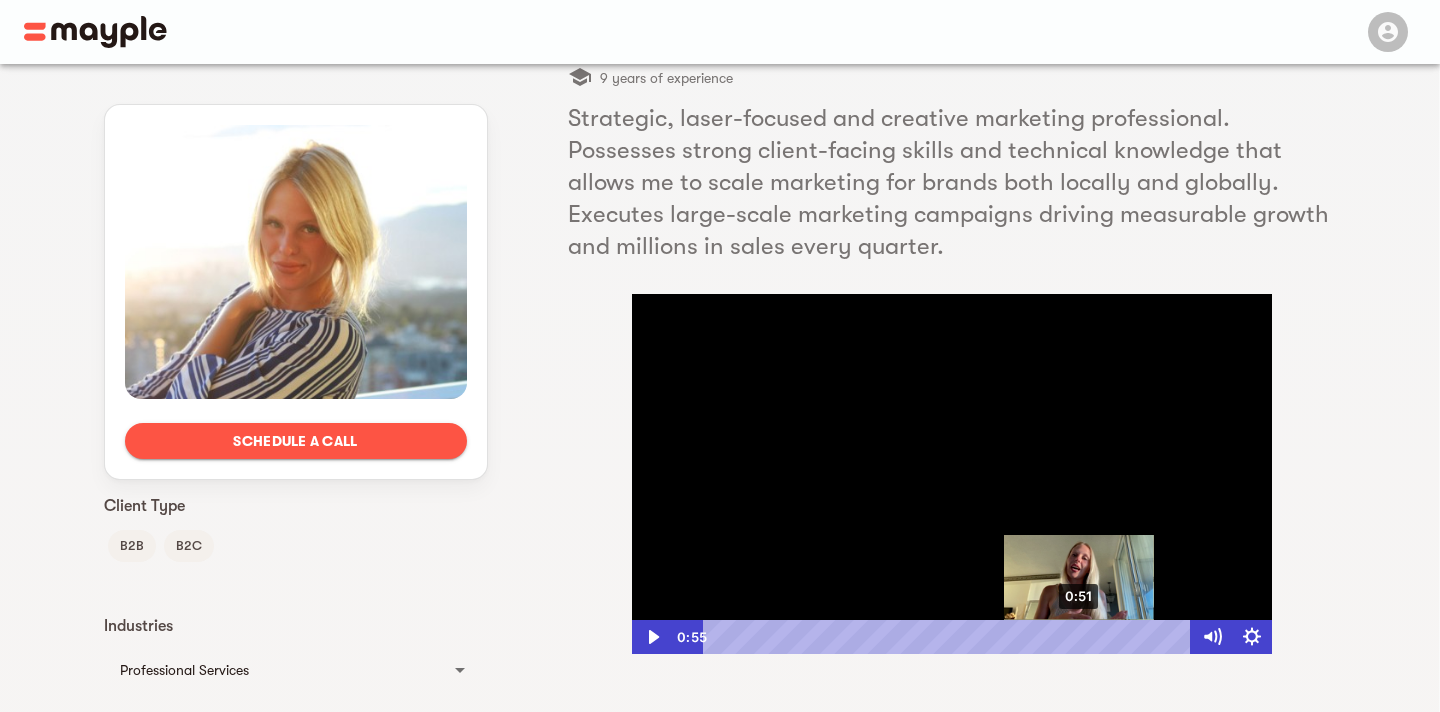 click on "0:51" at bounding box center [950, 637] 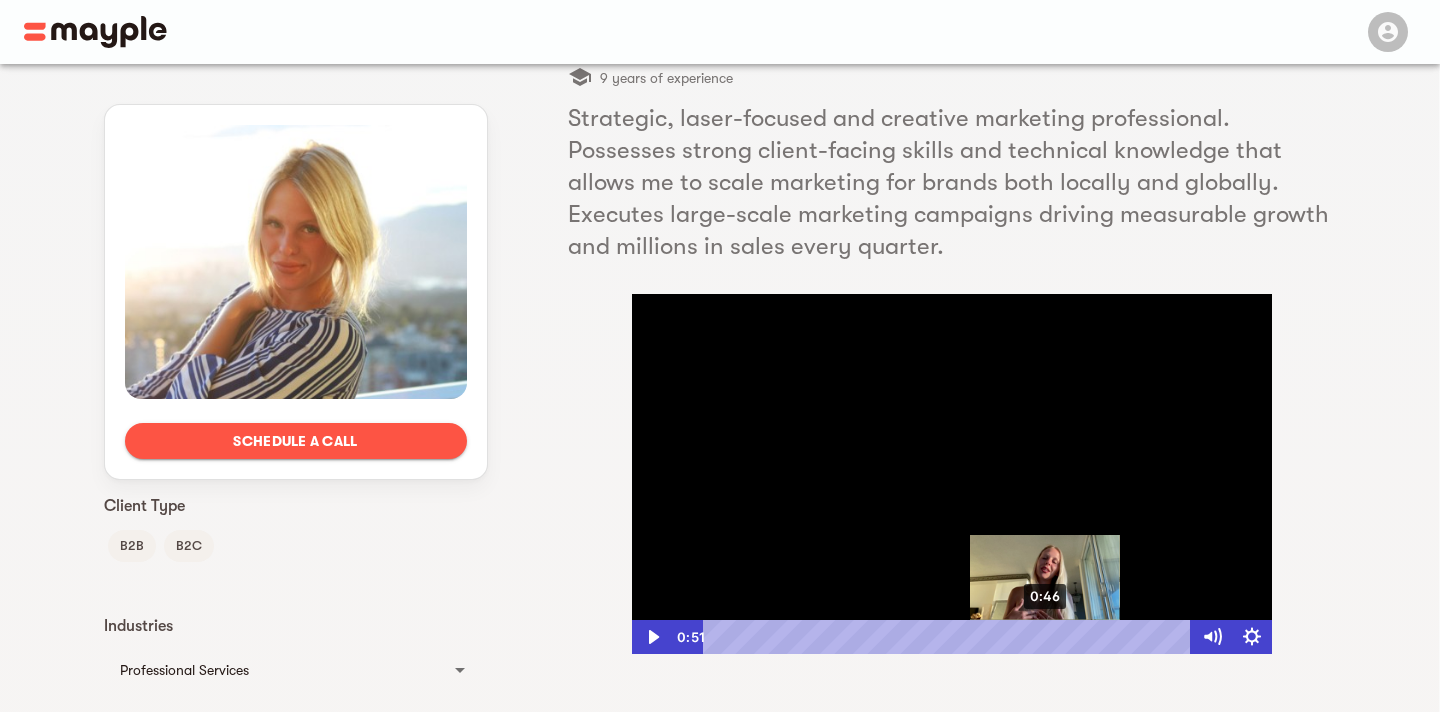 click on "0:46" at bounding box center [950, 637] 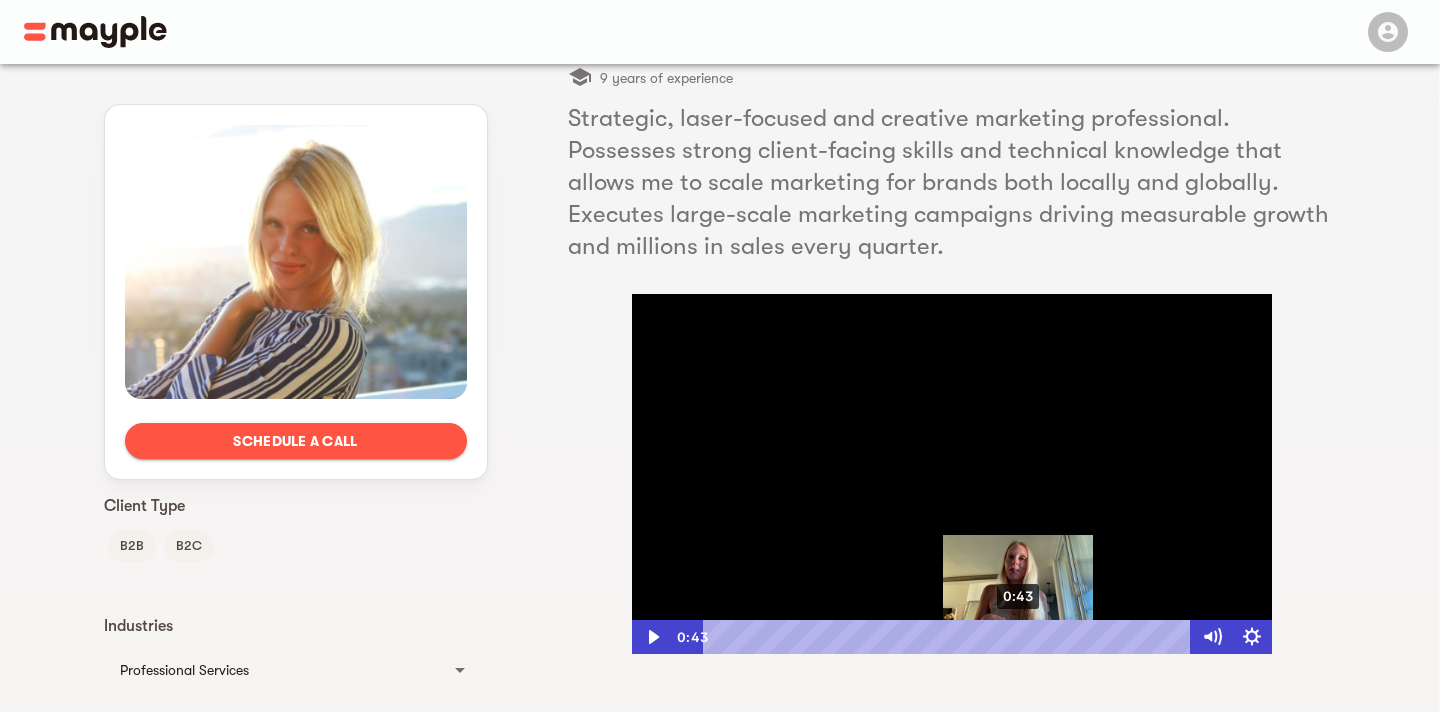 click on "0:43" at bounding box center (950, 637) 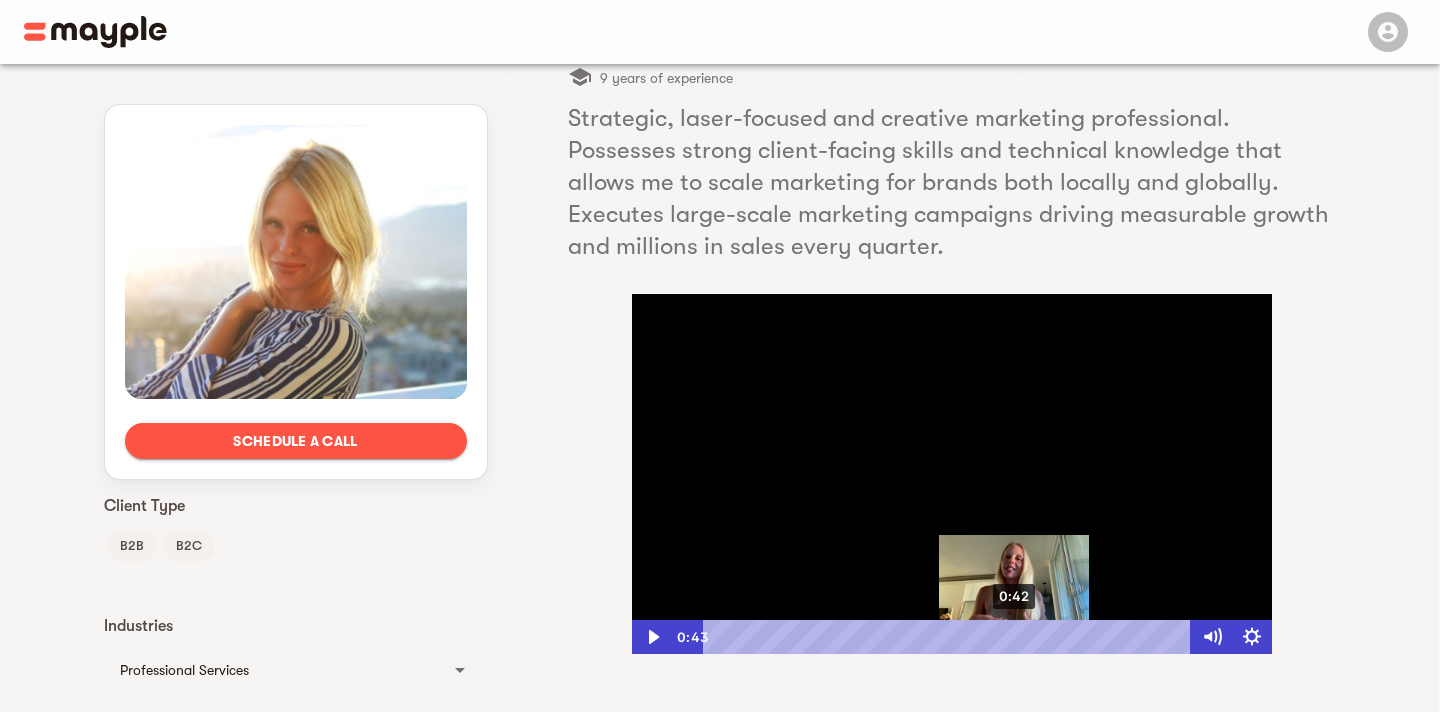 click on "0:42" at bounding box center (950, 637) 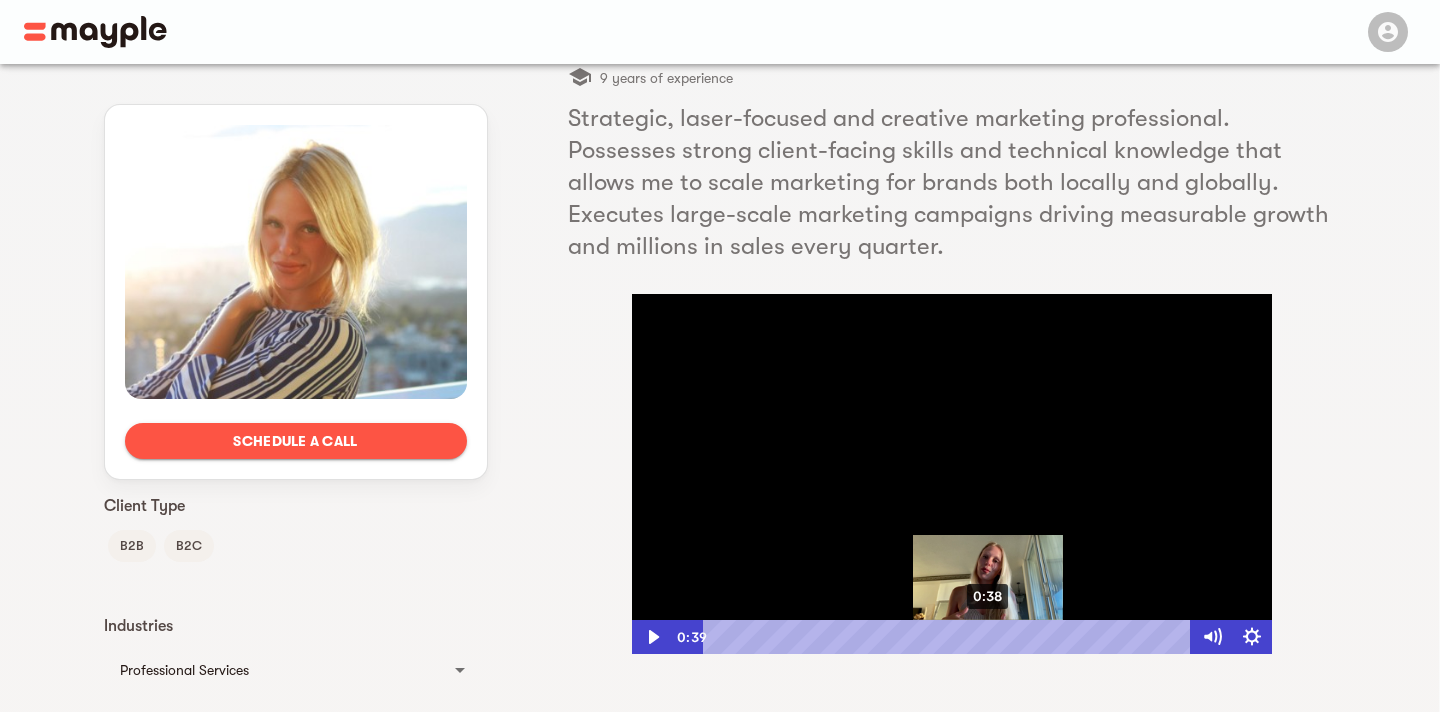 click on "0:38" at bounding box center (950, 637) 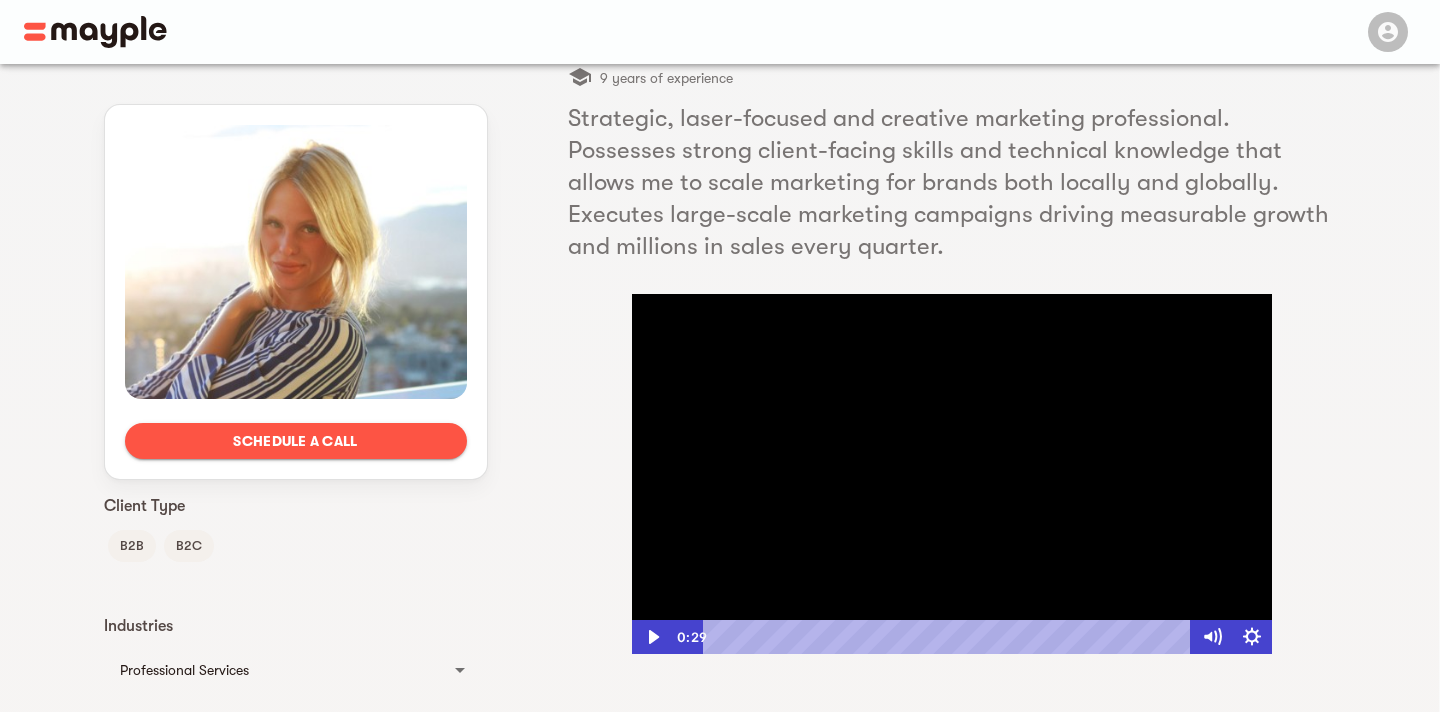 click at bounding box center (952, 474) 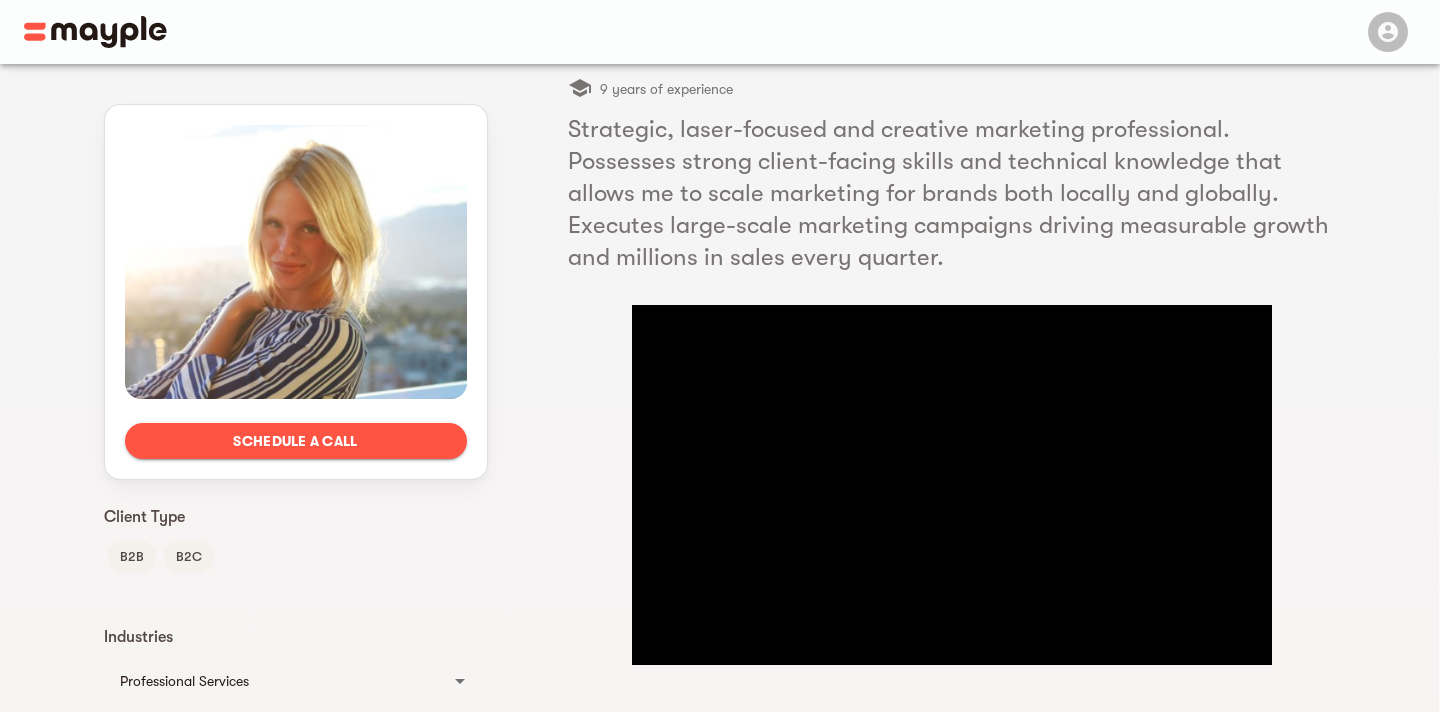 scroll, scrollTop: 142, scrollLeft: 0, axis: vertical 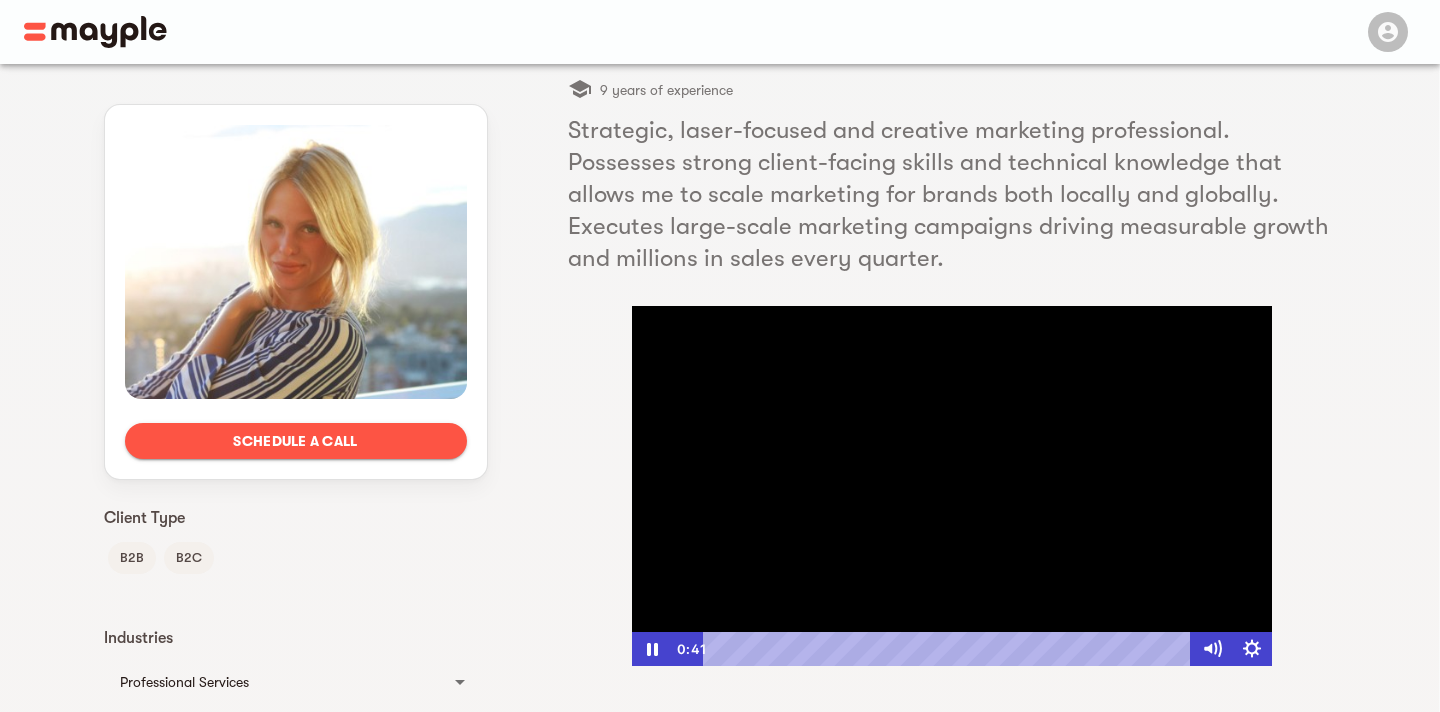 click at bounding box center (952, 486) 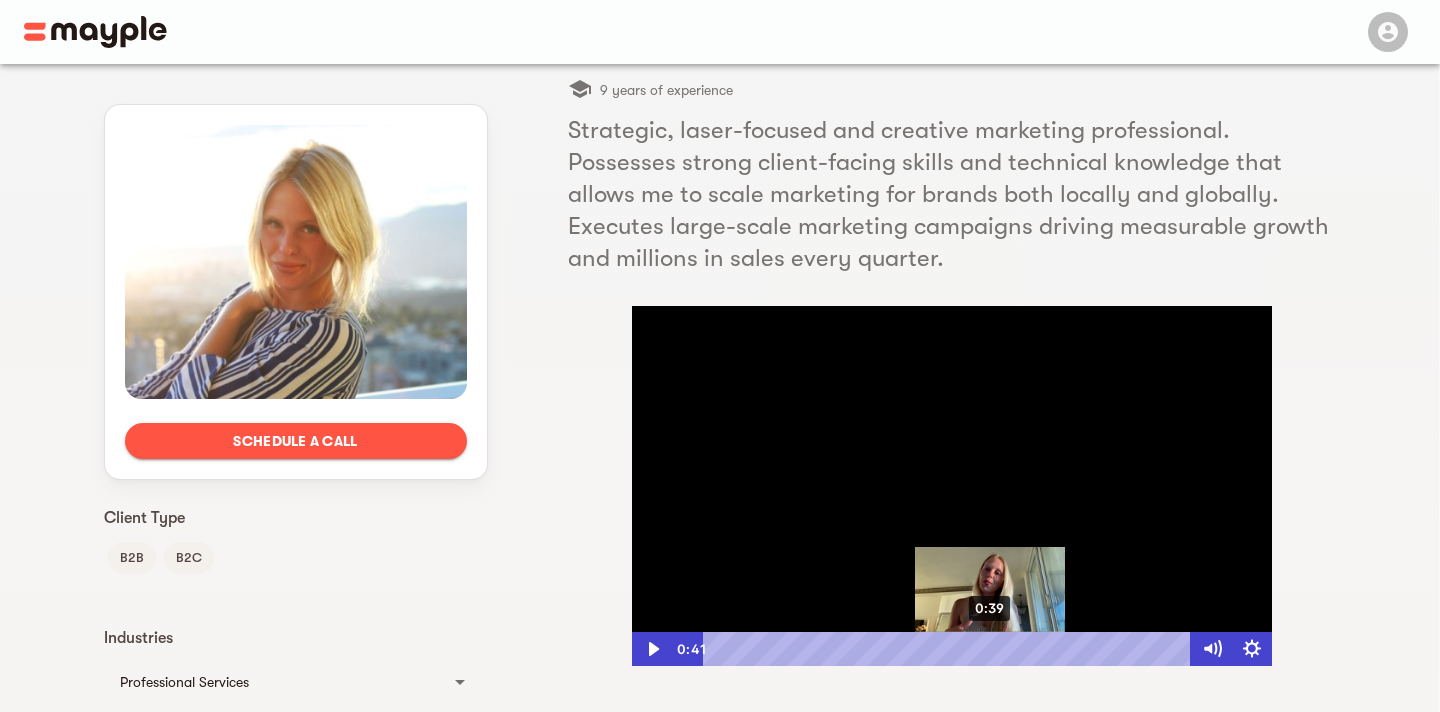 click on "0:39" at bounding box center [950, 649] 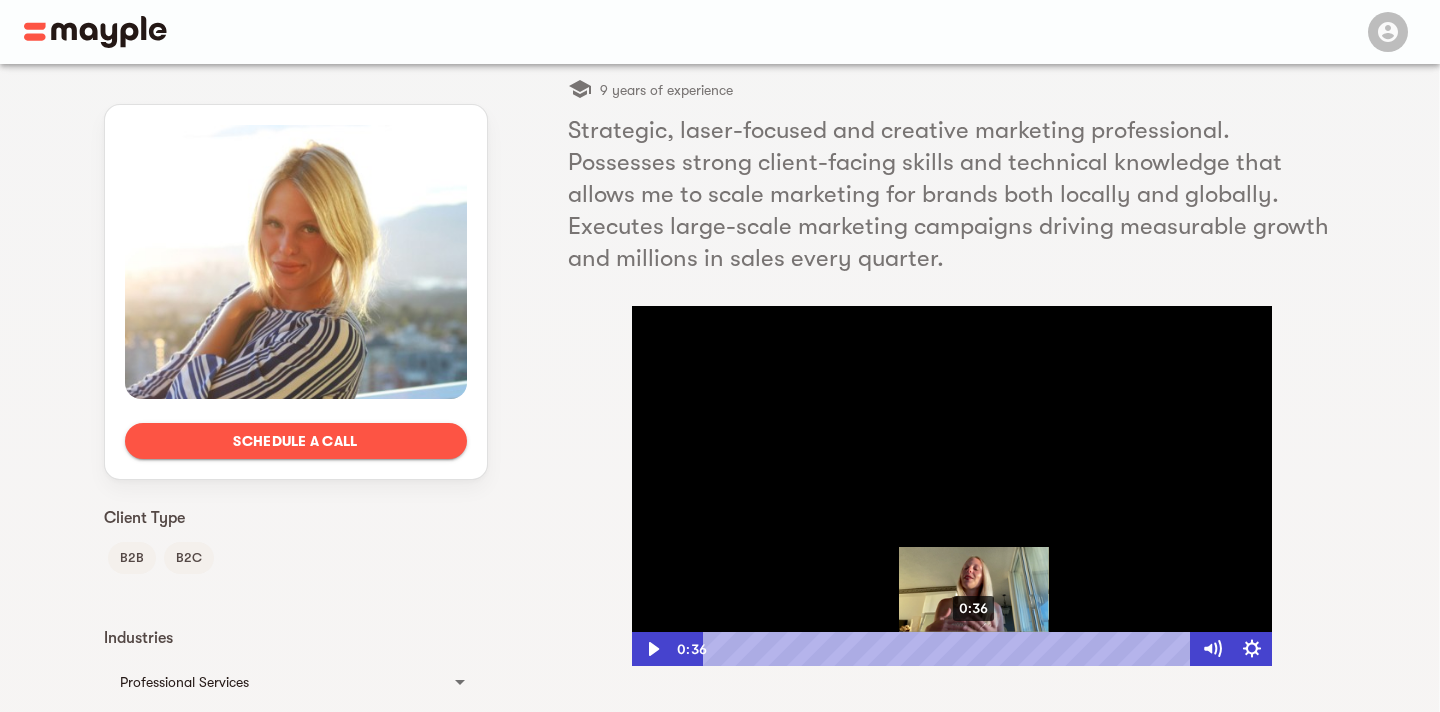 click on "0:36" at bounding box center [950, 649] 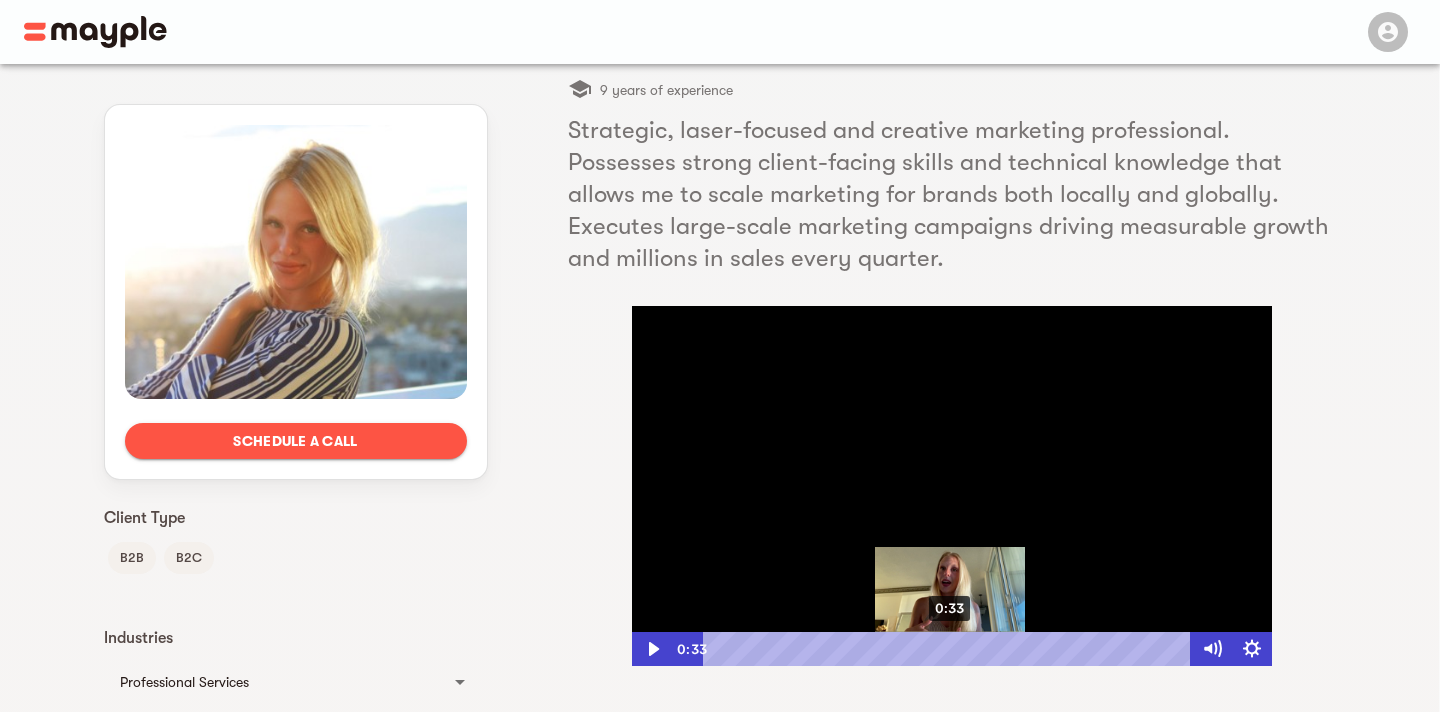 click on "0:33" at bounding box center (950, 649) 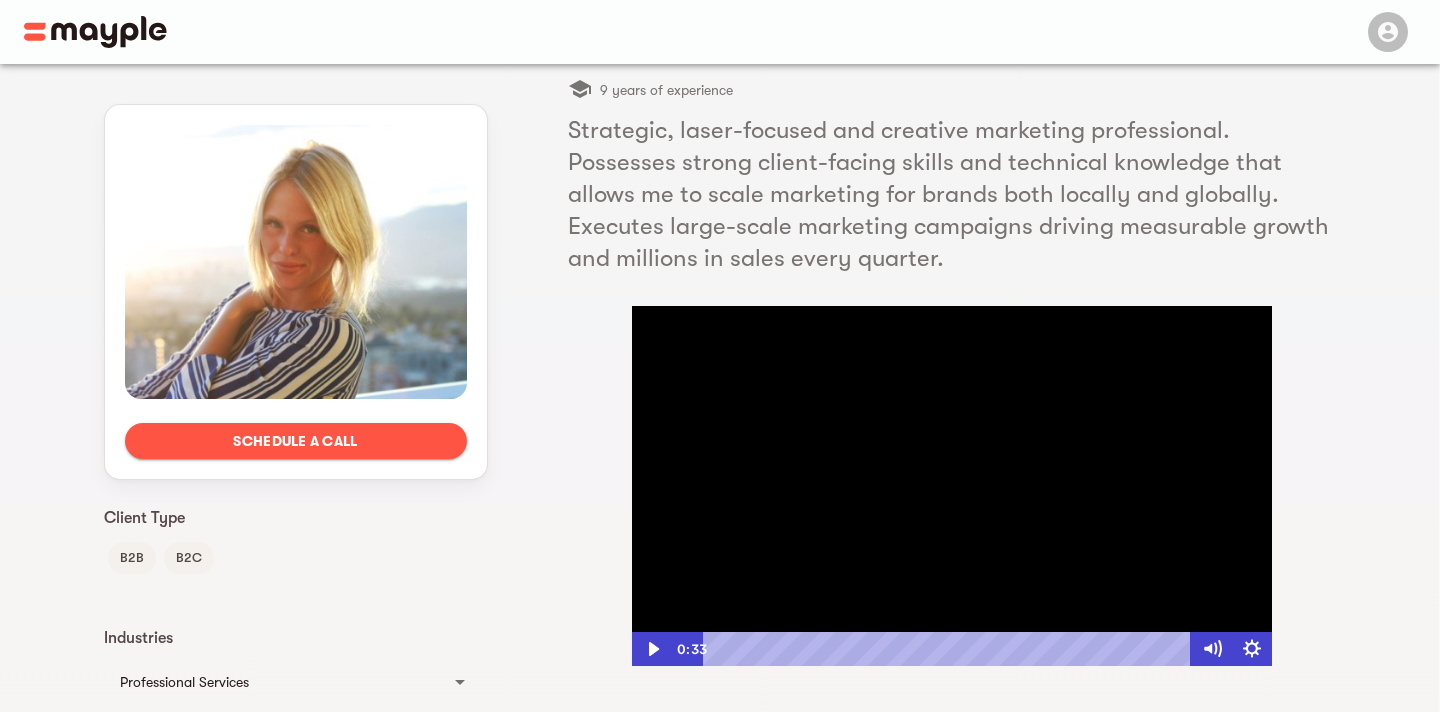 click at bounding box center (952, 486) 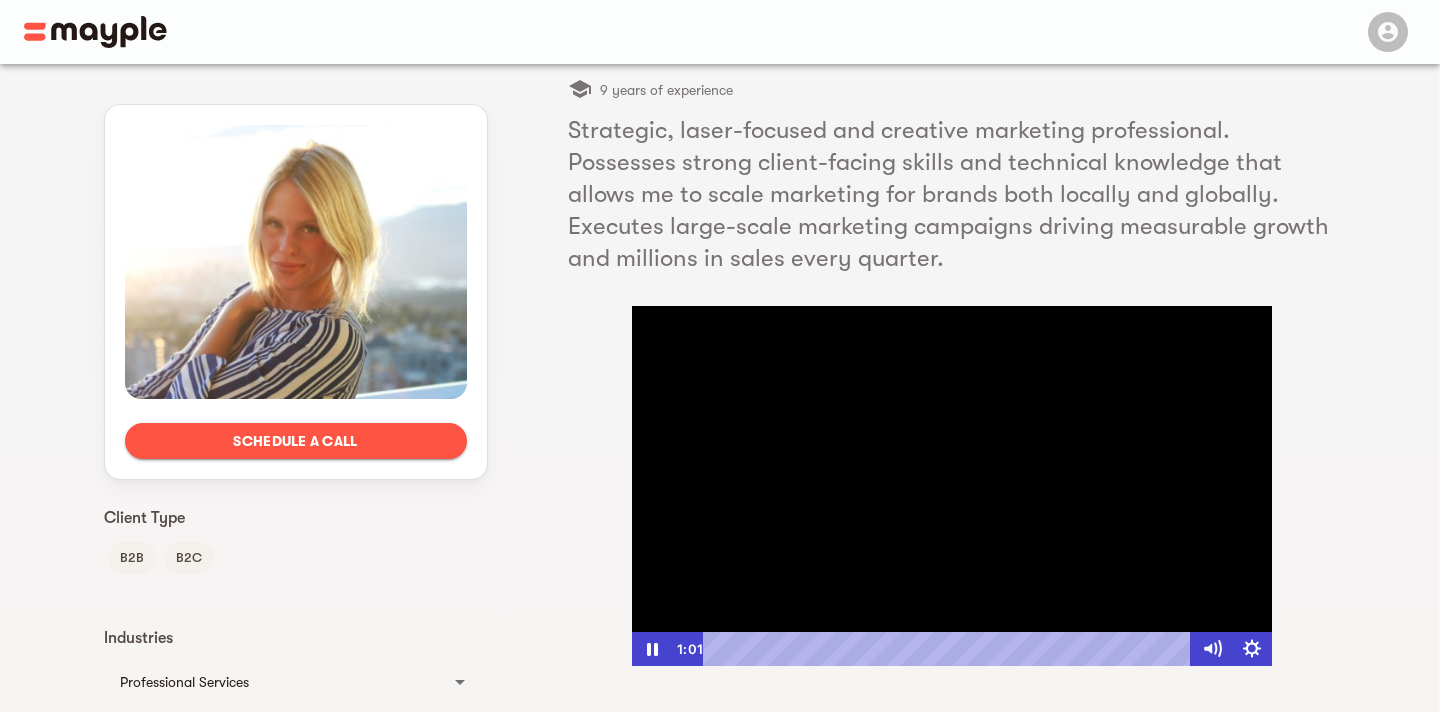 click at bounding box center [952, 486] 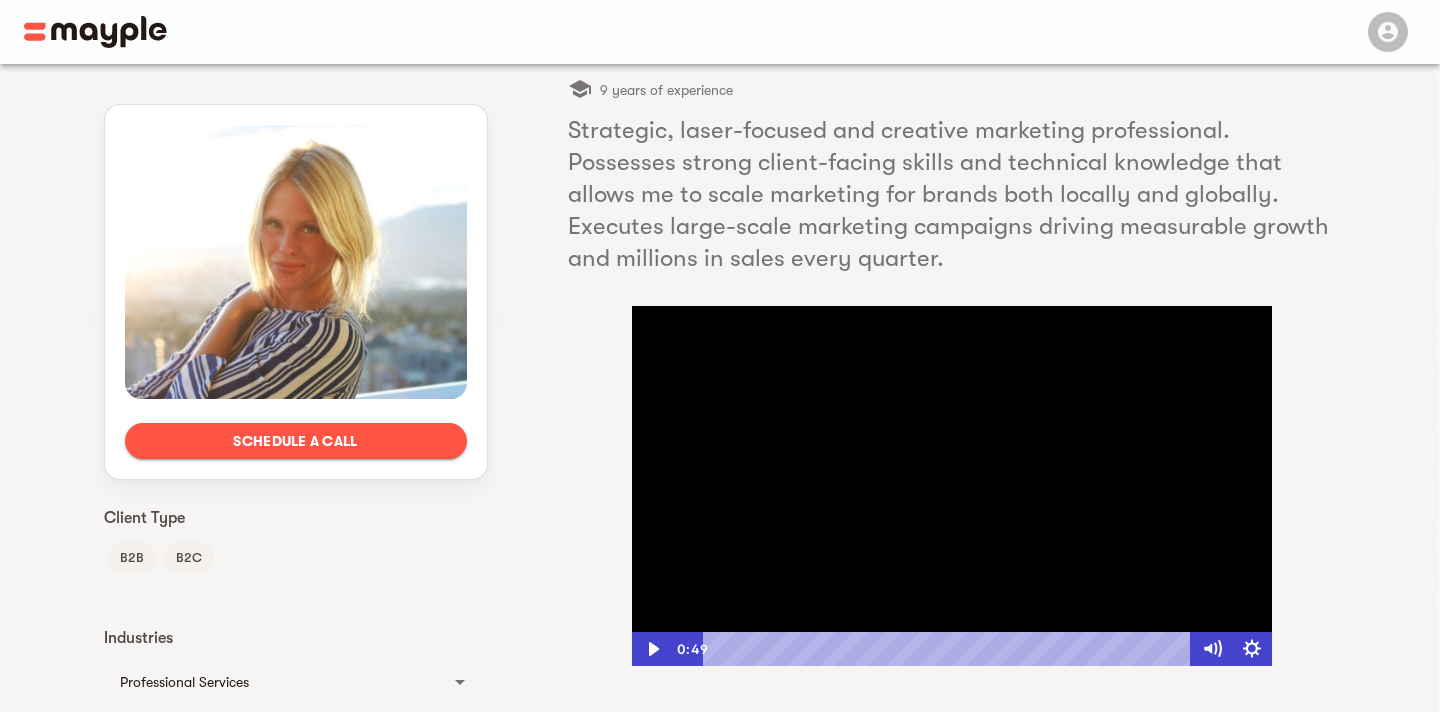 click at bounding box center (952, 486) 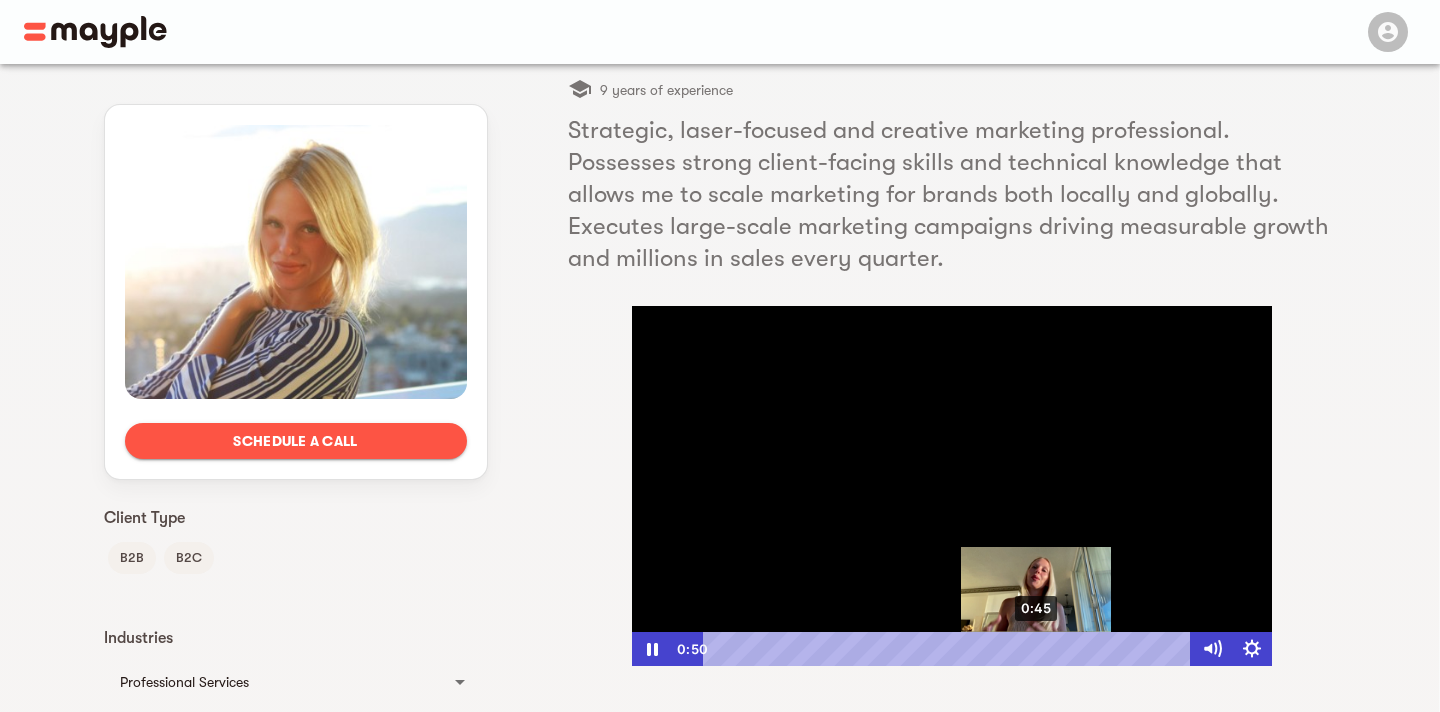 click on "0:45" at bounding box center [950, 649] 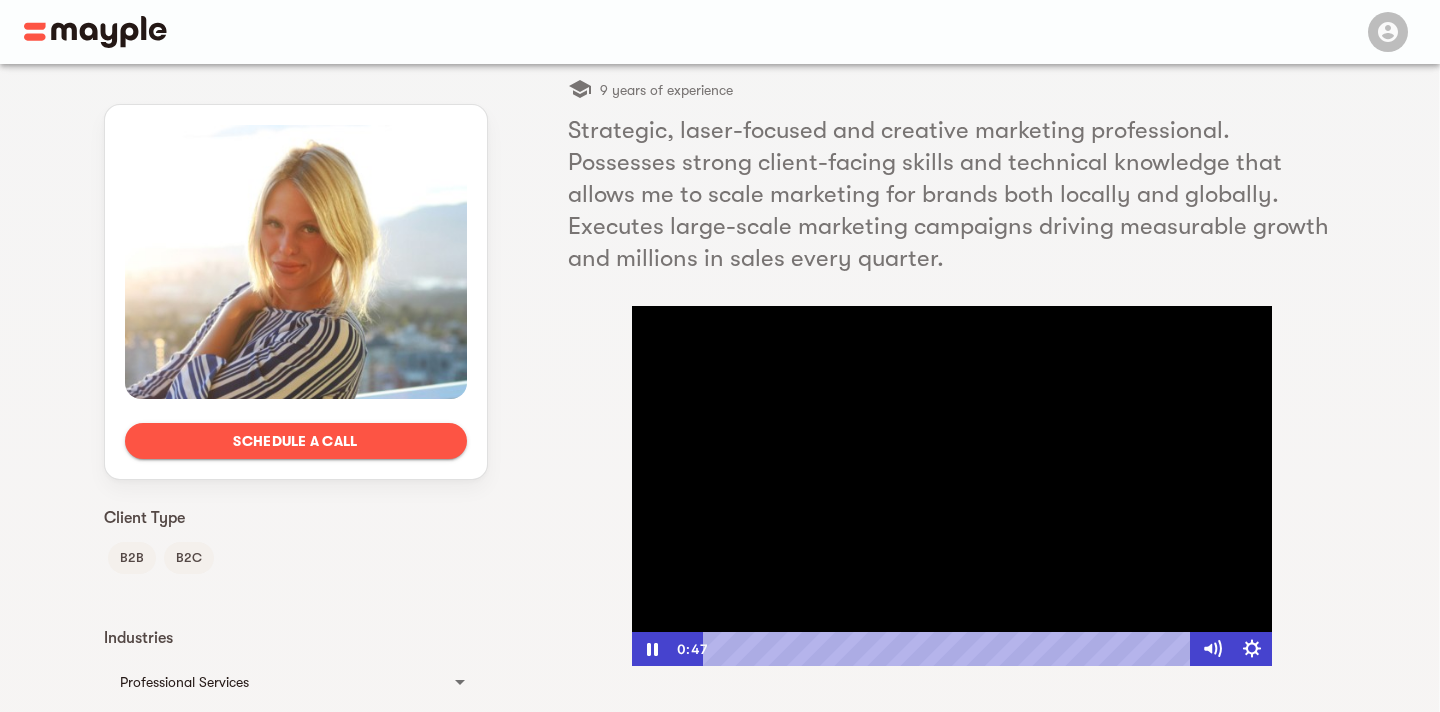 click at bounding box center (952, 486) 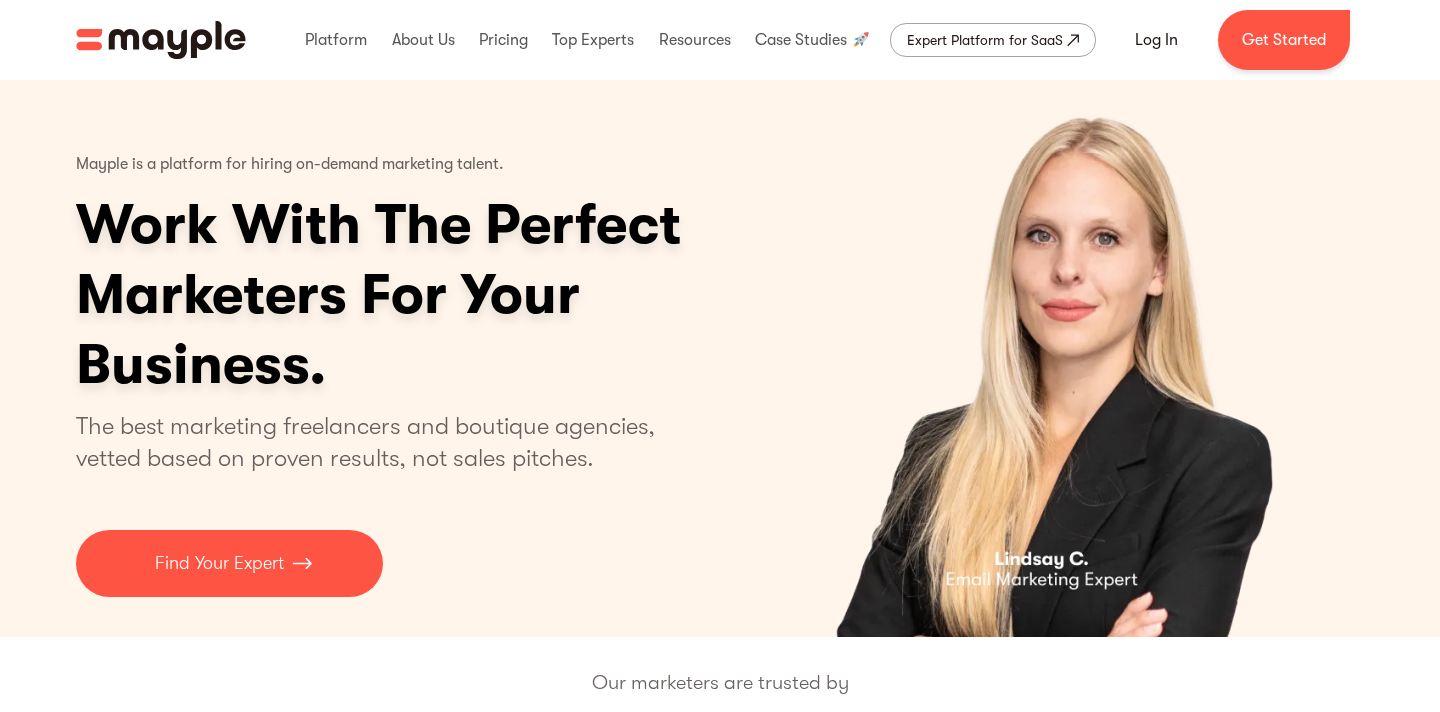 scroll, scrollTop: 0, scrollLeft: 0, axis: both 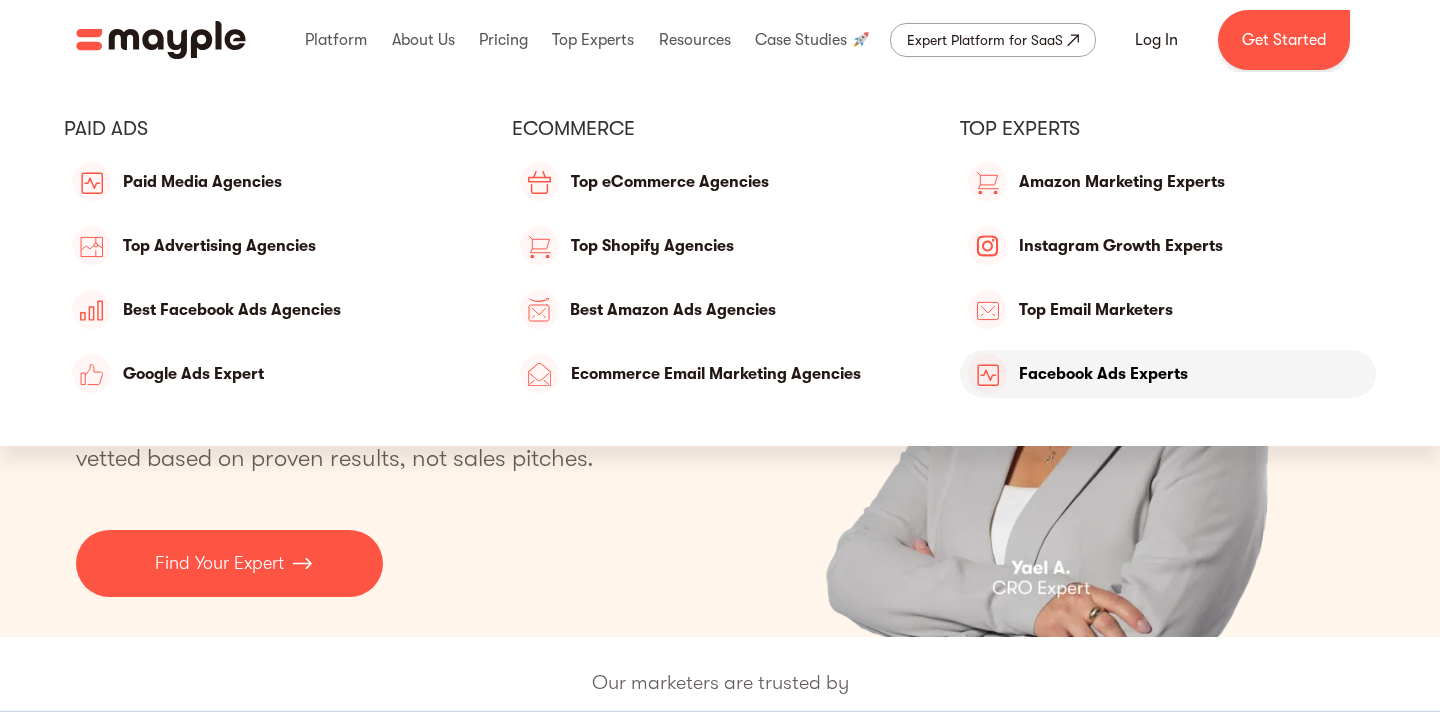 click on "Facebook Ads Experts" at bounding box center [1168, 374] 